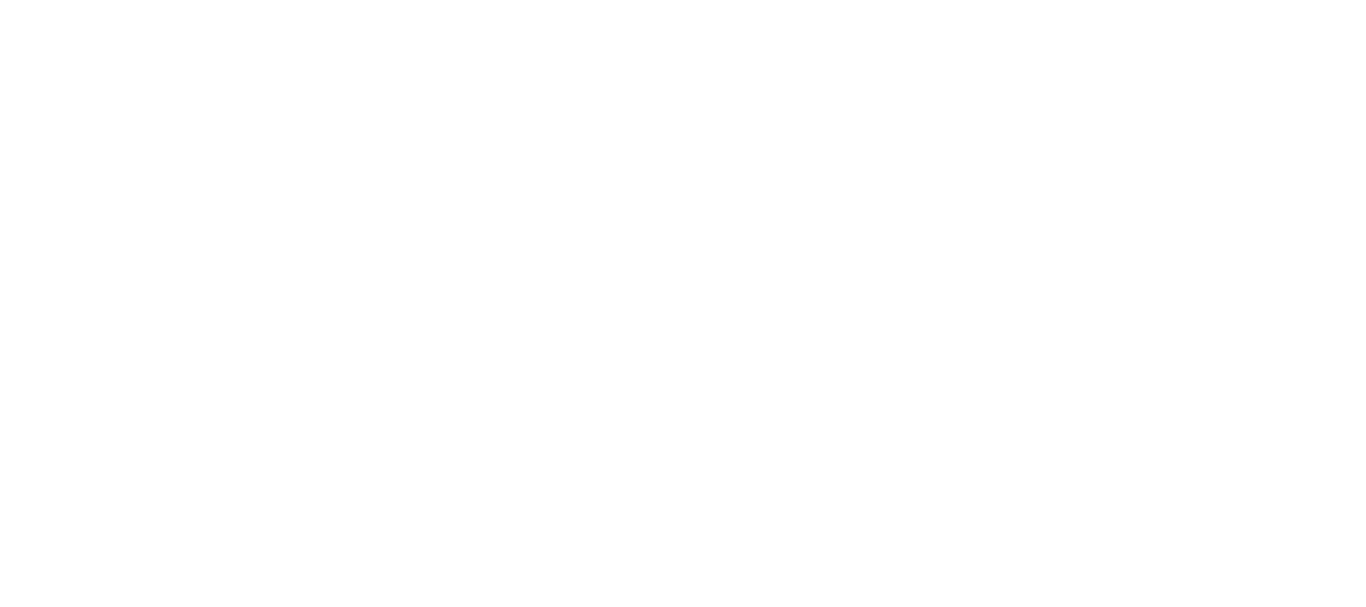 scroll, scrollTop: 0, scrollLeft: 0, axis: both 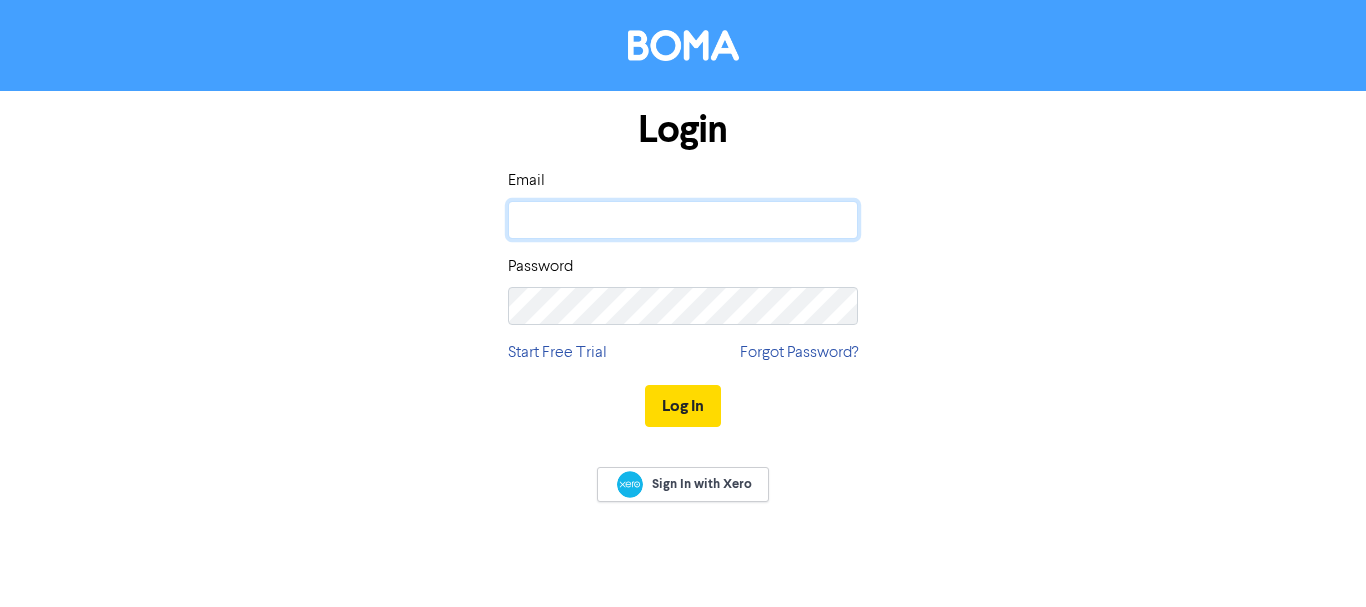 click 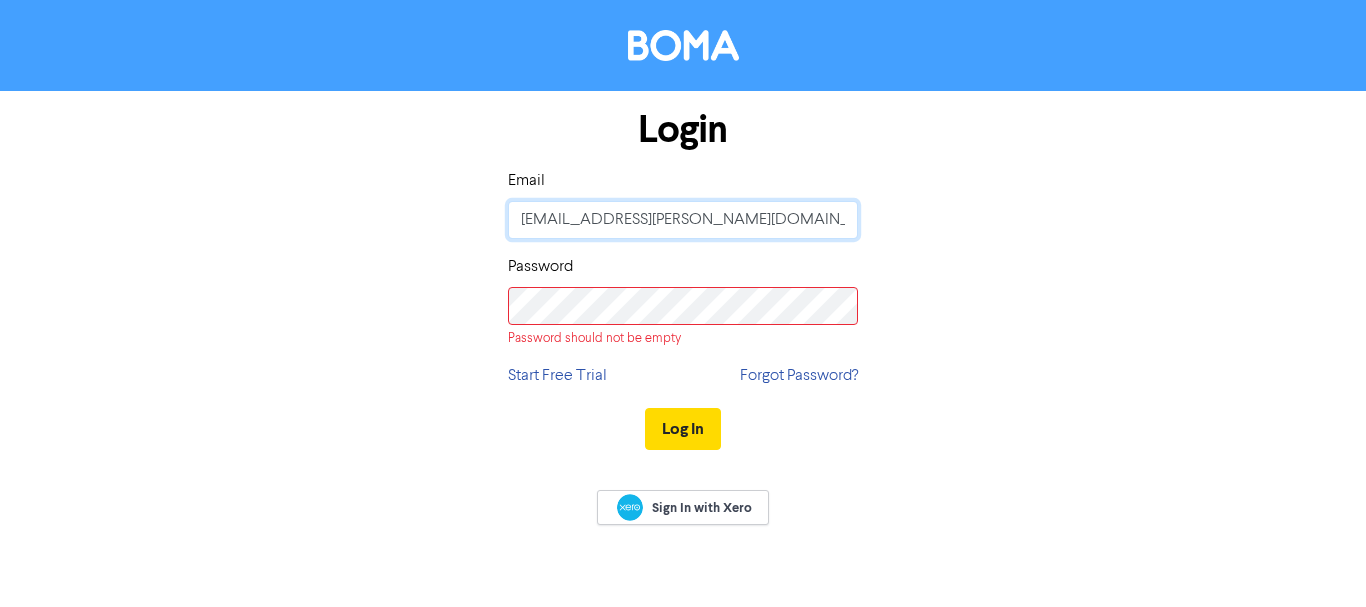 drag, startPoint x: 823, startPoint y: 203, endPoint x: 501, endPoint y: 207, distance: 322.02484 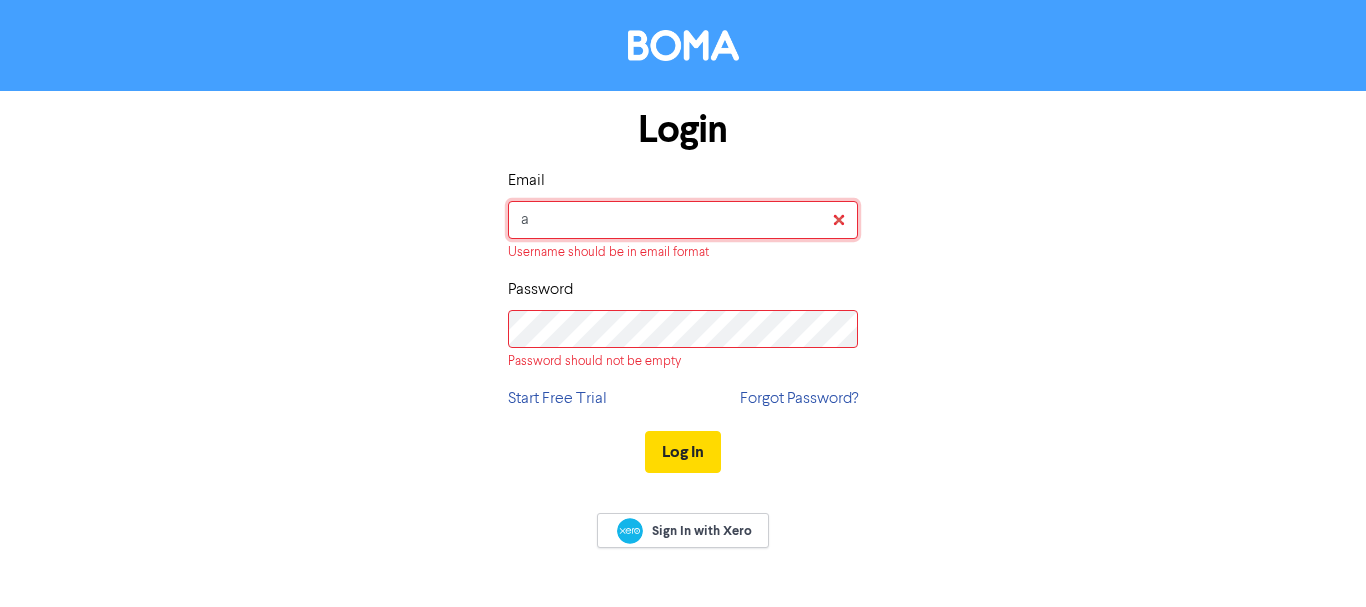 type on "accounts@ssmithaccountants.co.uk" 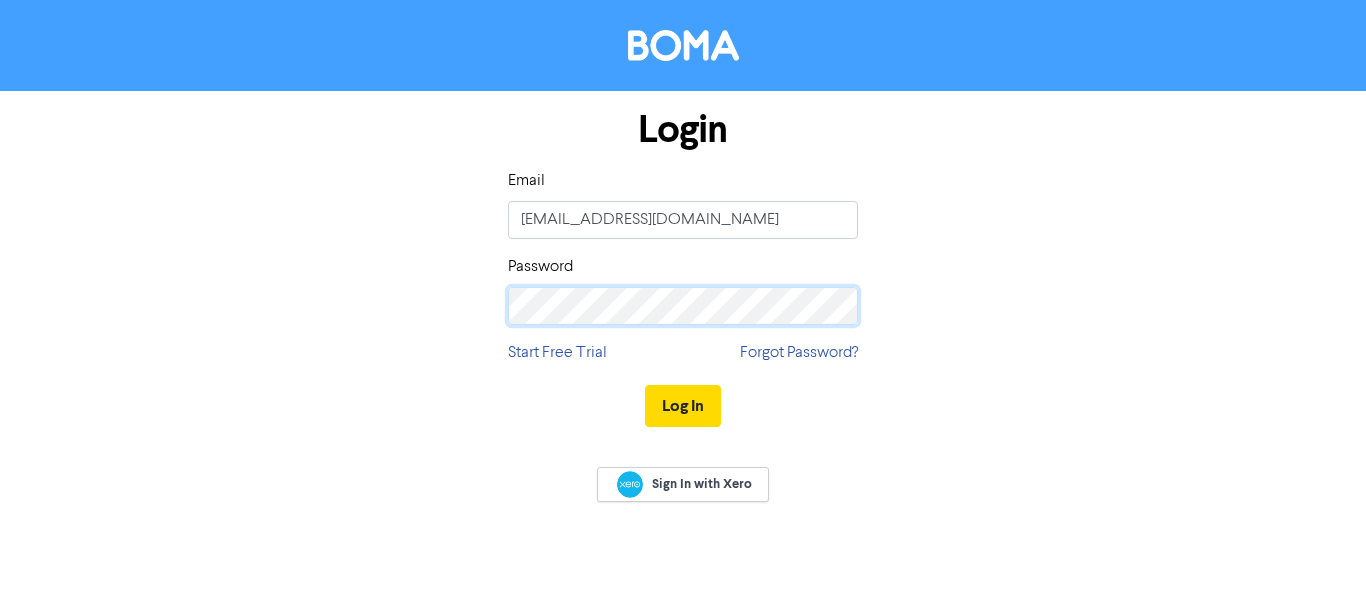 click on "Log In" at bounding box center (683, 406) 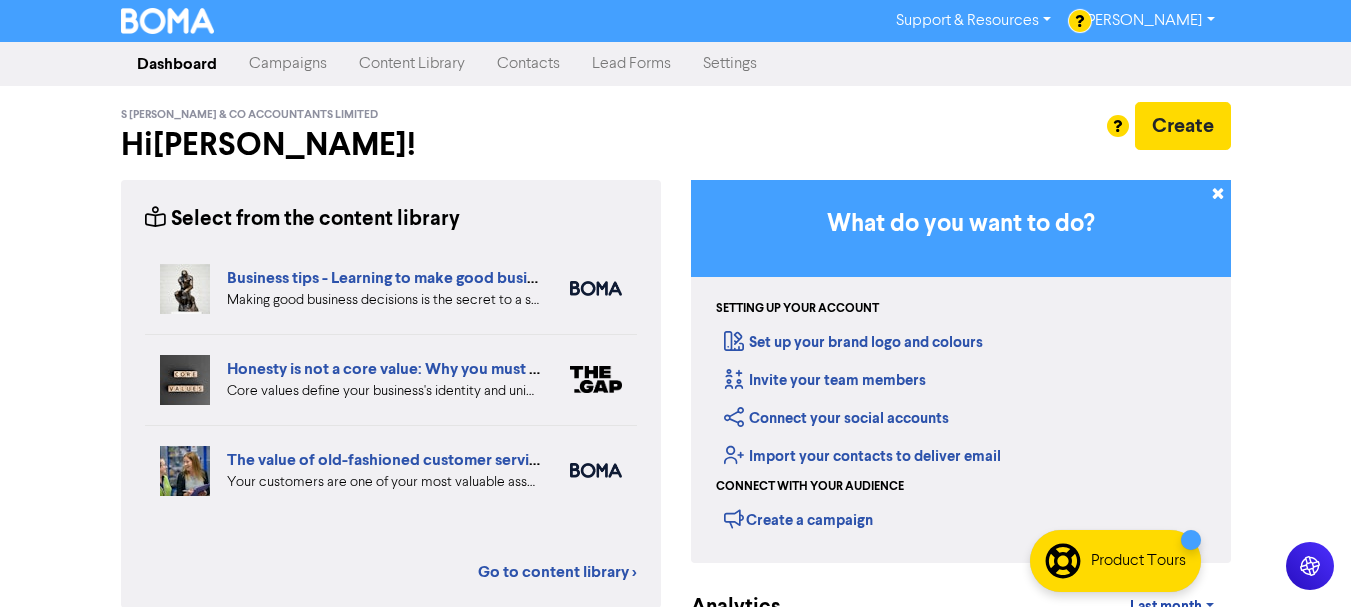 click on "Content Library" at bounding box center [412, 64] 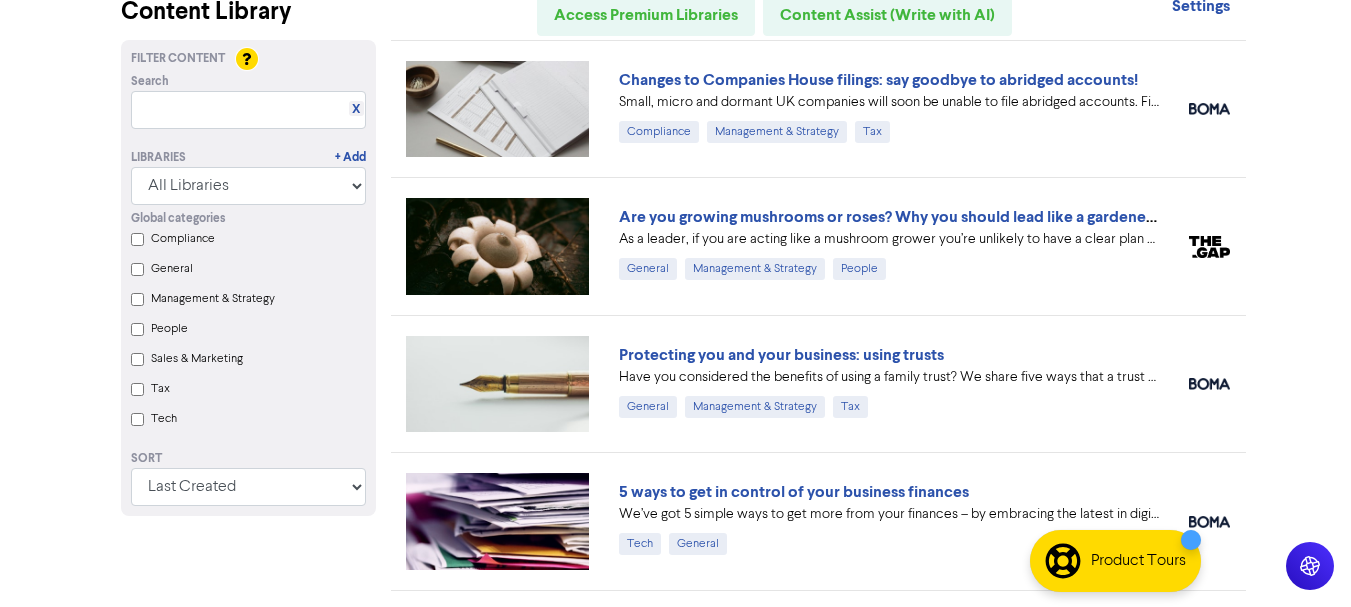 scroll, scrollTop: 200, scrollLeft: 0, axis: vertical 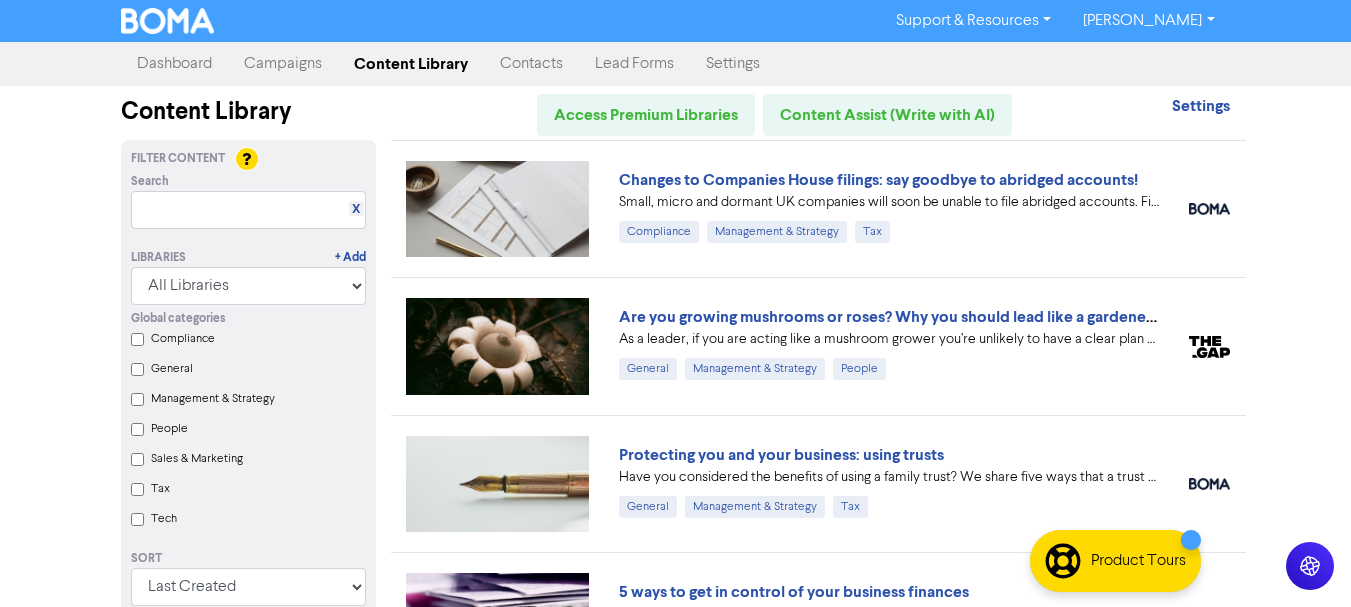 click on "Campaigns" at bounding box center [283, 64] 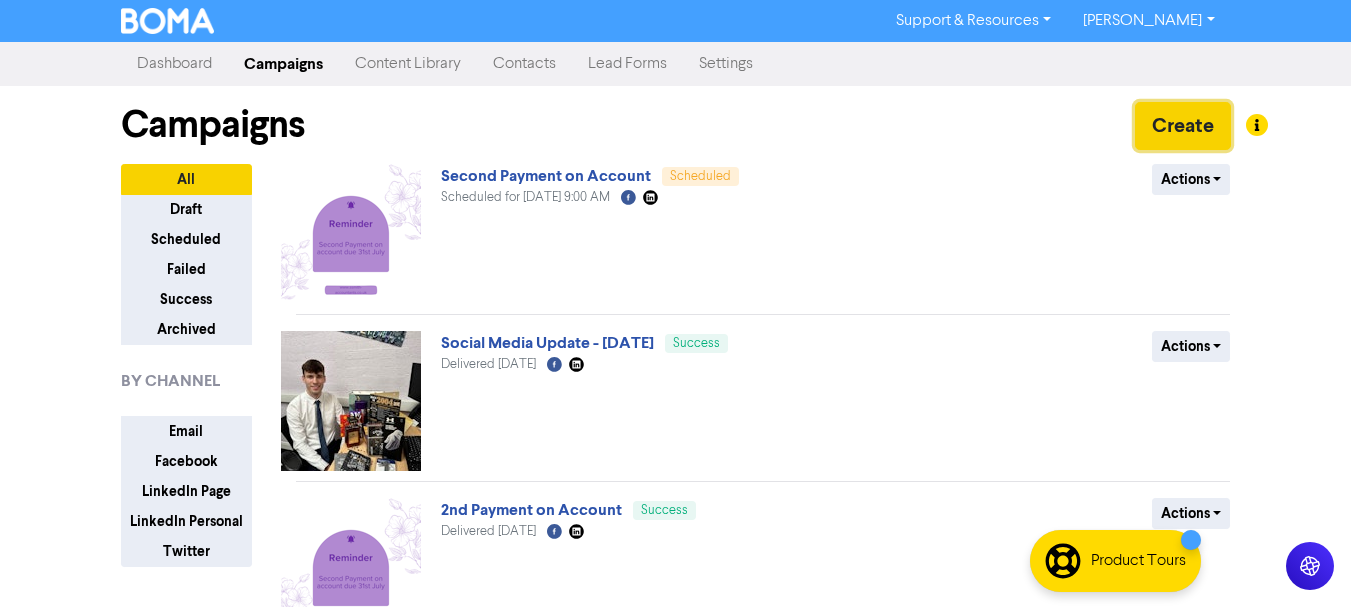click on "Create" at bounding box center (1183, 126) 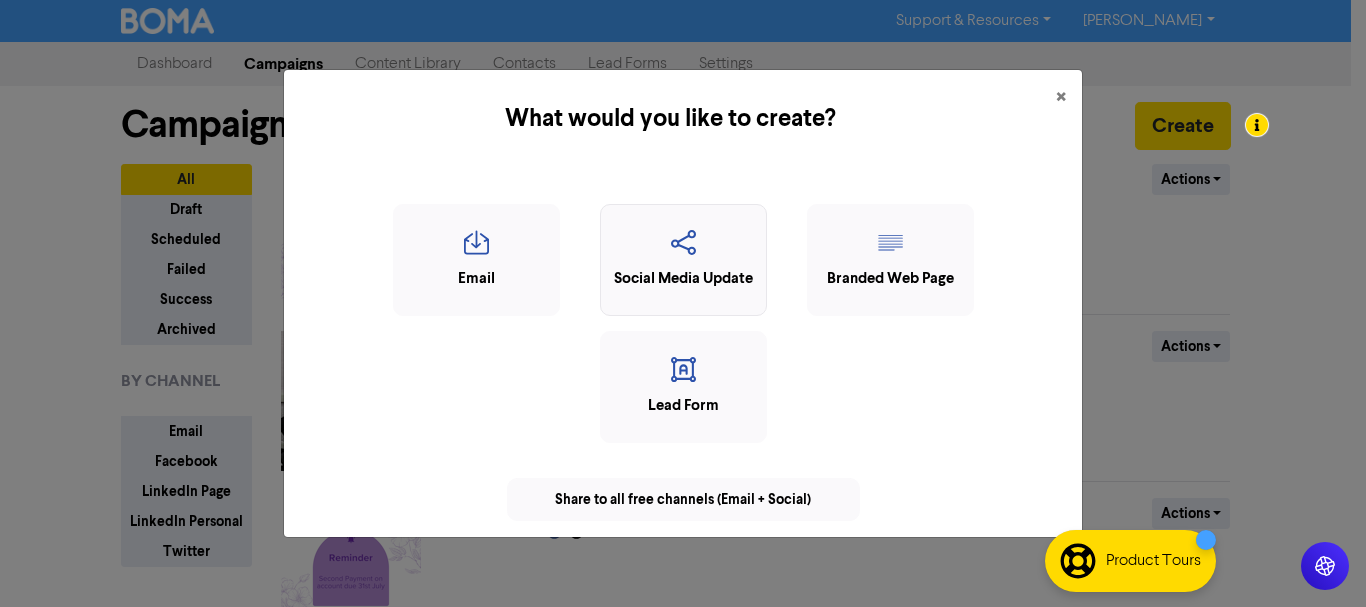click at bounding box center (683, 249) 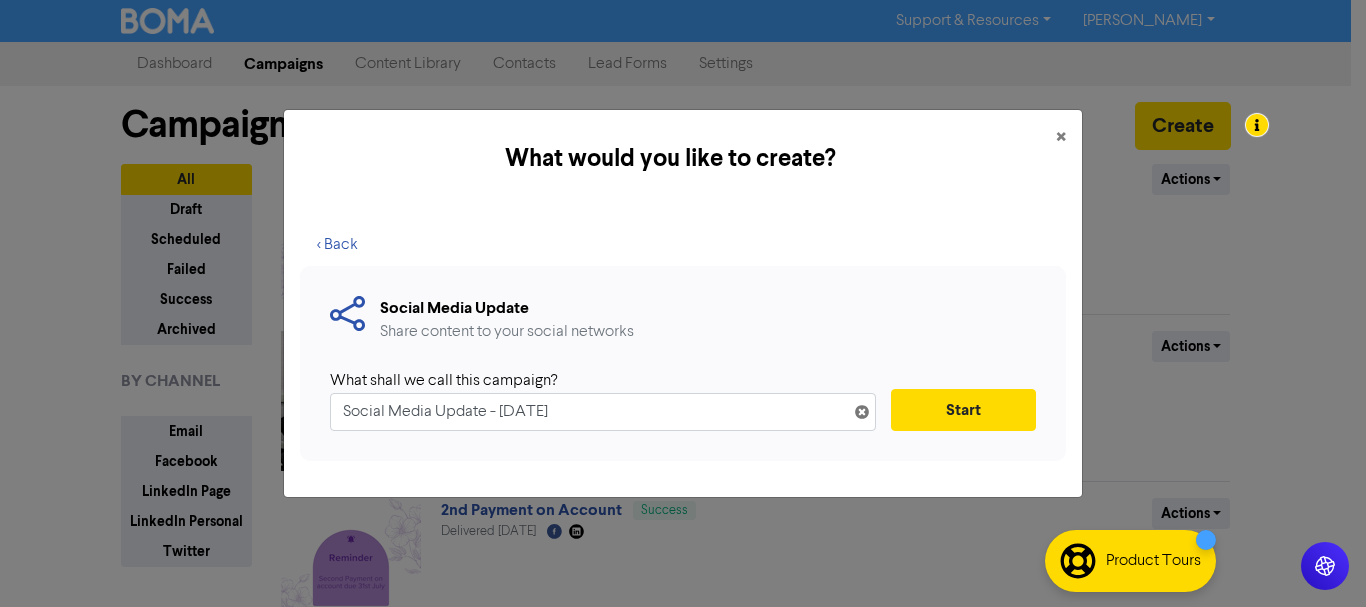 drag, startPoint x: 699, startPoint y: 422, endPoint x: 339, endPoint y: 402, distance: 360.5551 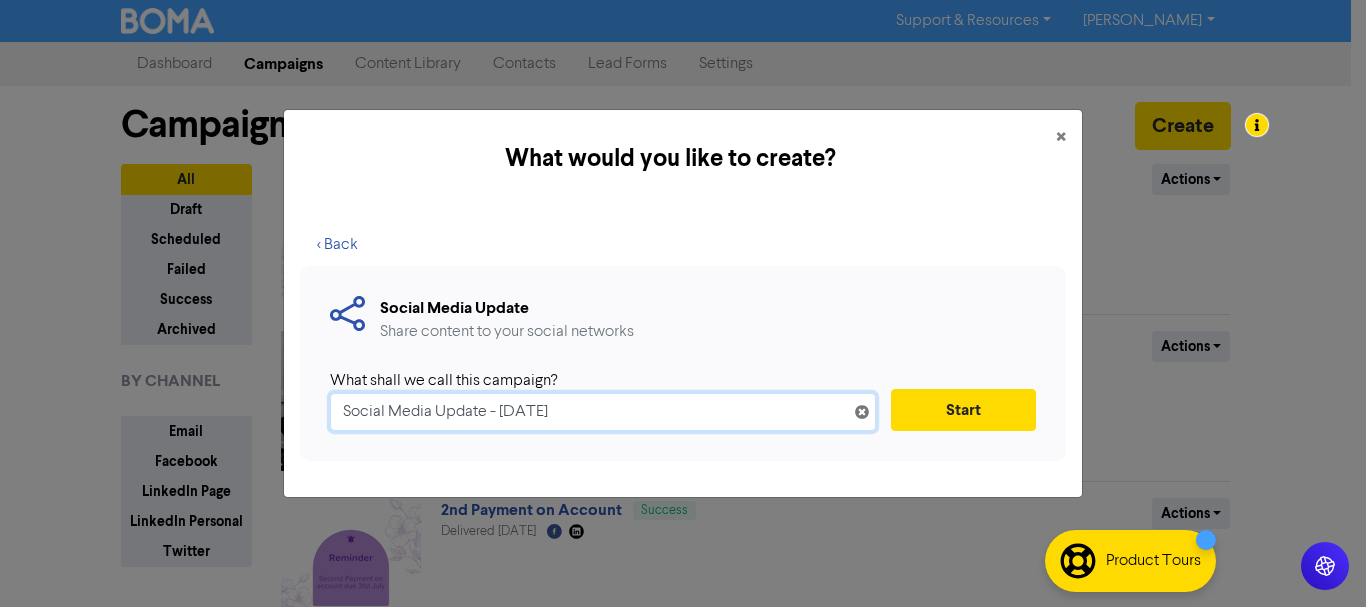 click on "Social Media Update - [DATE]" at bounding box center [603, 412] 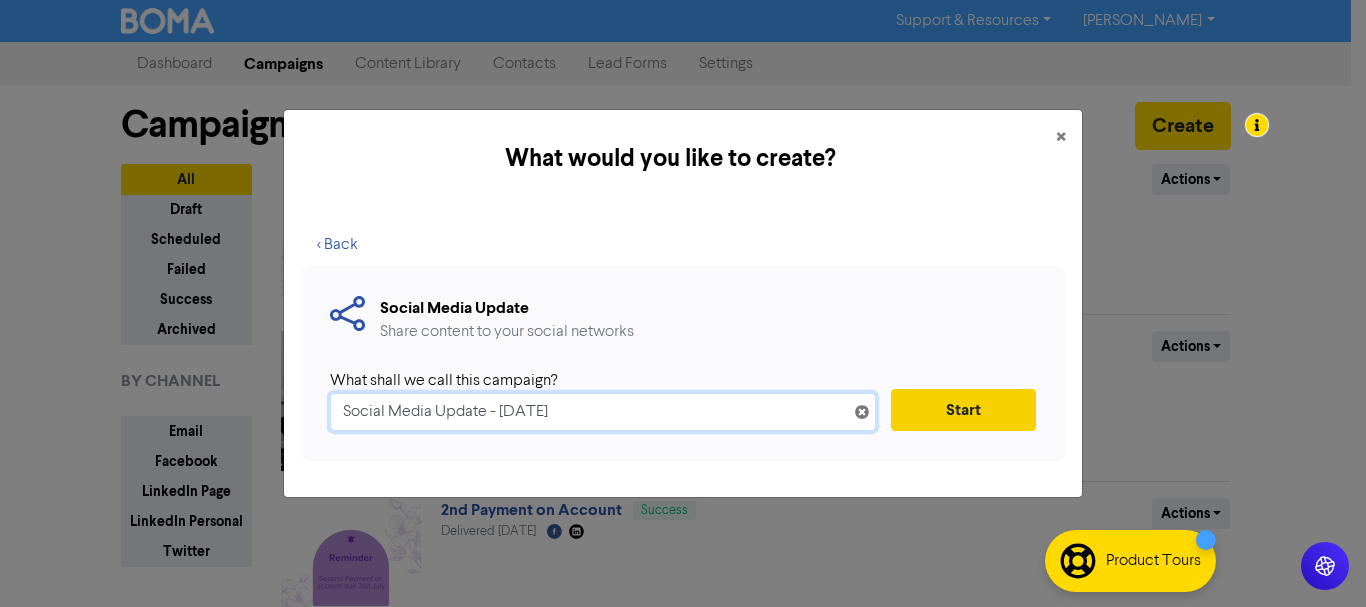 paste on "The Key Reports To Keep In Control Of Your Company’s Finances" 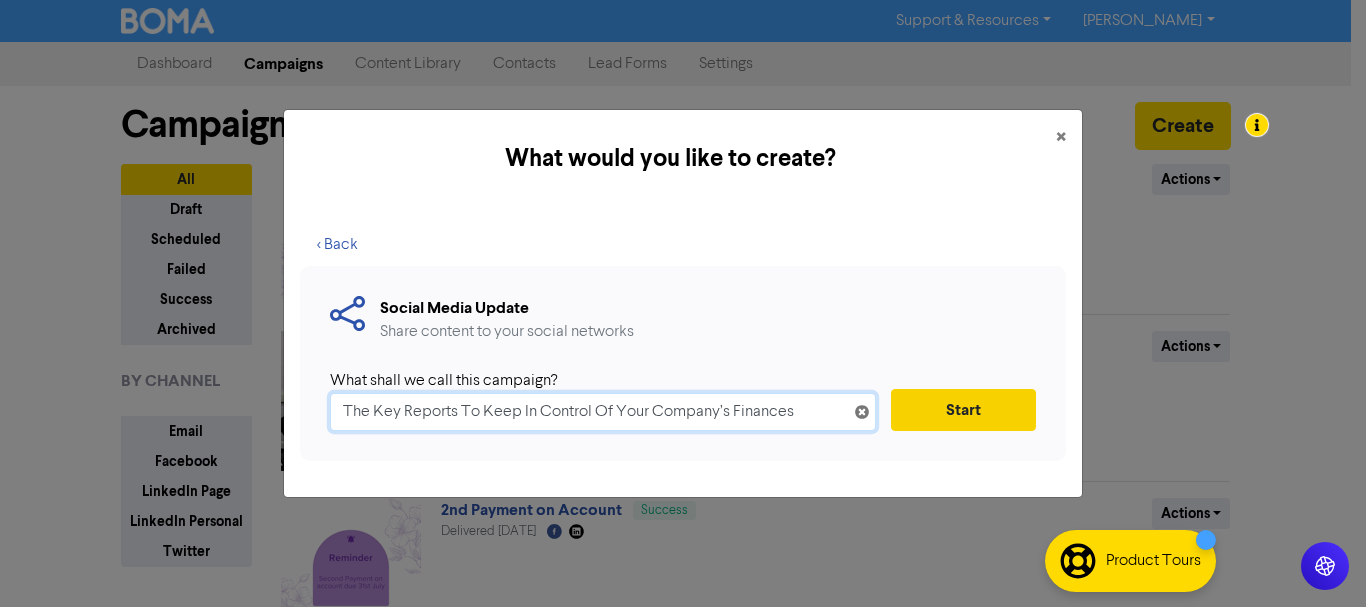 type on "The Key Reports To Keep In Control Of Your Company’s Finances" 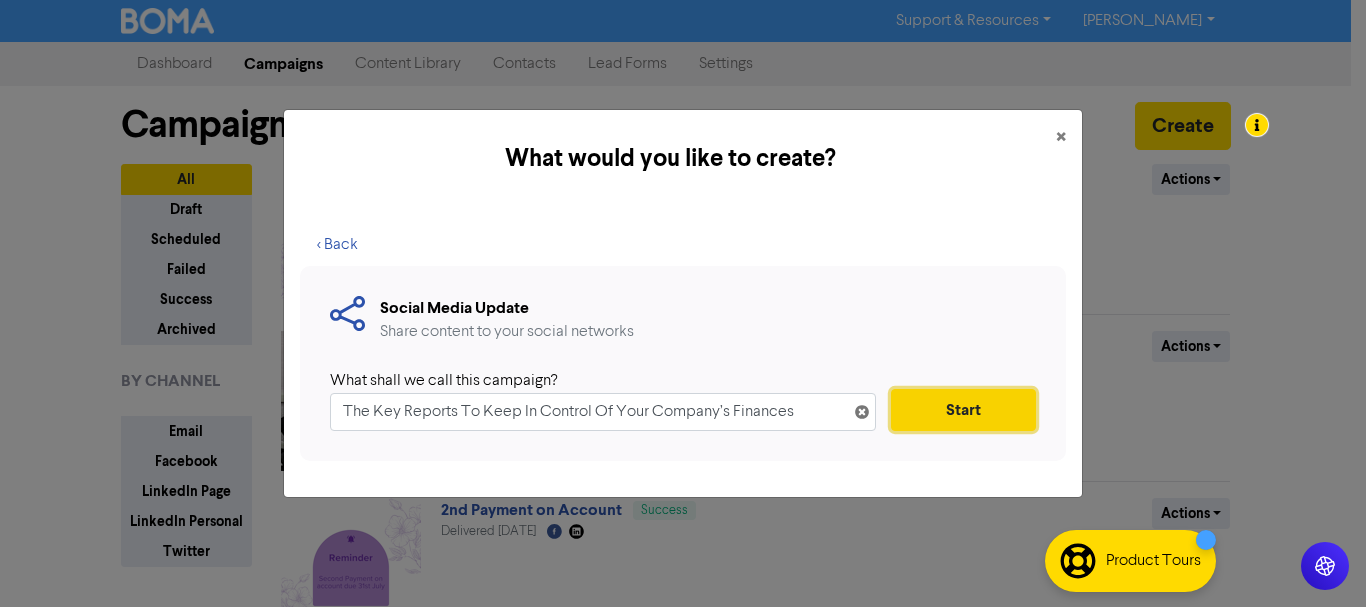 click on "Start" at bounding box center [963, 410] 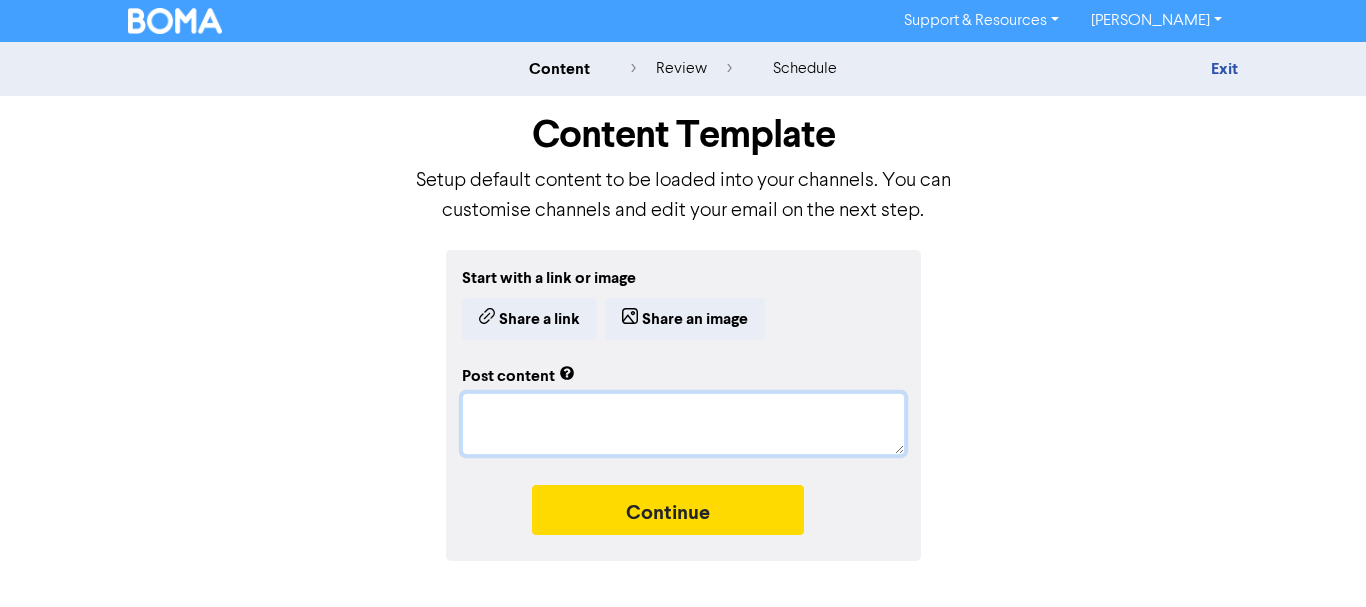 click at bounding box center [683, 424] 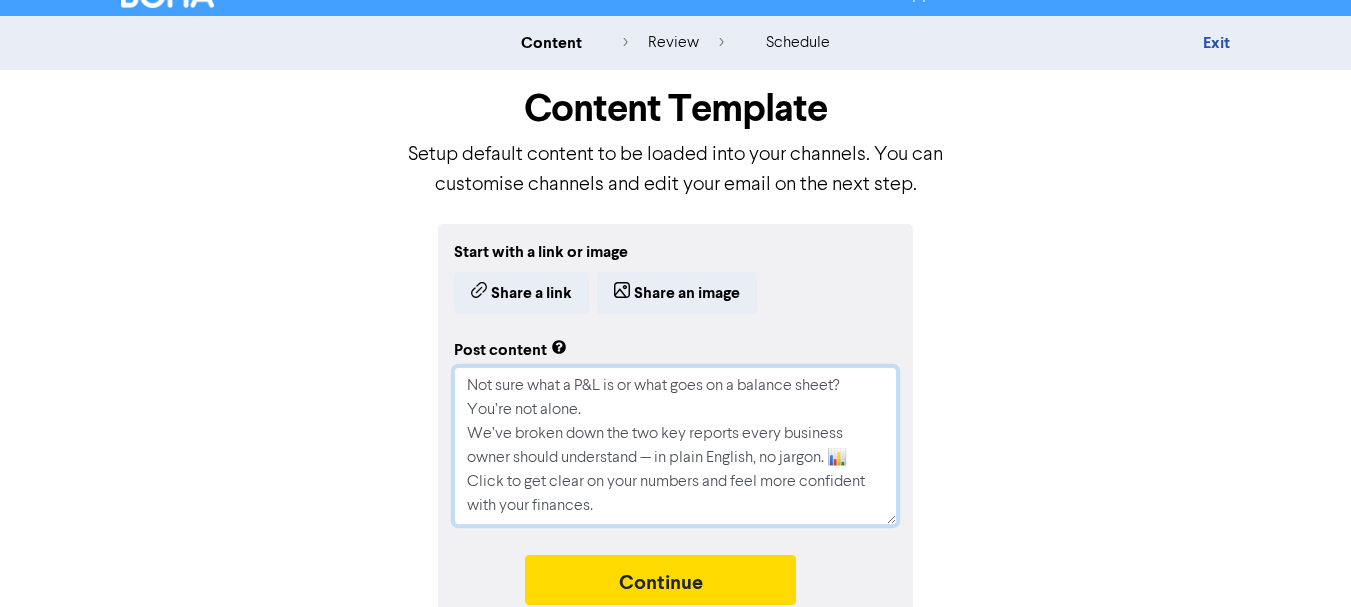 scroll, scrollTop: 50, scrollLeft: 0, axis: vertical 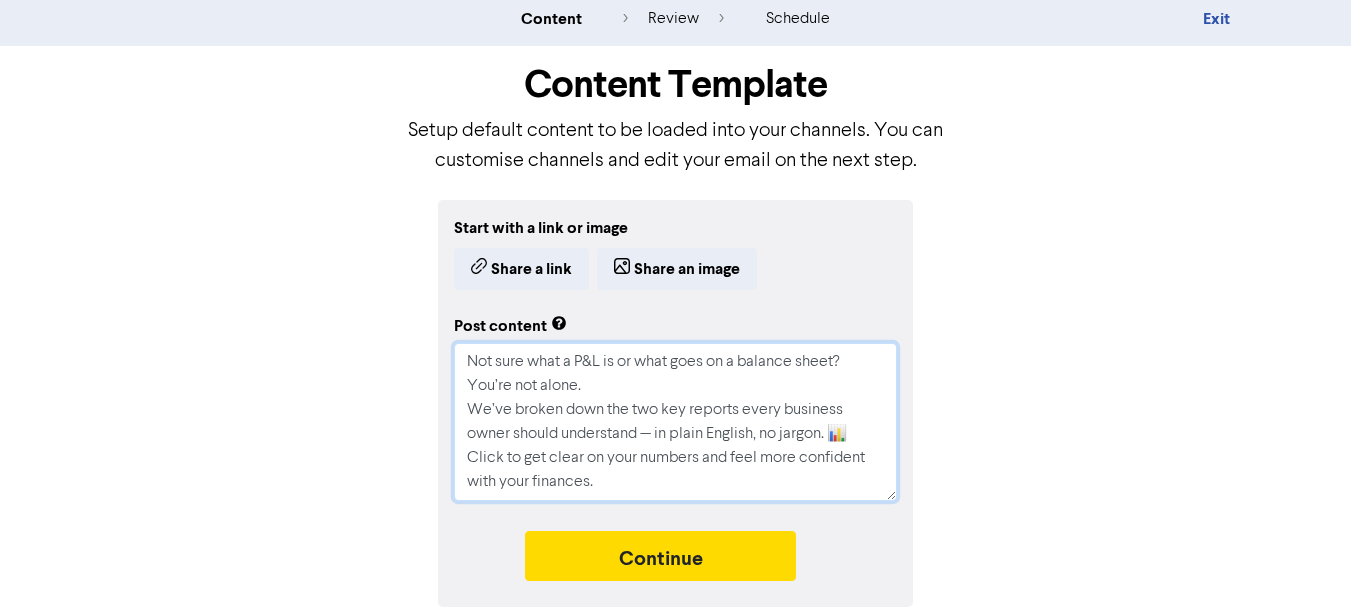 click on "Not sure what a P&L is or what goes on a balance sheet? You’re not alone.
We’ve broken down the two key reports every business owner should understand — in plain English, no jargon. 📊
Click to get clear on your numbers and feel more confident with your finances." at bounding box center (675, 422) 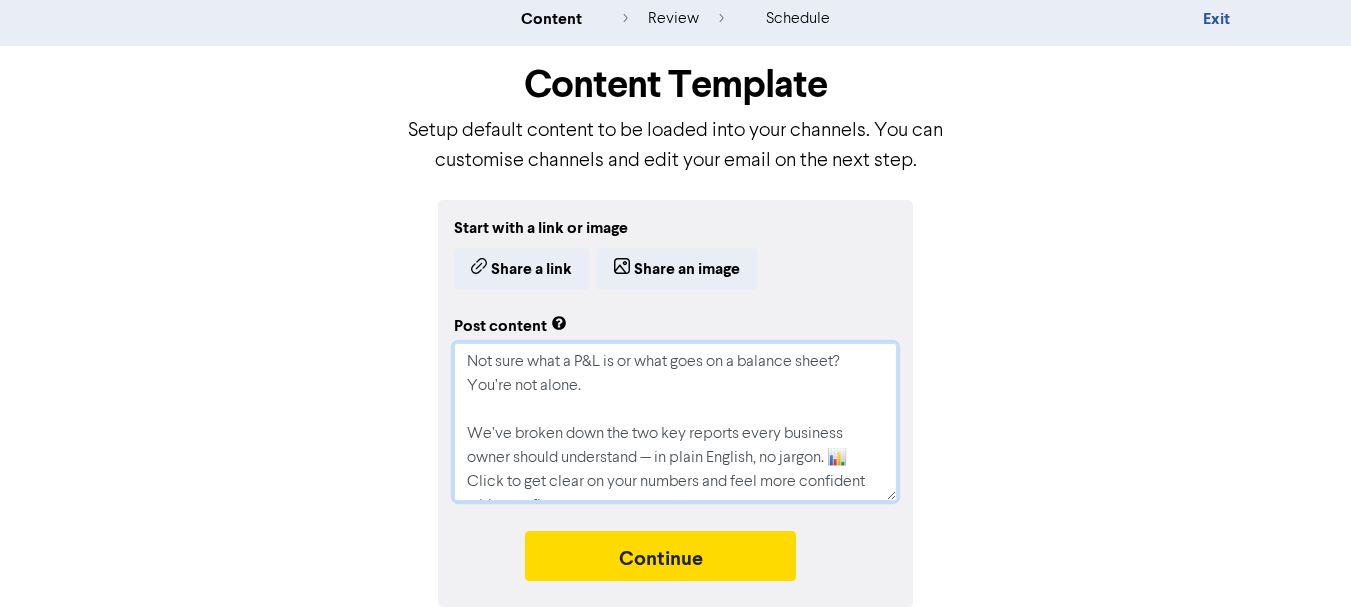 click on "Not sure what a P&L is or what goes on a balance sheet? You’re not alone.
We’ve broken down the two key reports every business owner should understand — in plain English, no jargon. 📊
Click to get clear on your numbers and feel more confident with your finances." at bounding box center [675, 422] 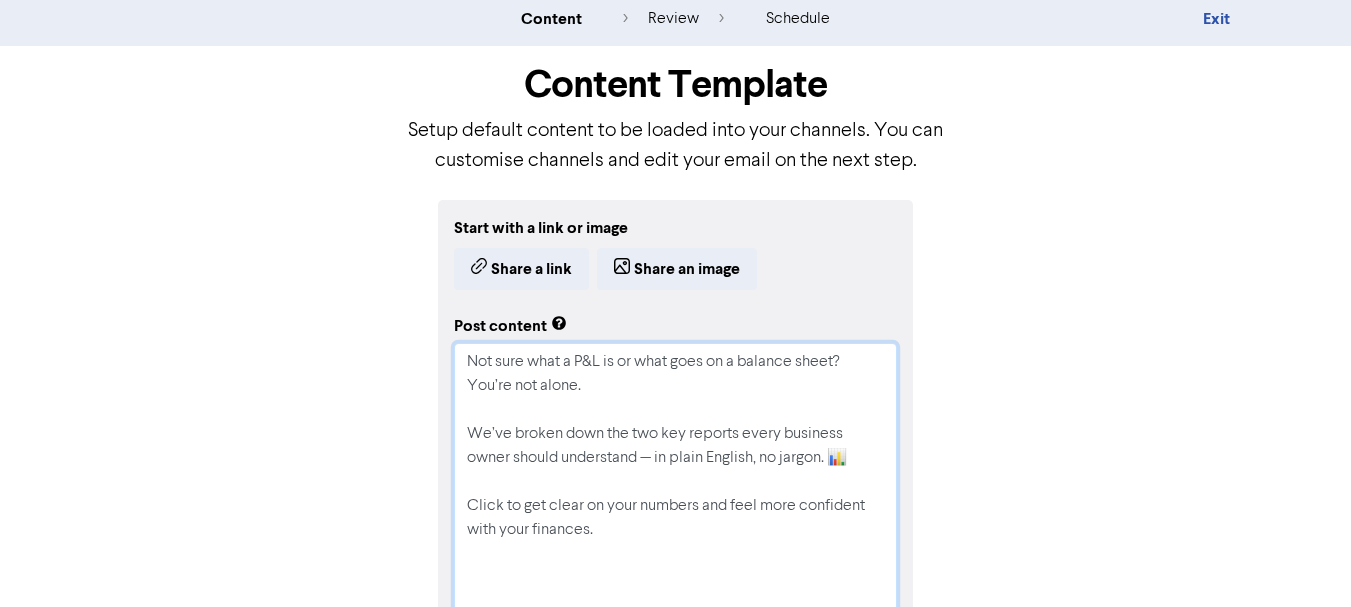 drag, startPoint x: 891, startPoint y: 495, endPoint x: 908, endPoint y: 639, distance: 145 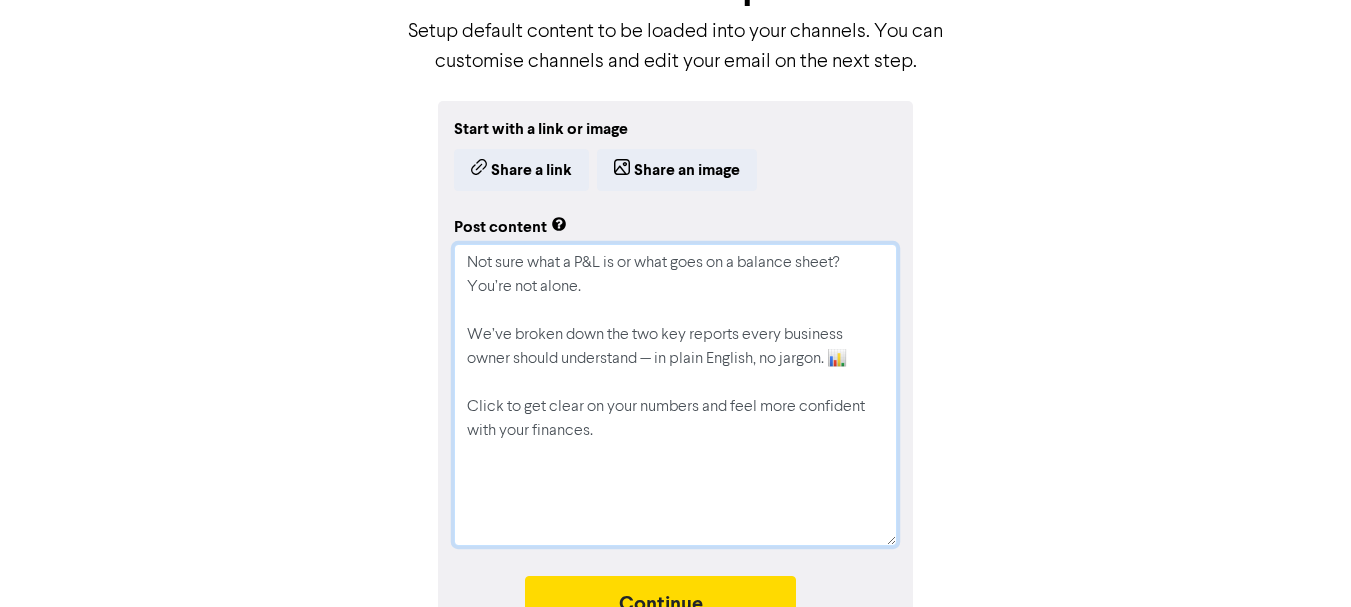 scroll, scrollTop: 150, scrollLeft: 0, axis: vertical 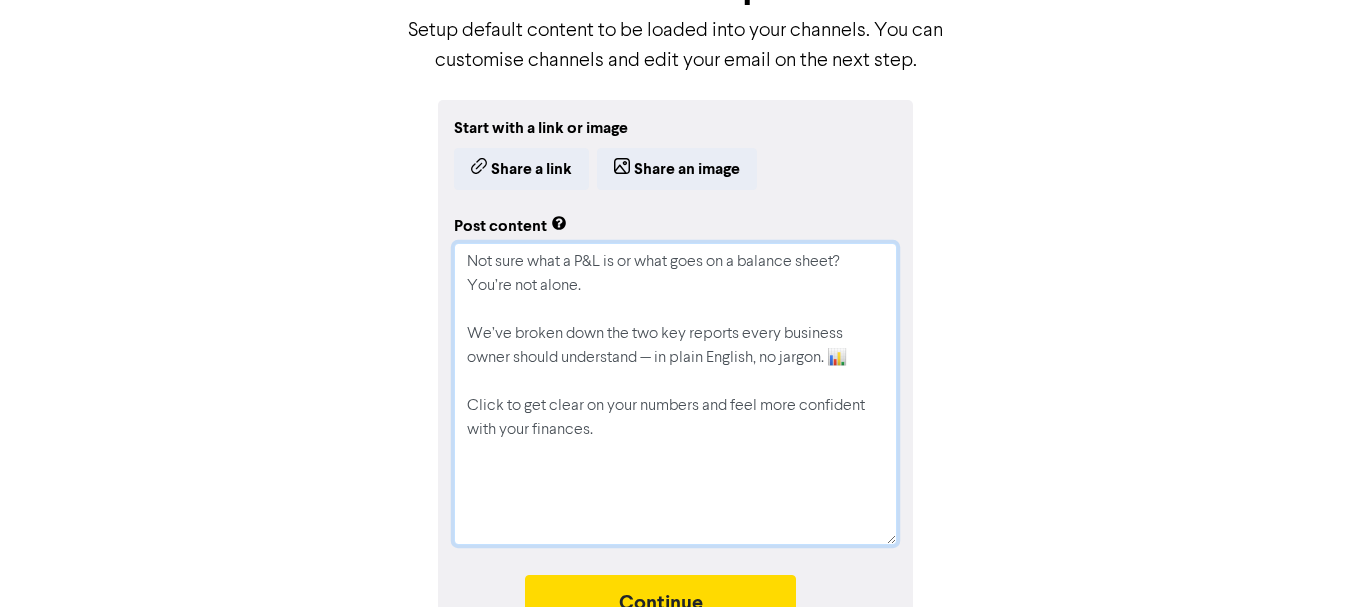 drag, startPoint x: 468, startPoint y: 263, endPoint x: 675, endPoint y: 227, distance: 210.10712 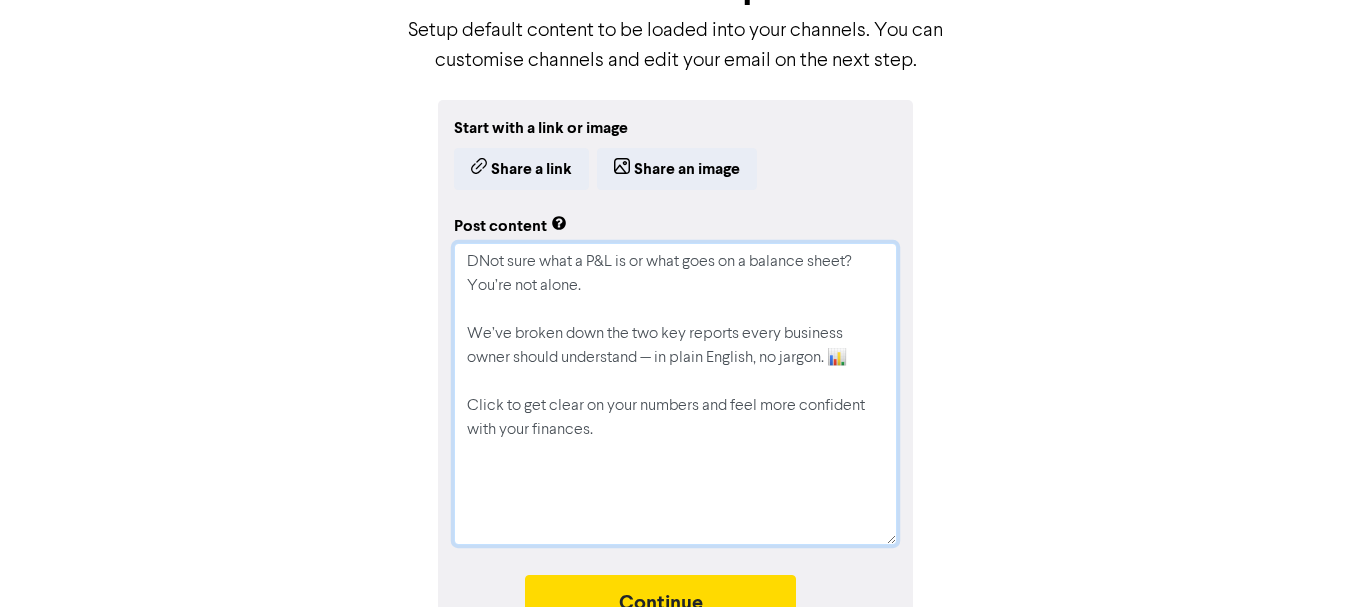 type on "x" 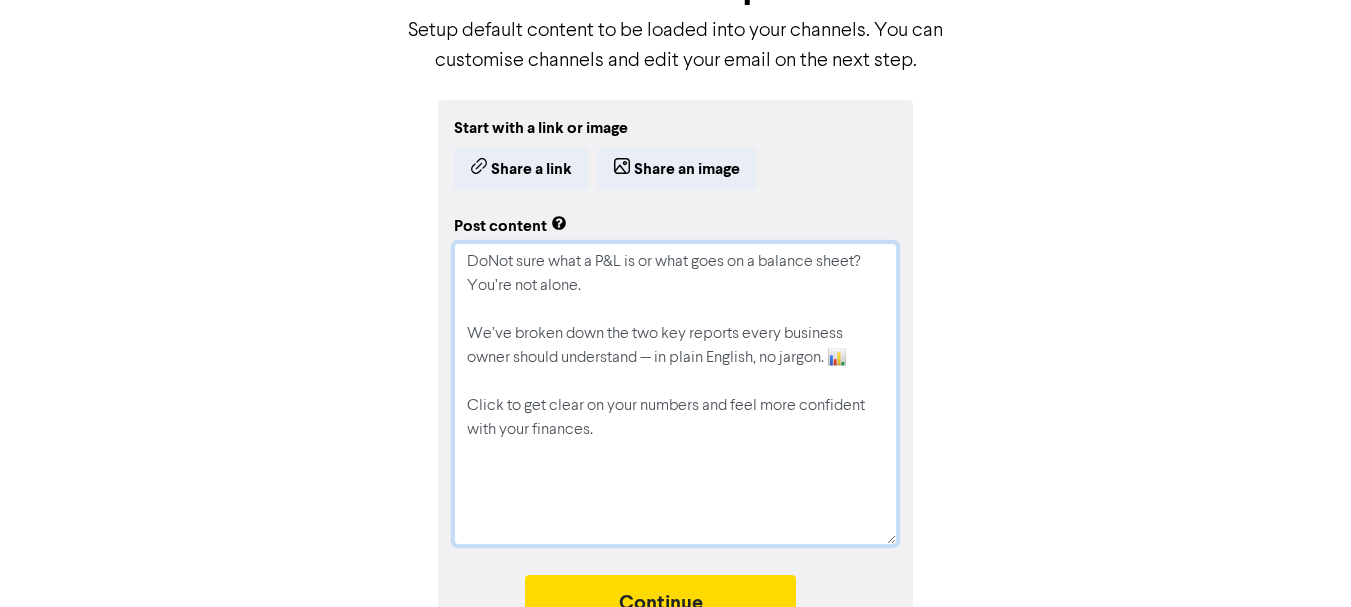 type on "x" 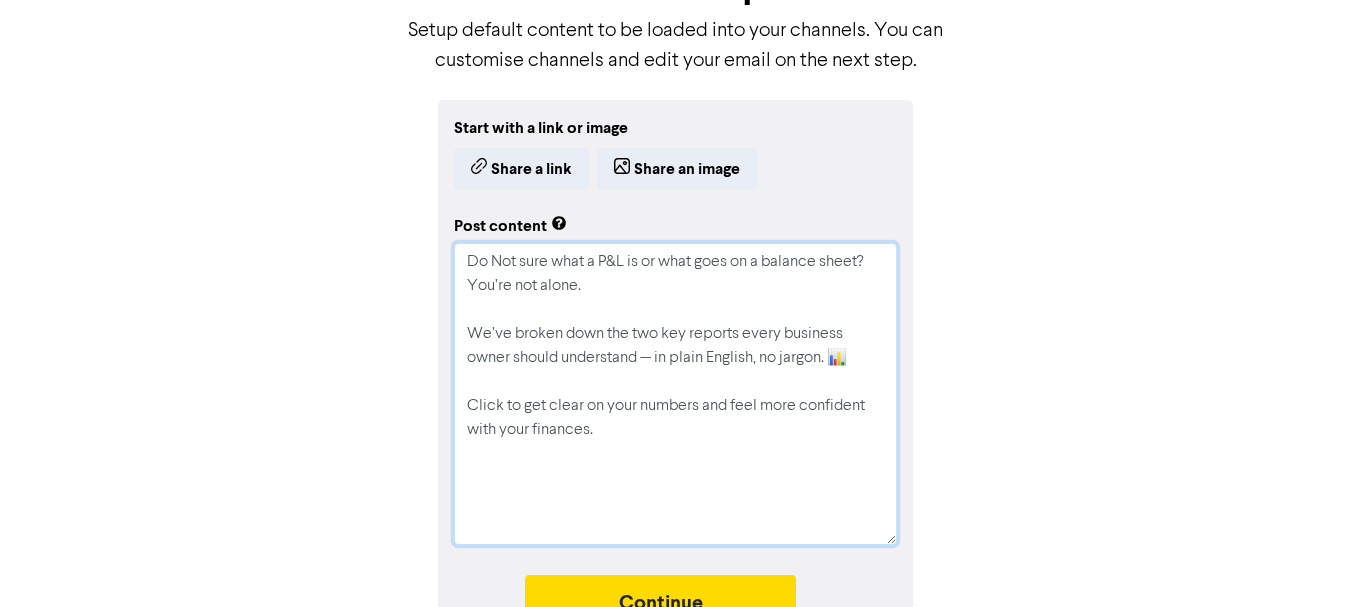 type on "x" 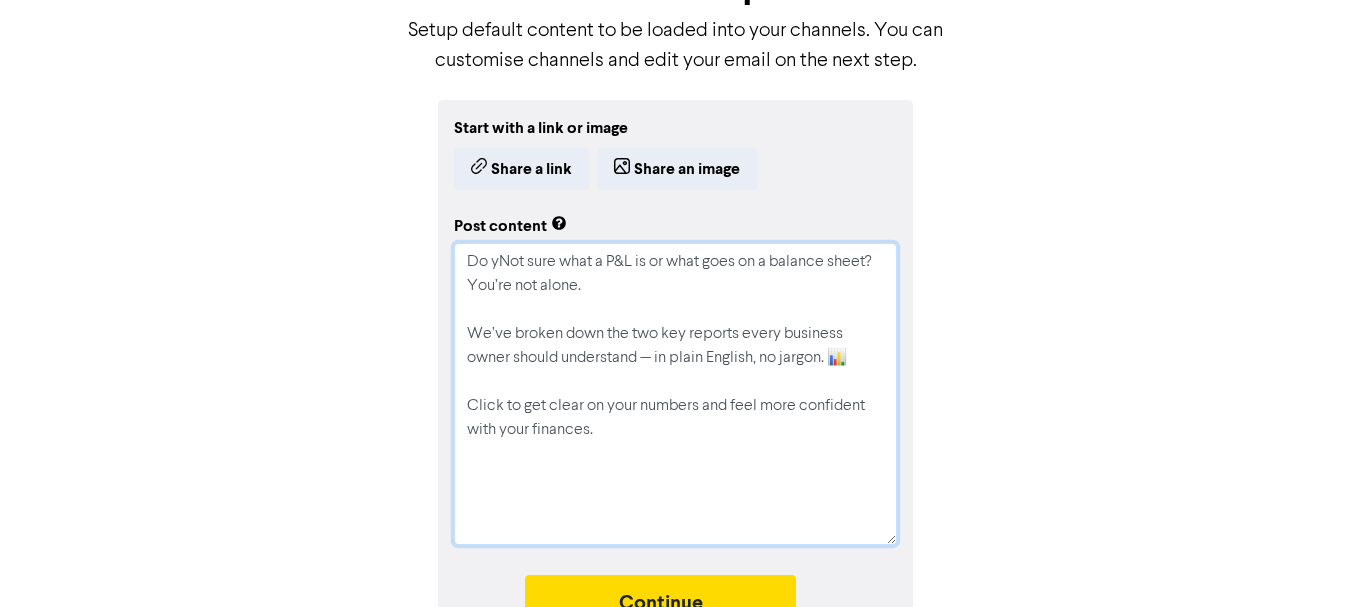 type on "x" 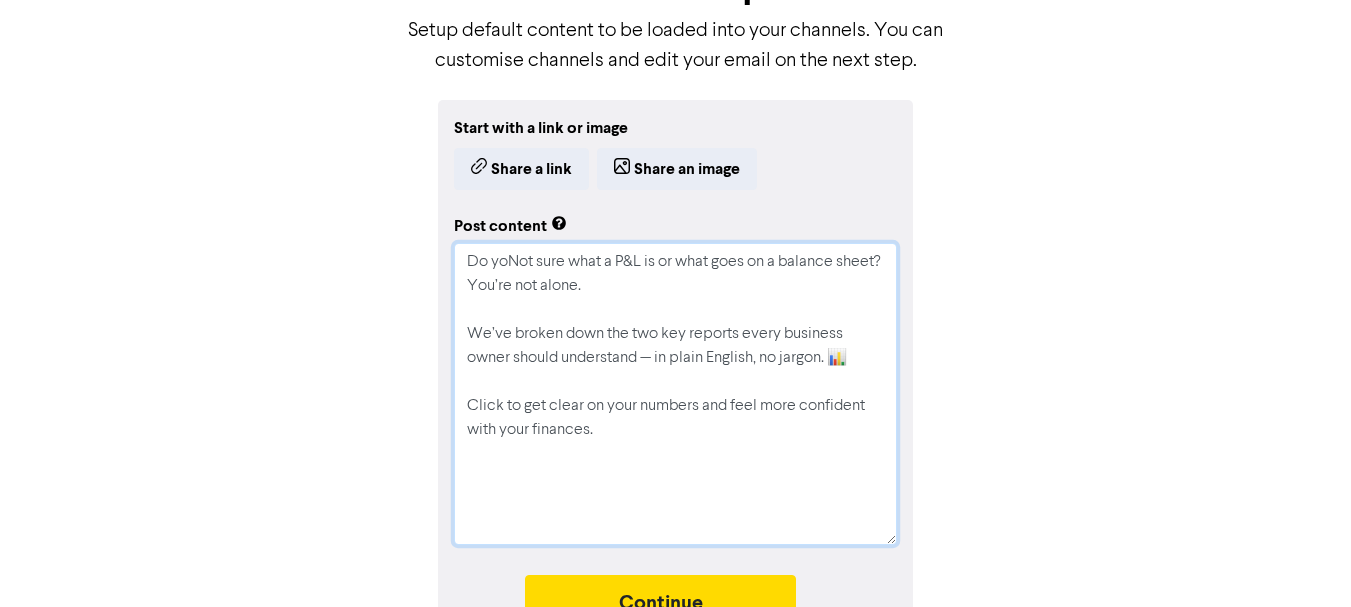 type on "x" 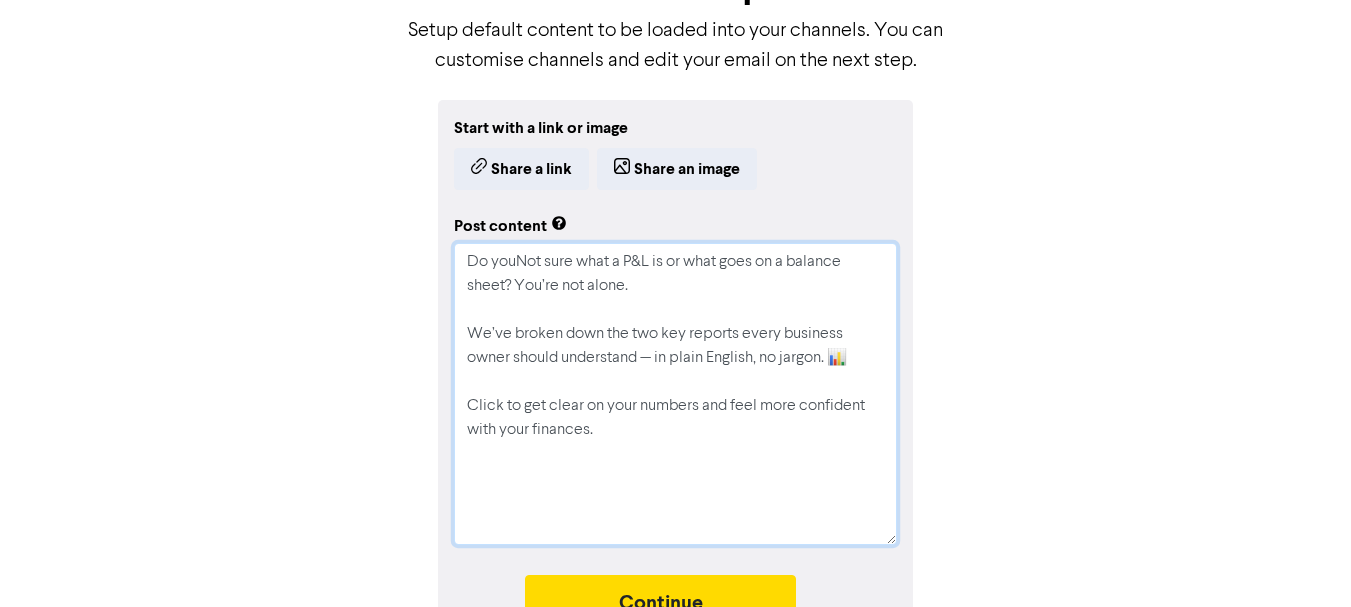 type on "x" 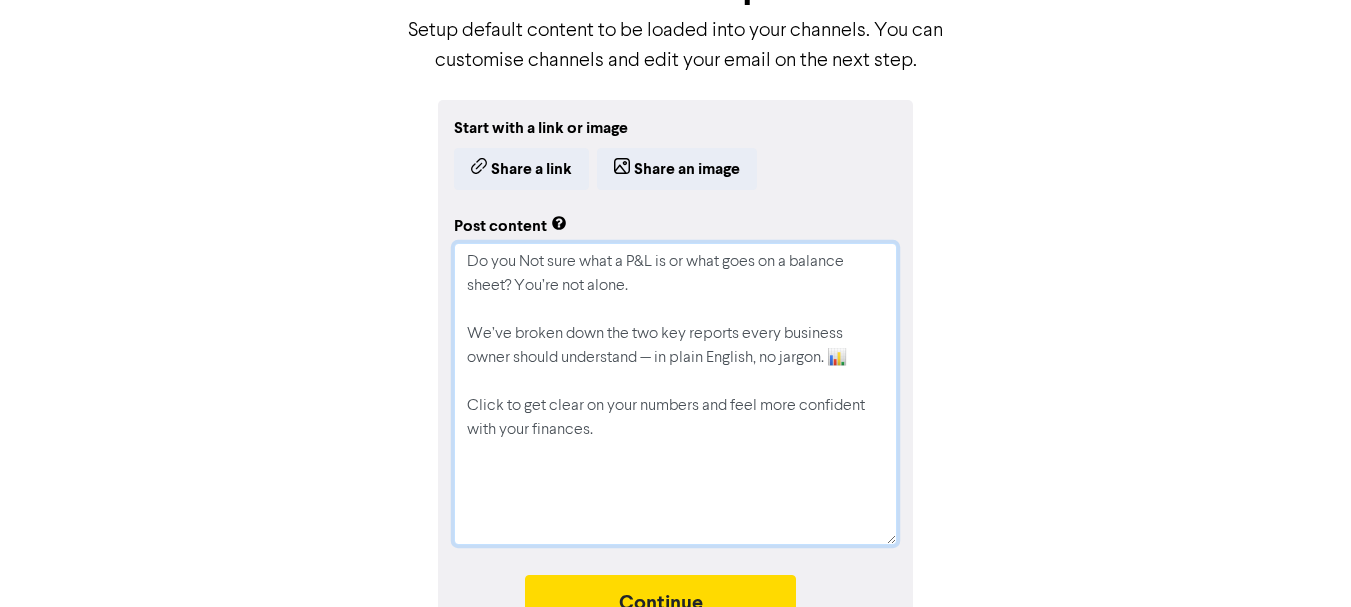 type on "x" 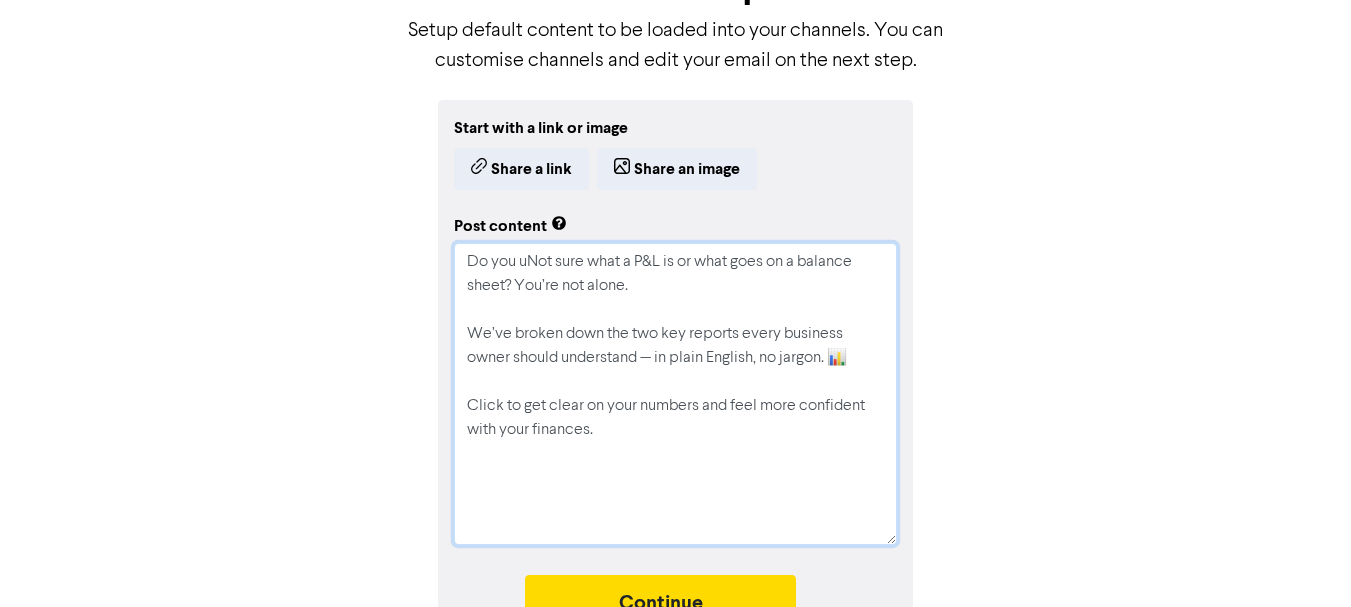 type on "x" 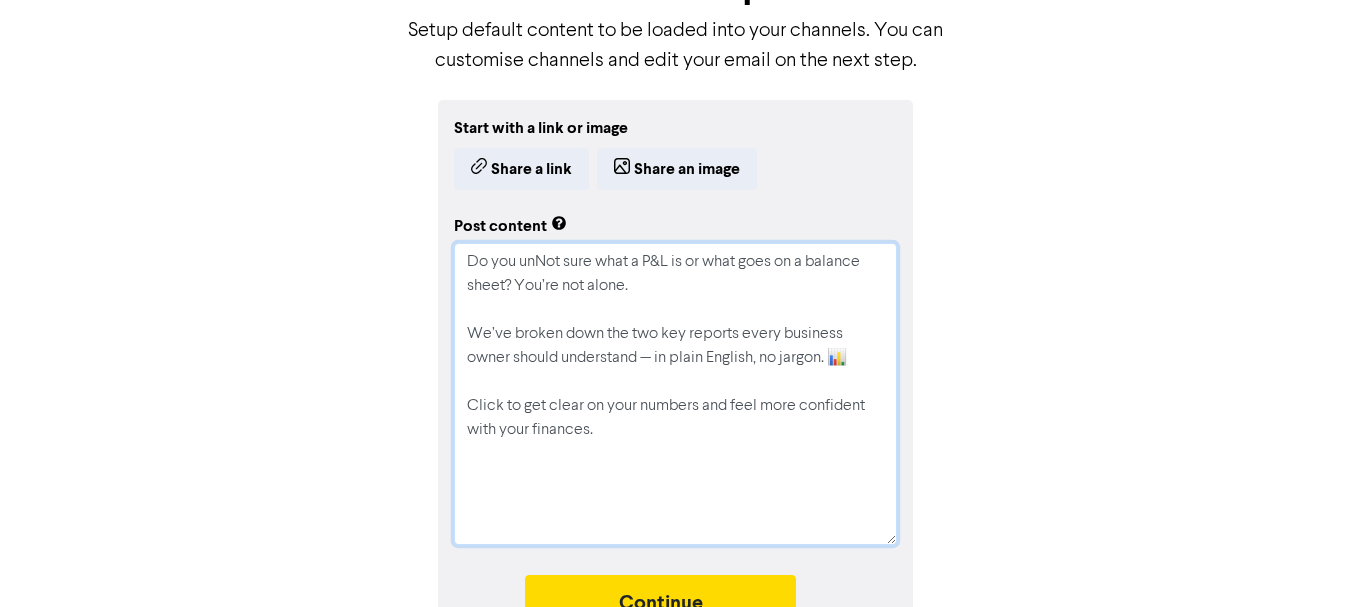 type on "x" 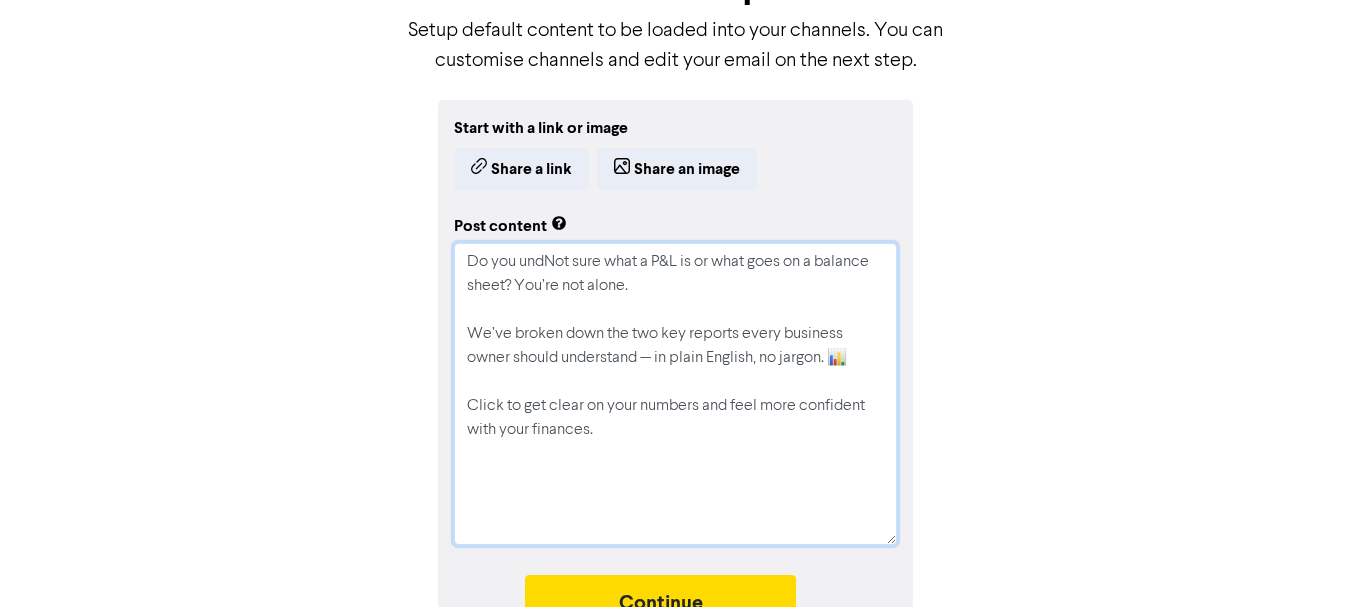 type on "x" 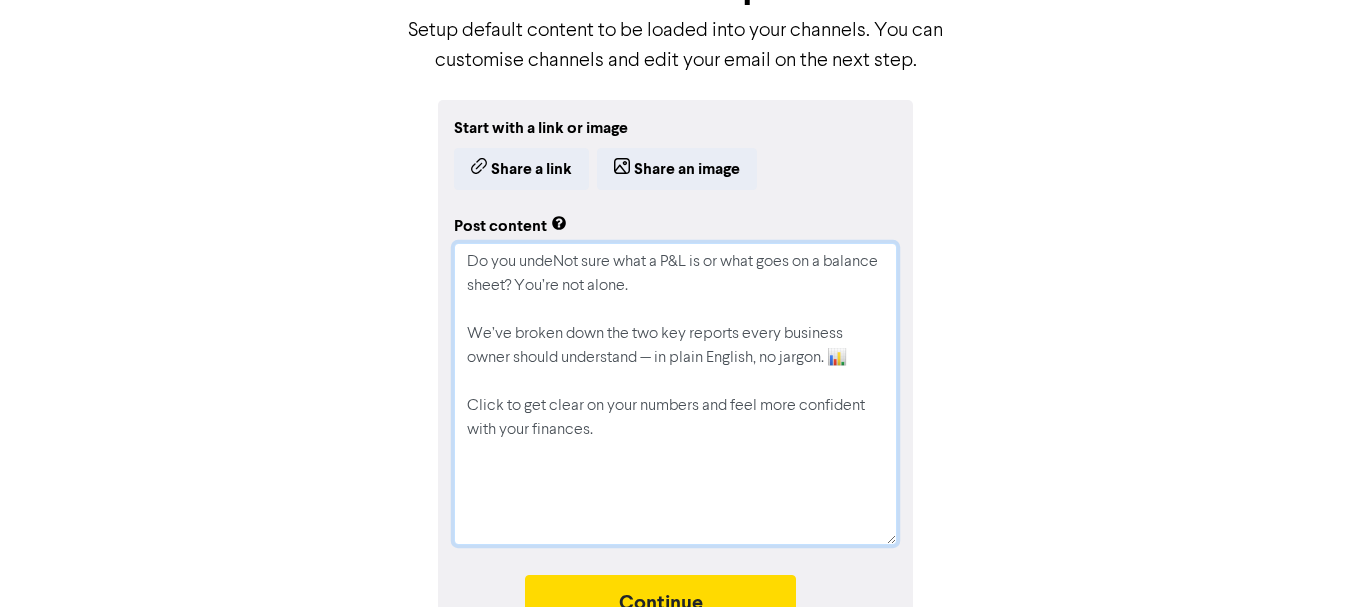 type on "x" 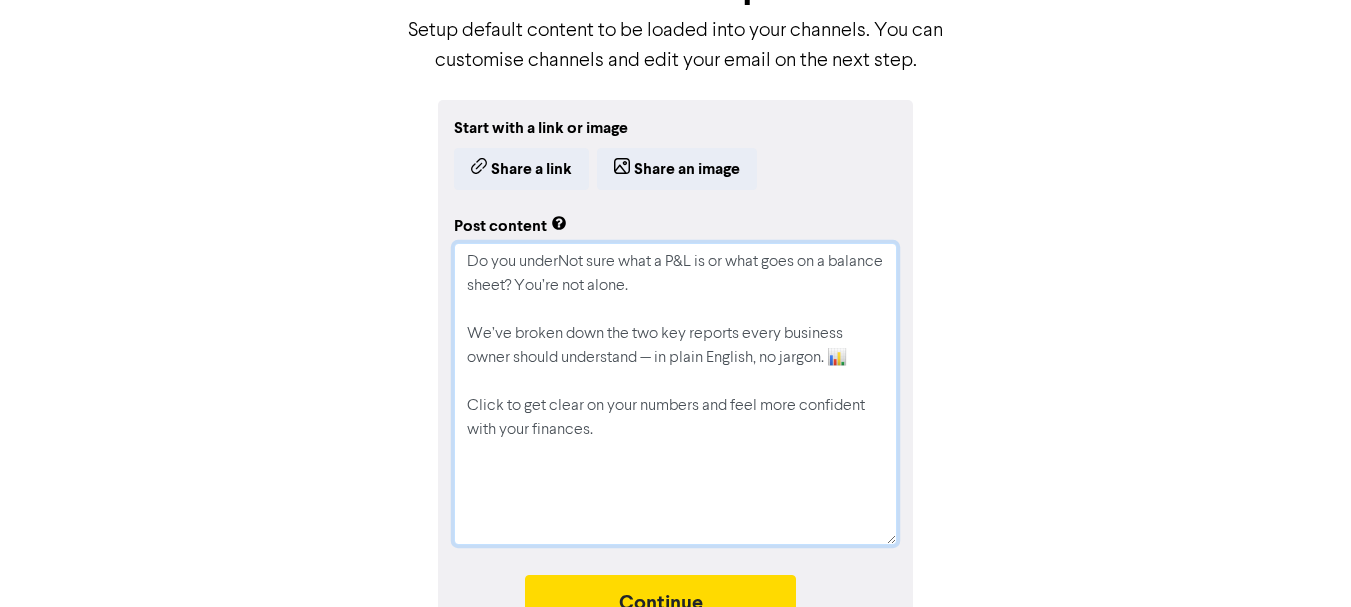 type on "x" 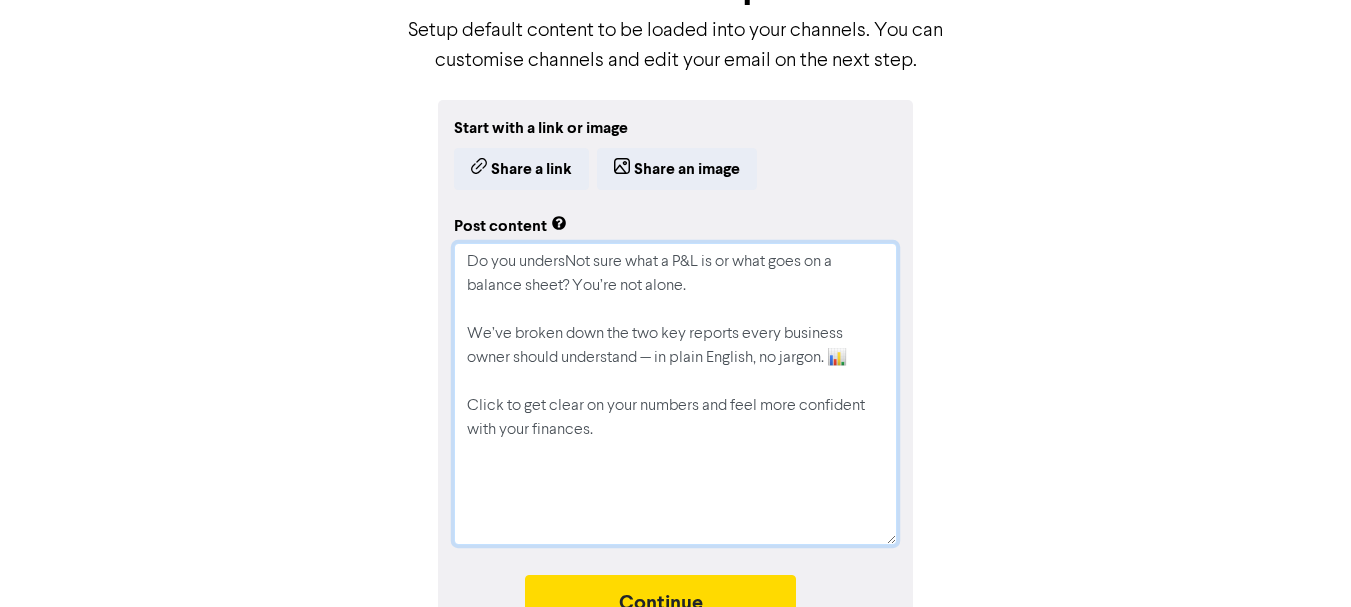 type on "x" 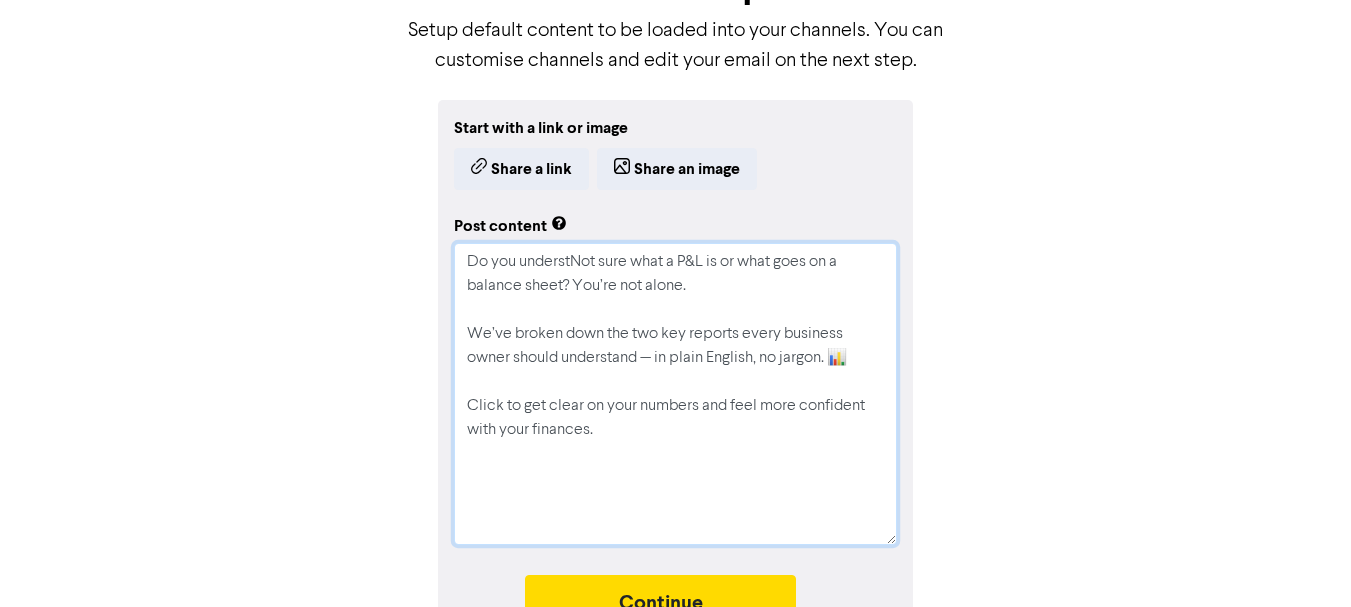 type on "x" 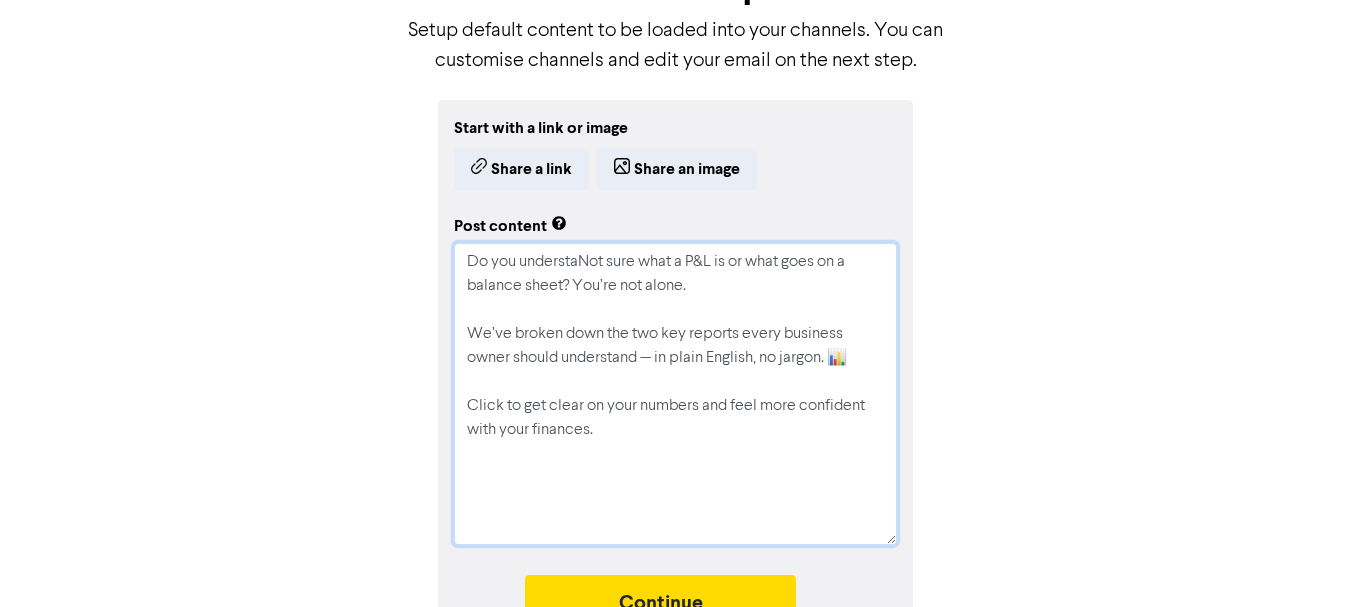 type on "x" 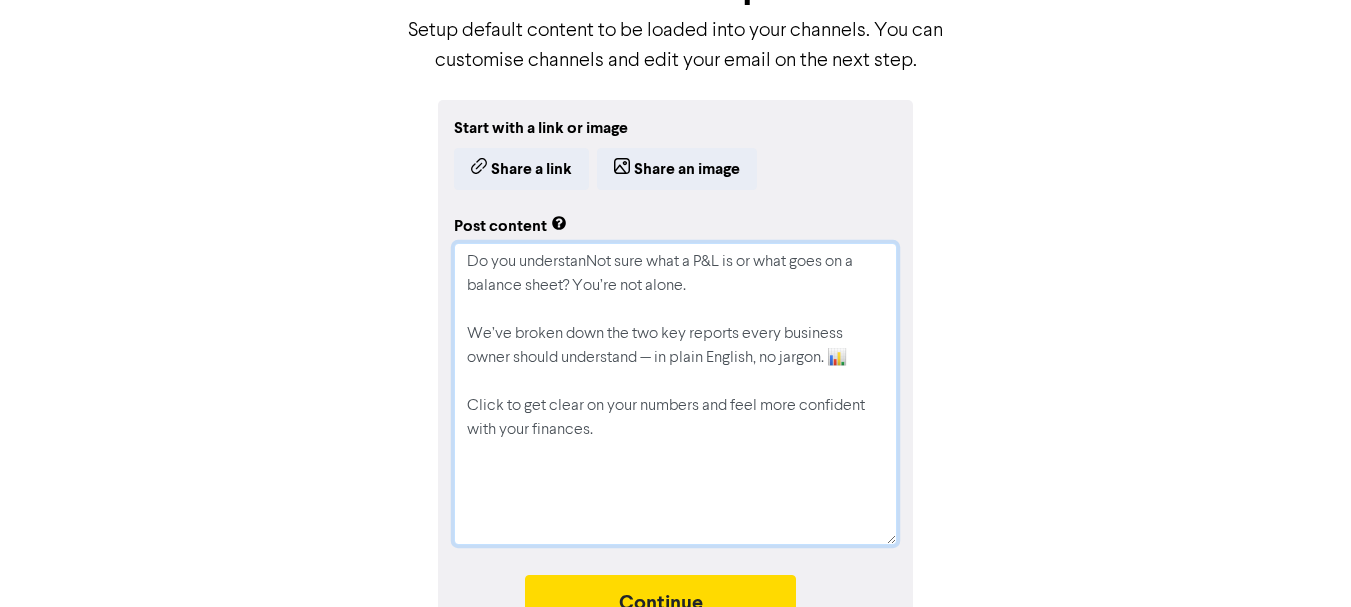 type on "x" 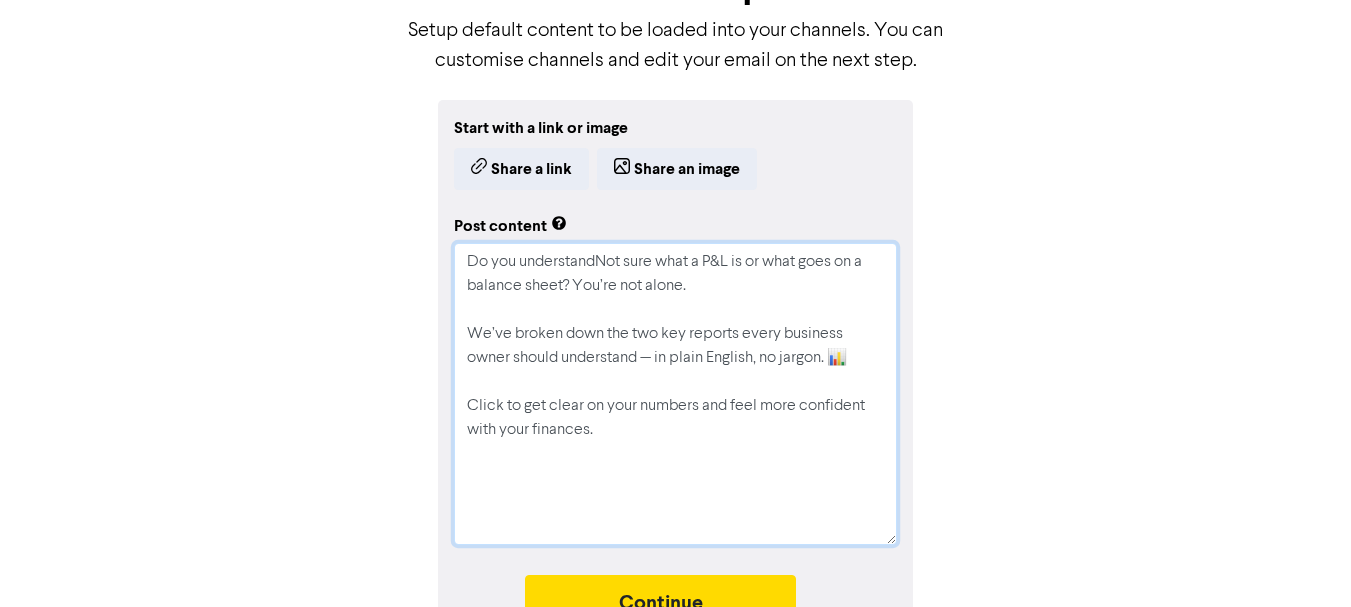 type on "x" 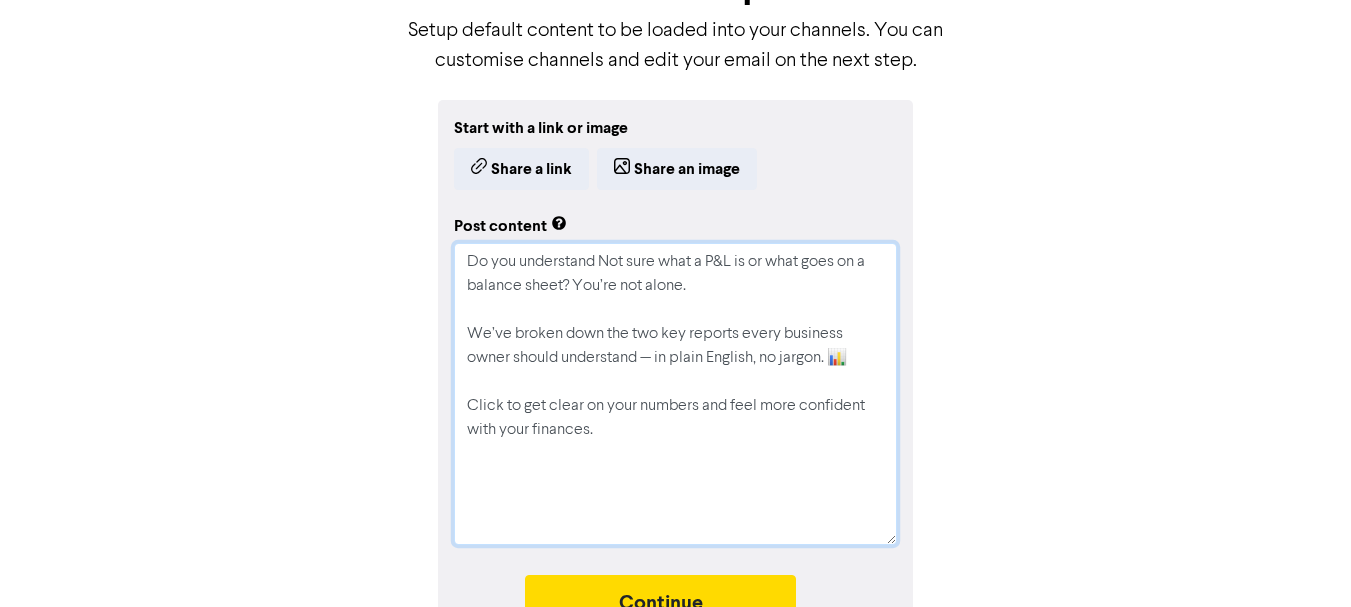 type on "x" 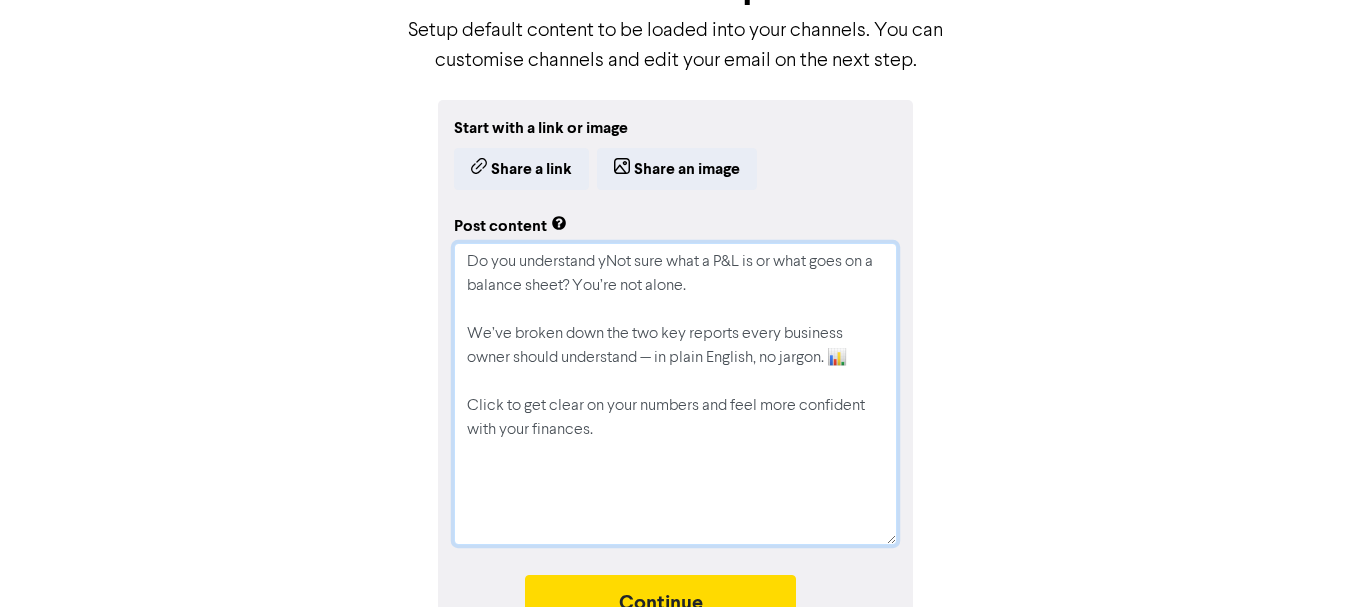 type on "x" 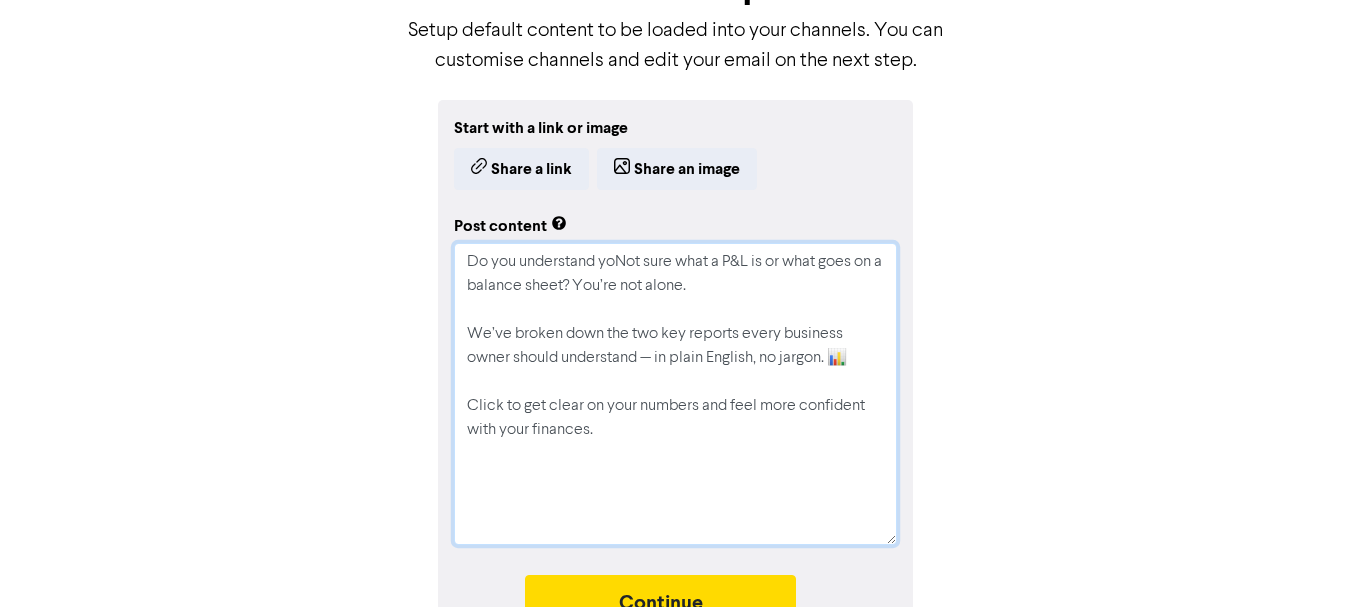 type on "x" 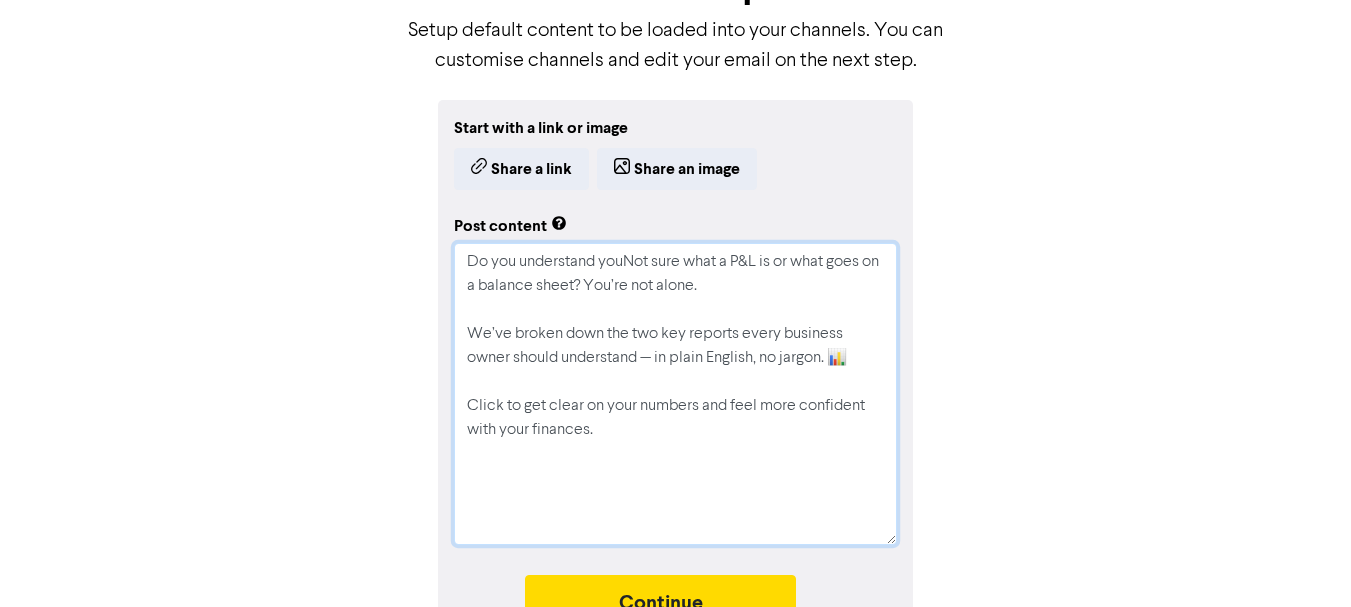 type on "x" 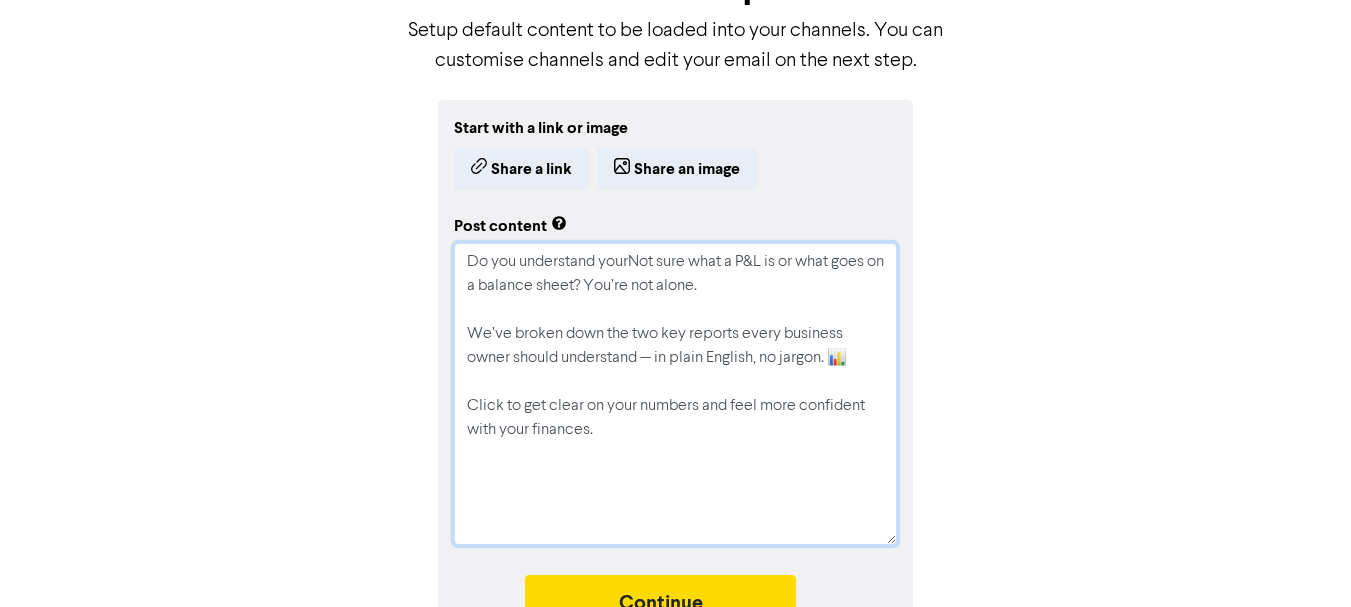 type on "x" 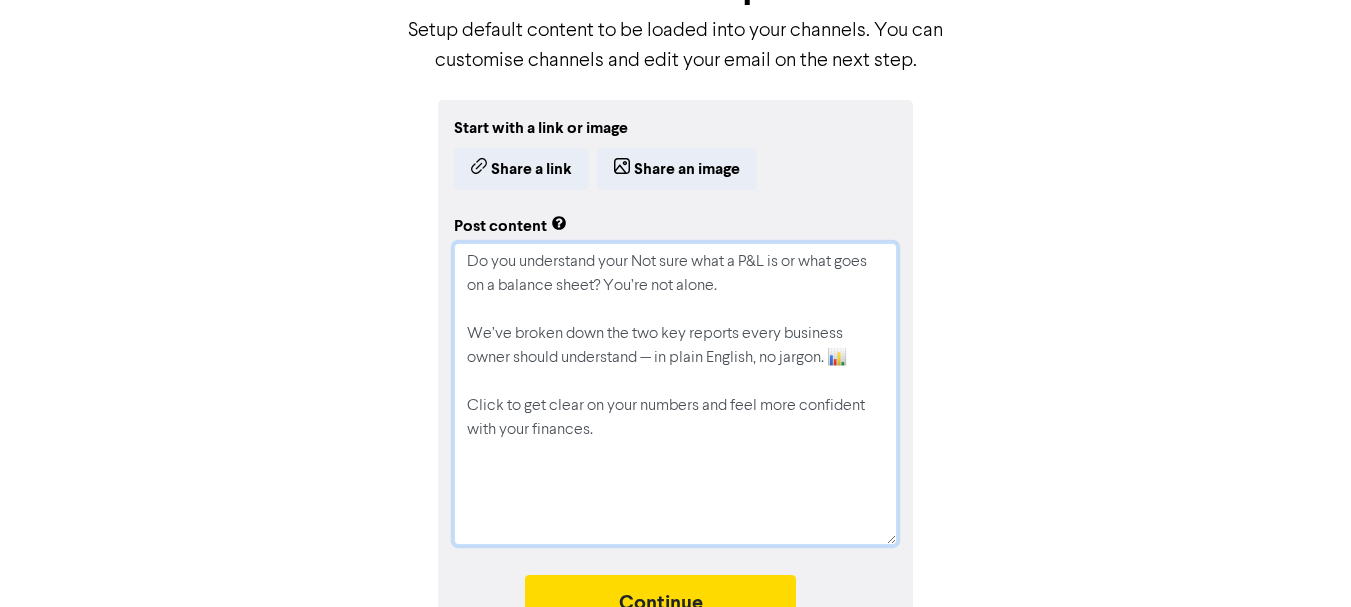 type on "x" 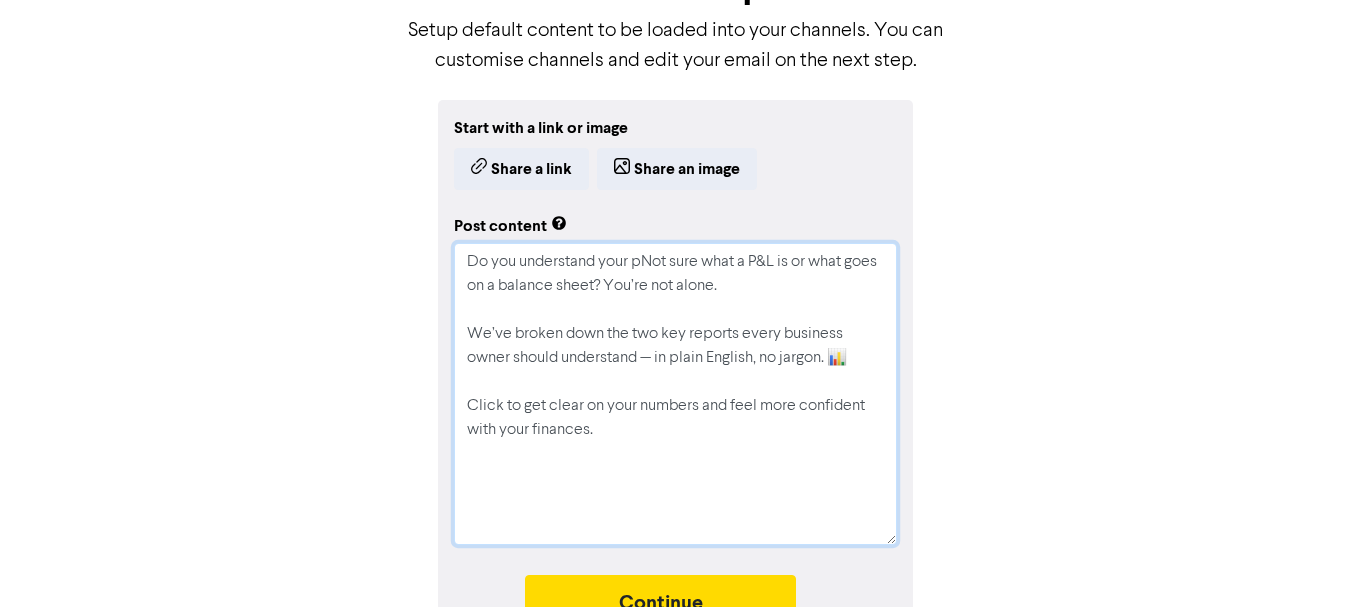 type on "x" 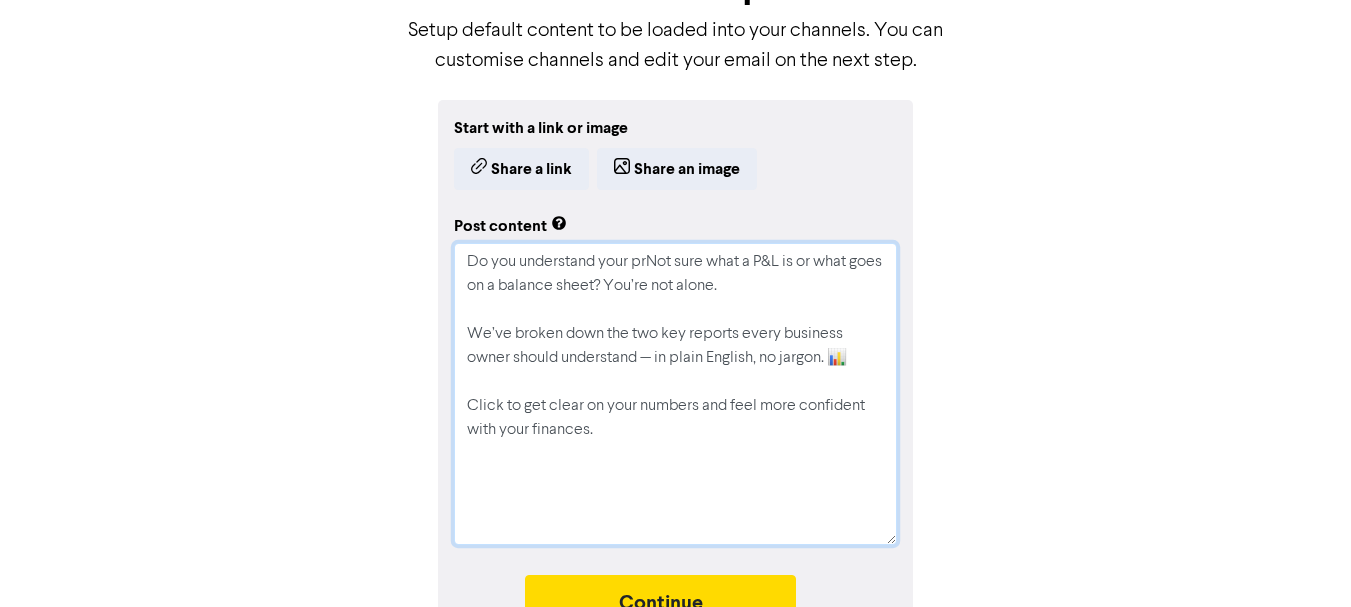type on "x" 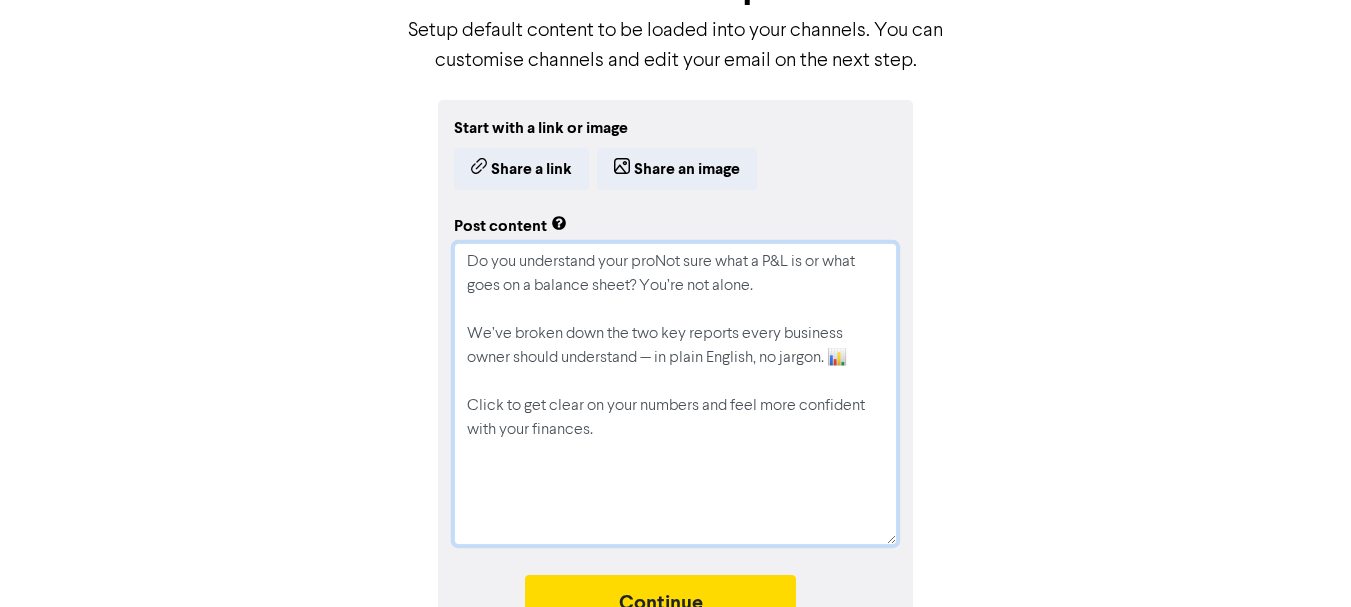 type on "x" 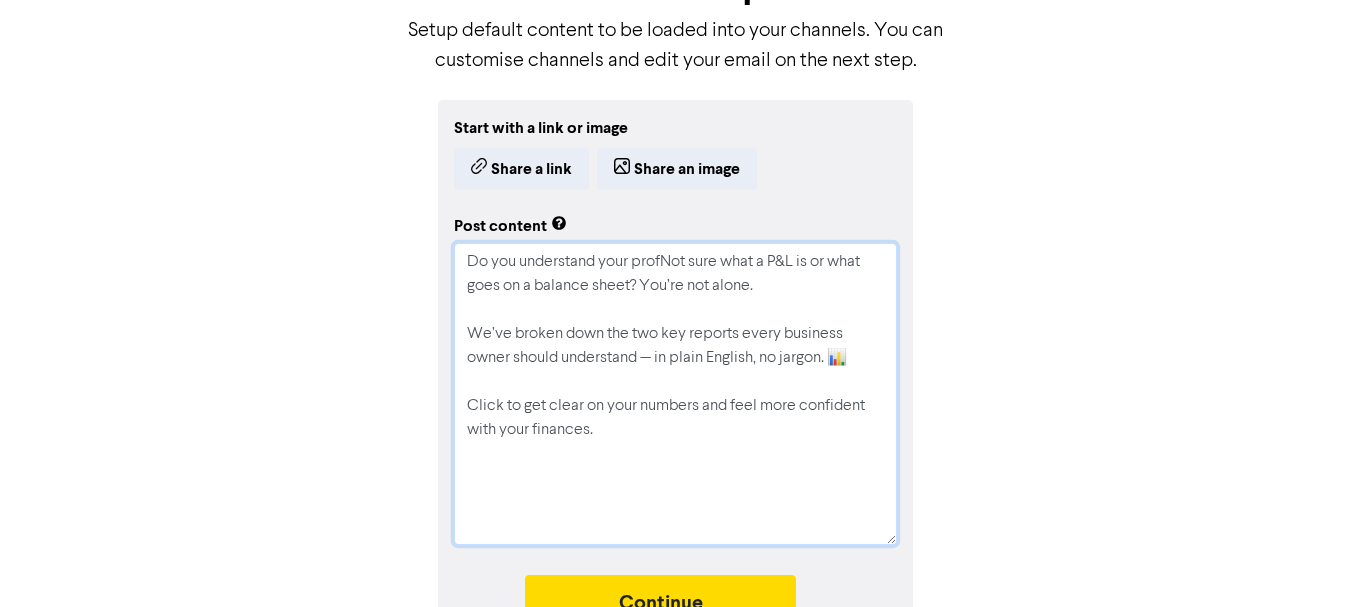 type on "x" 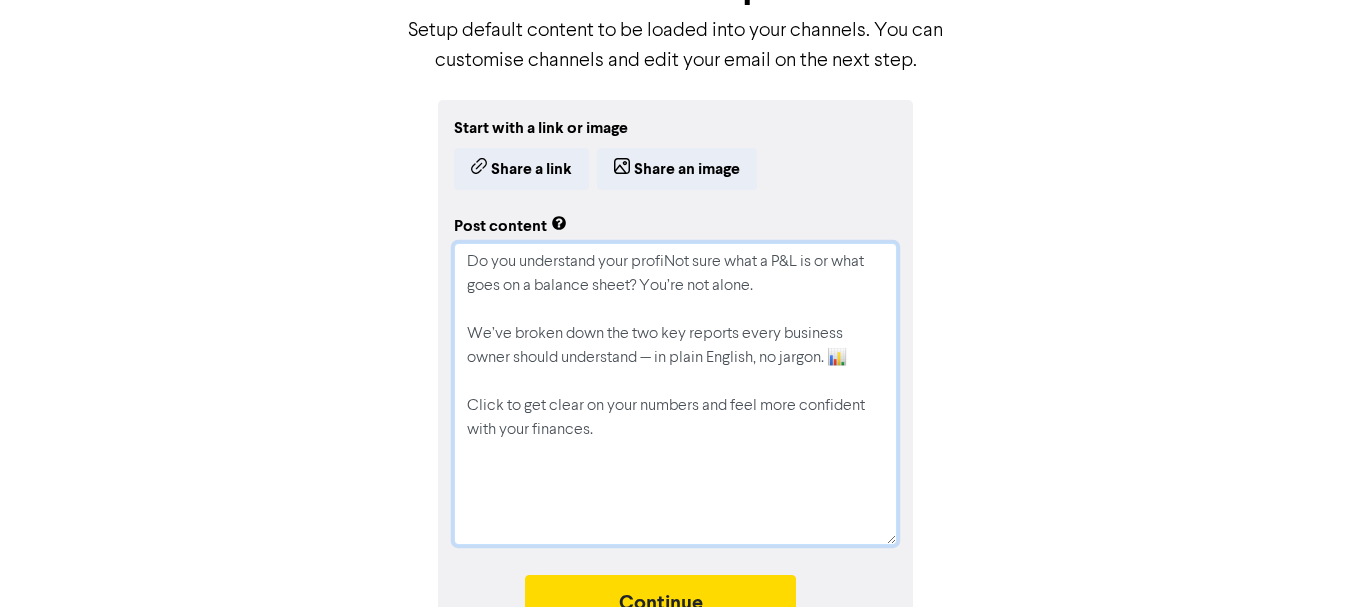 type on "x" 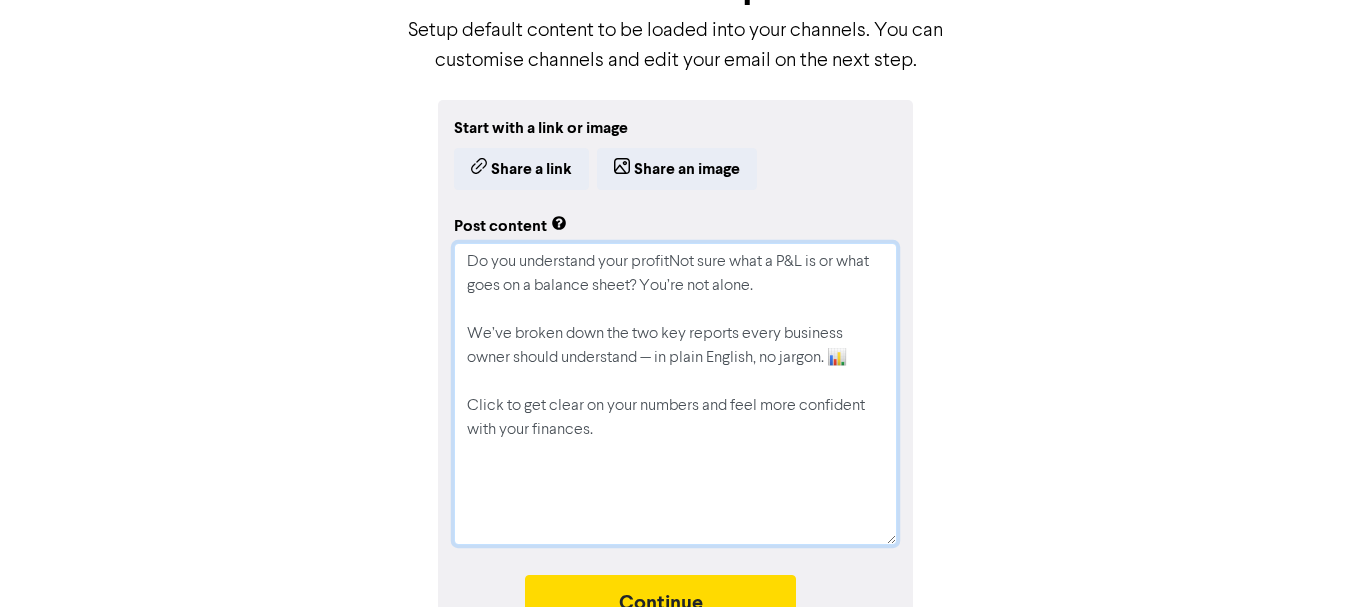 type on "x" 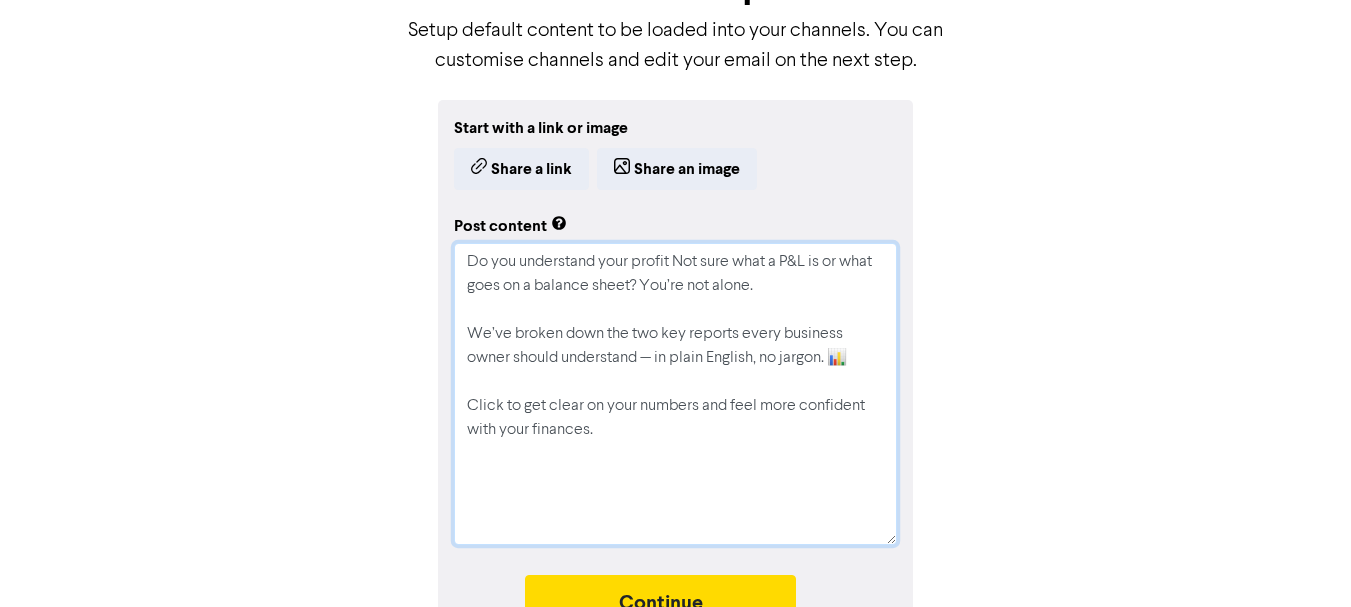 type on "x" 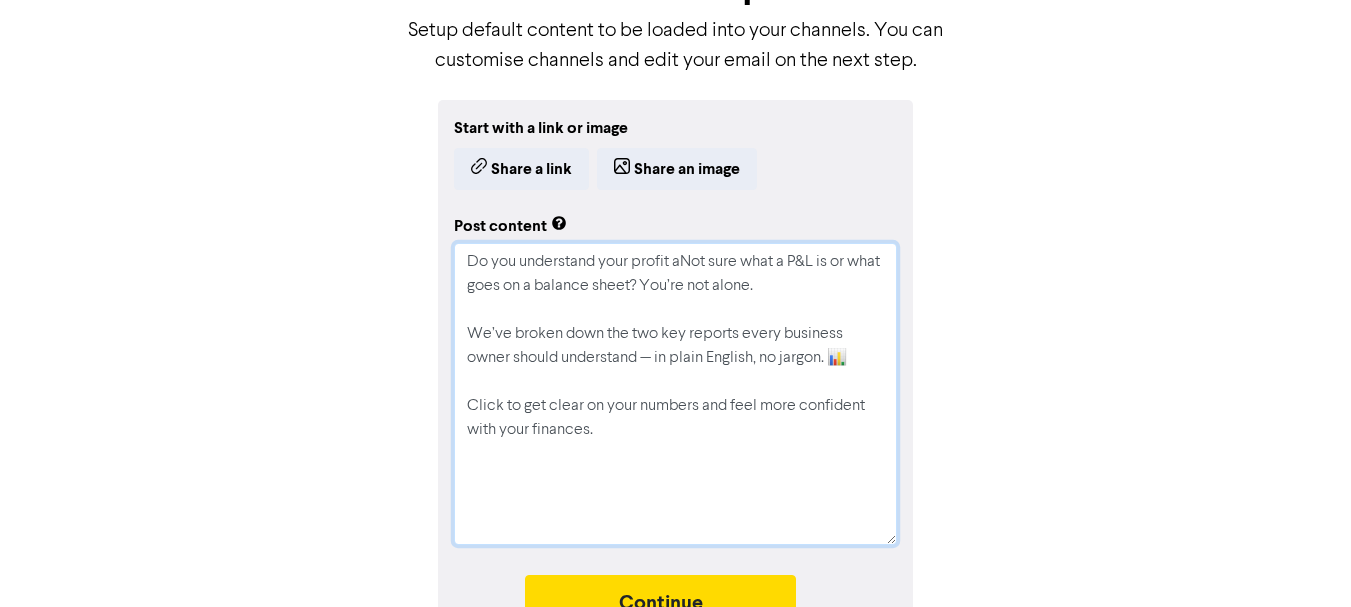 type on "x" 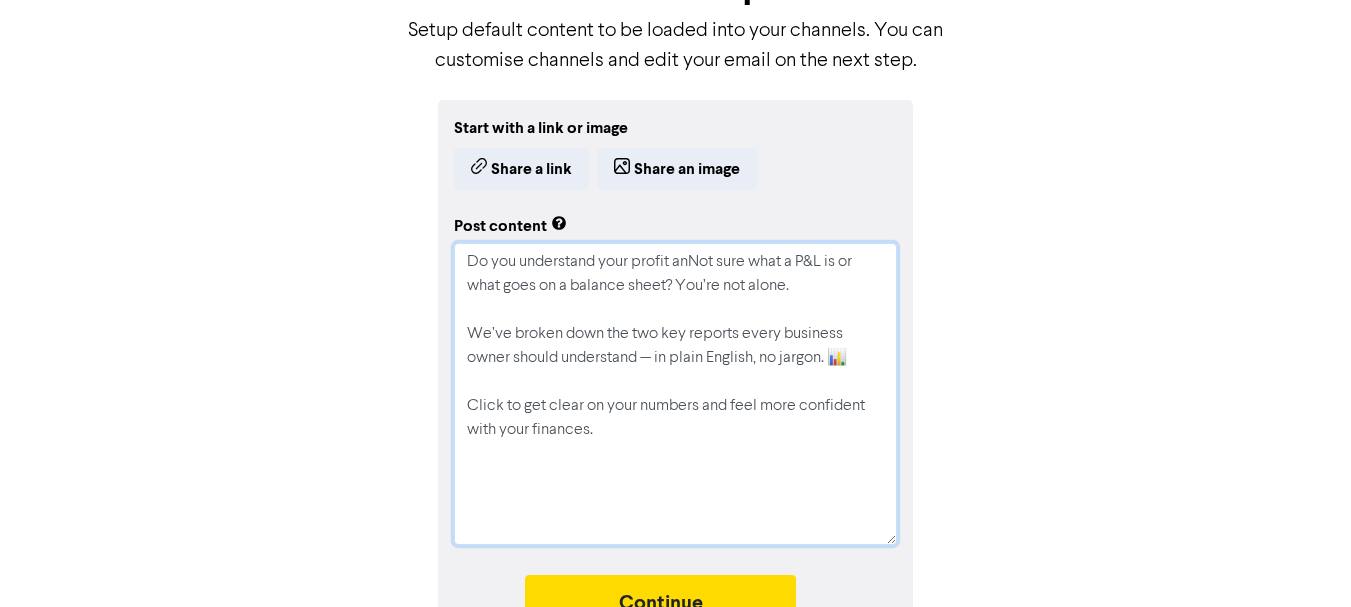 type on "x" 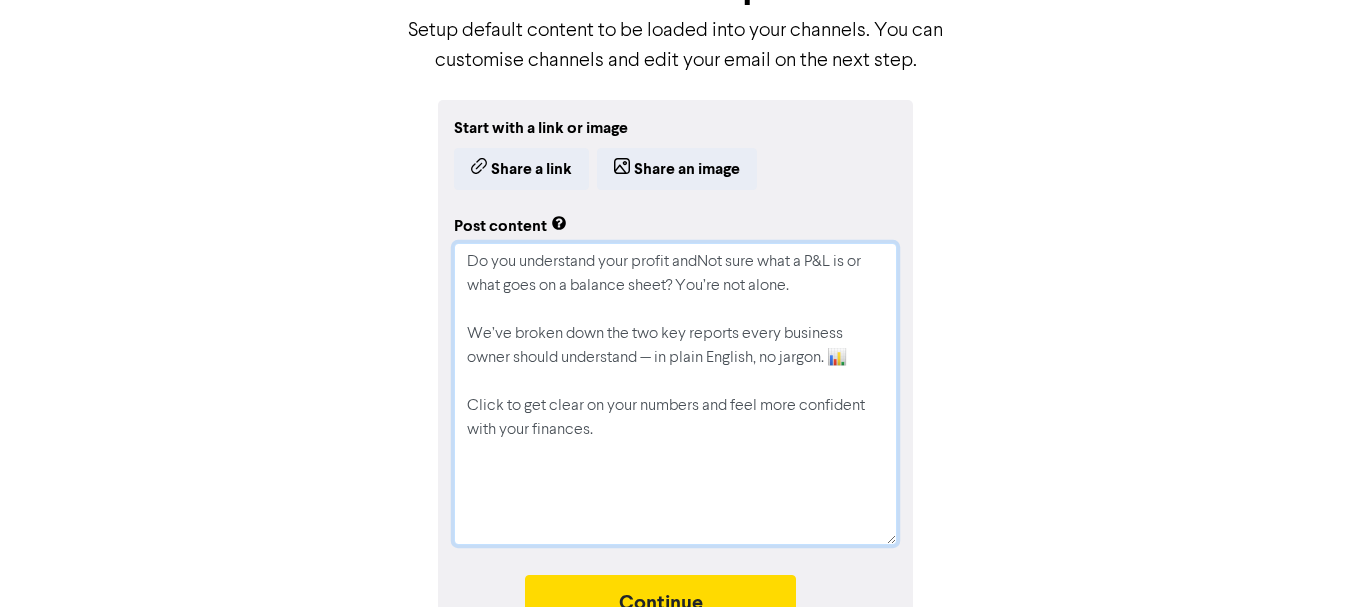 type on "x" 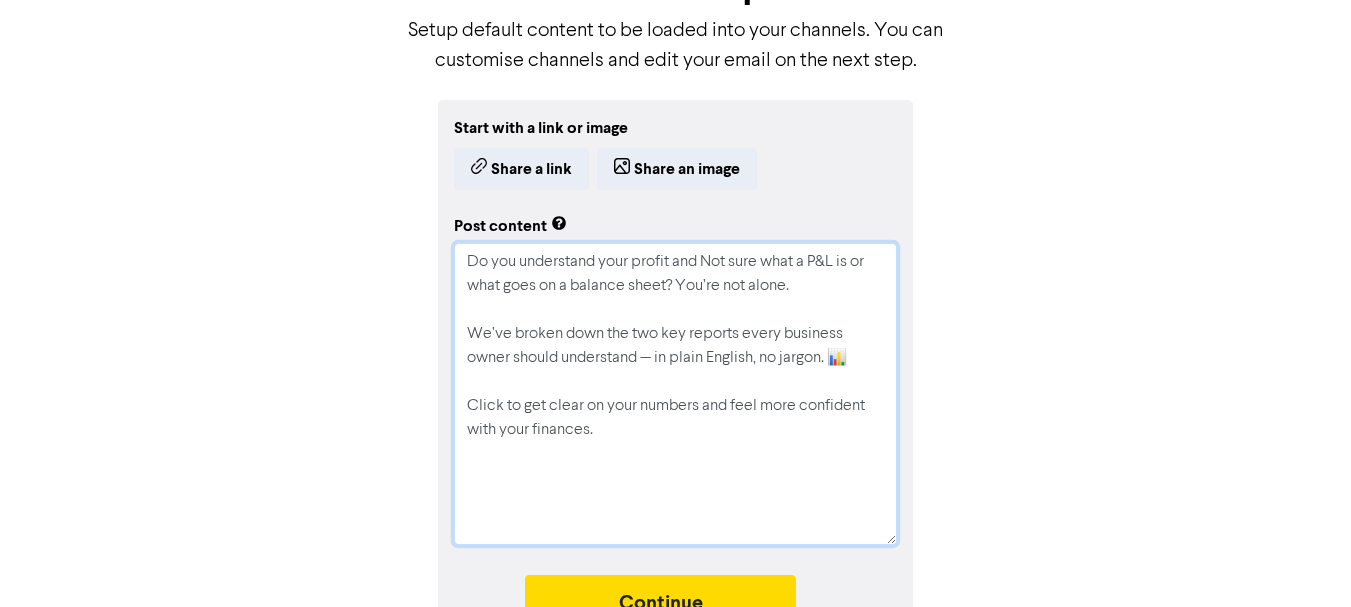 type on "x" 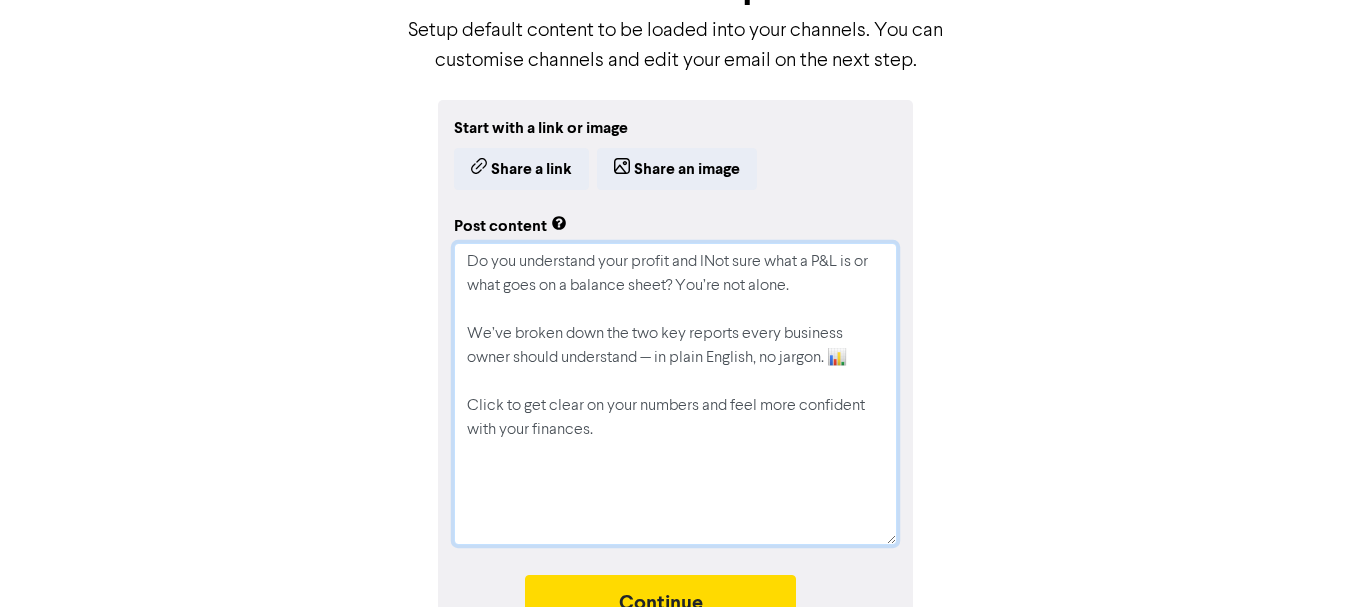 type on "x" 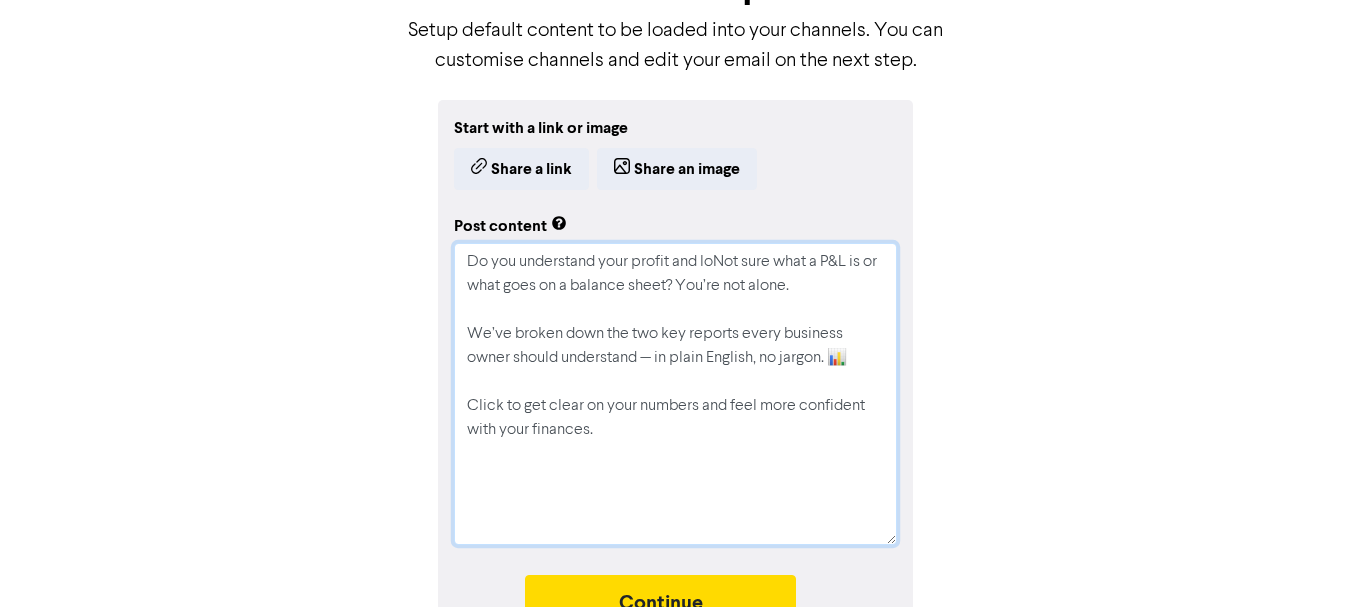 type on "x" 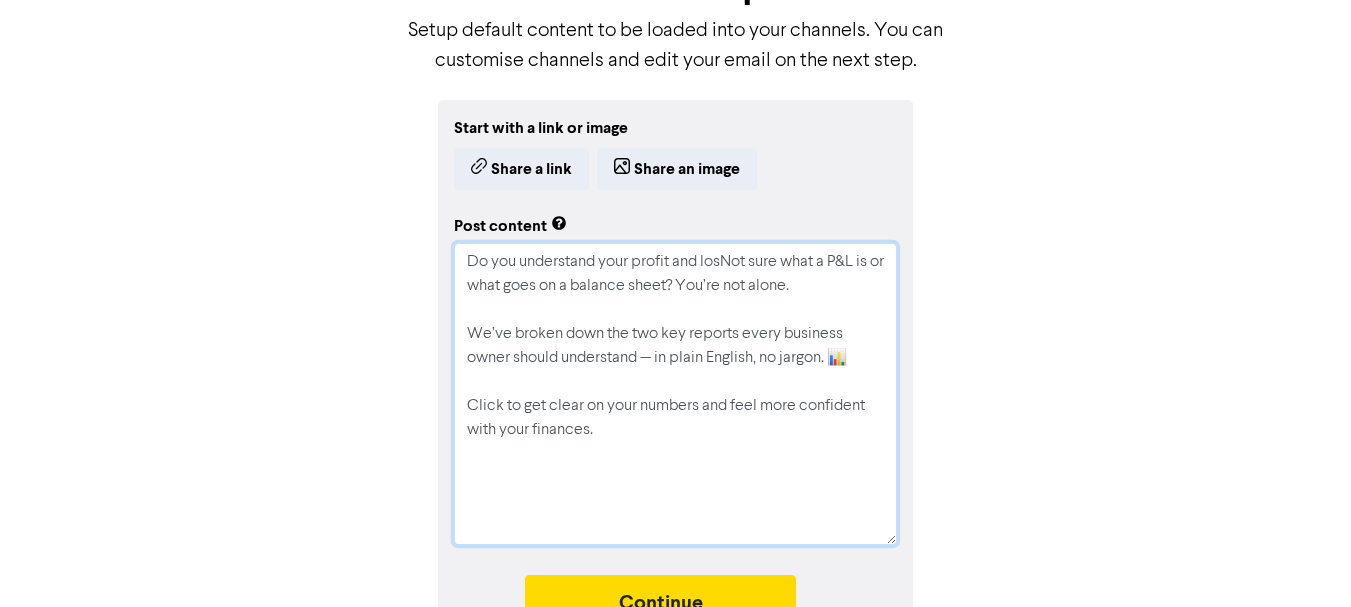 type on "x" 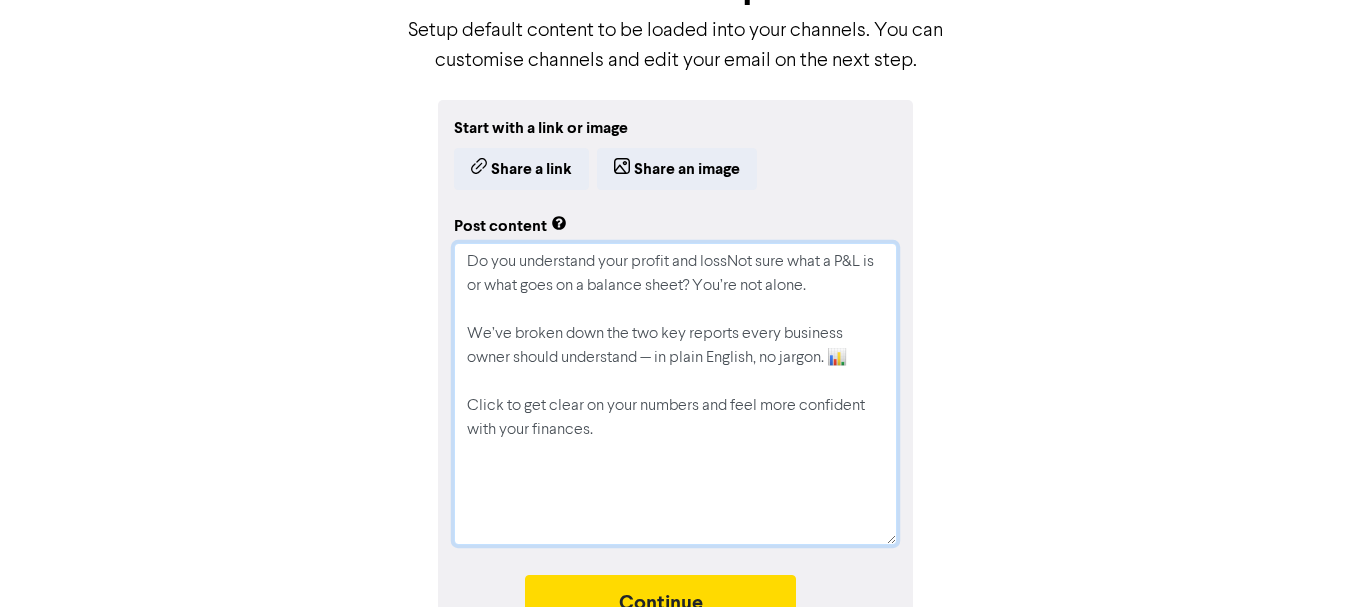 type on "x" 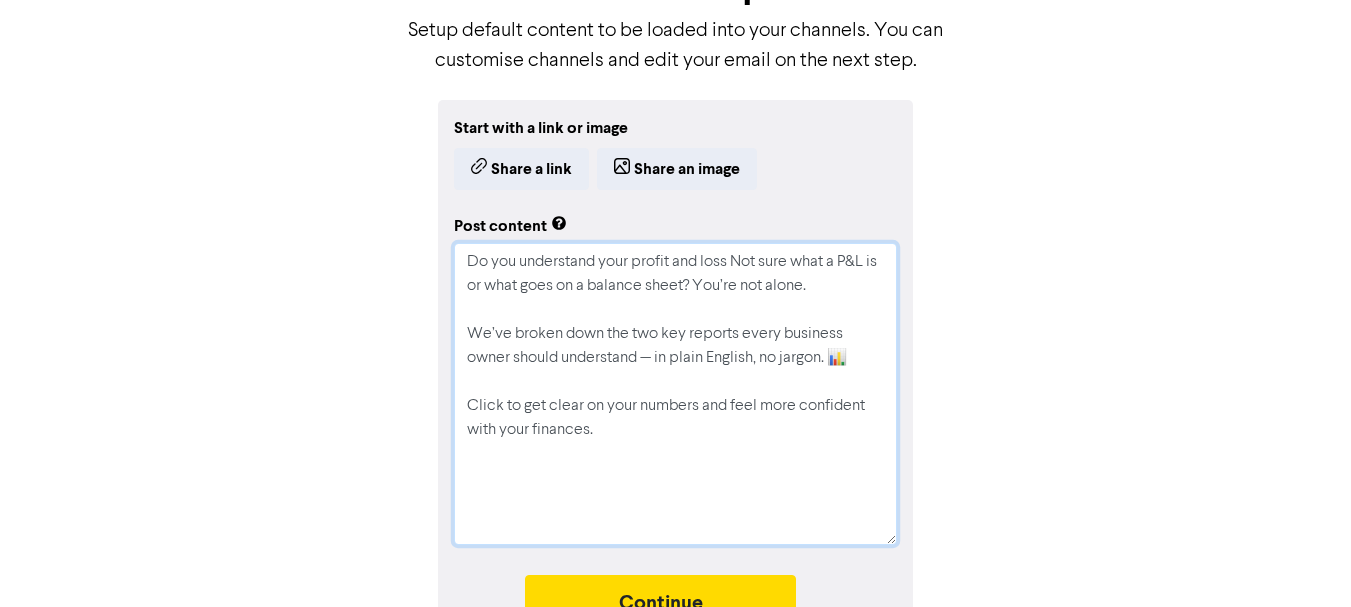 type on "x" 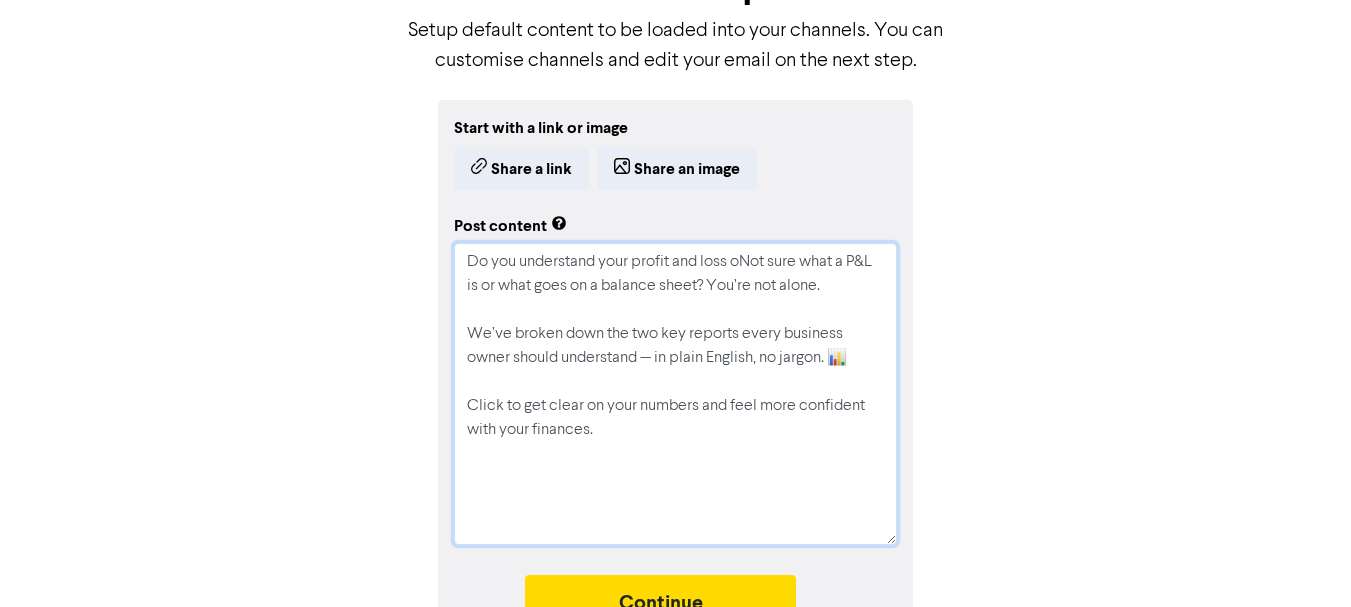type on "x" 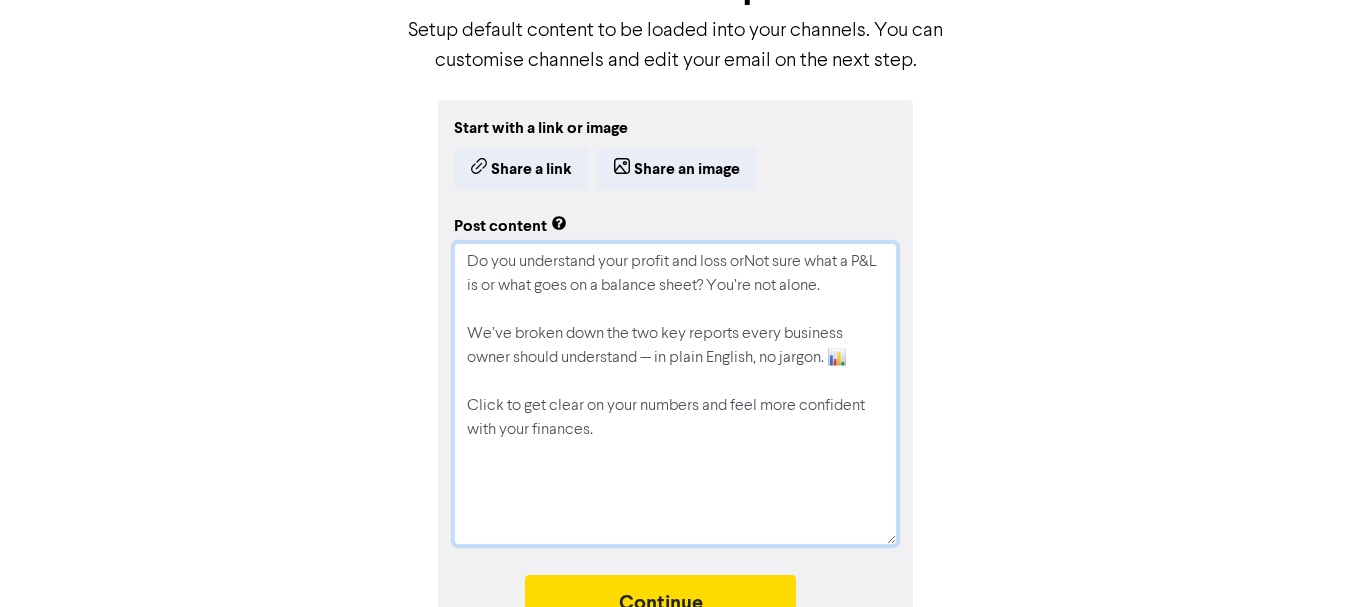 type on "x" 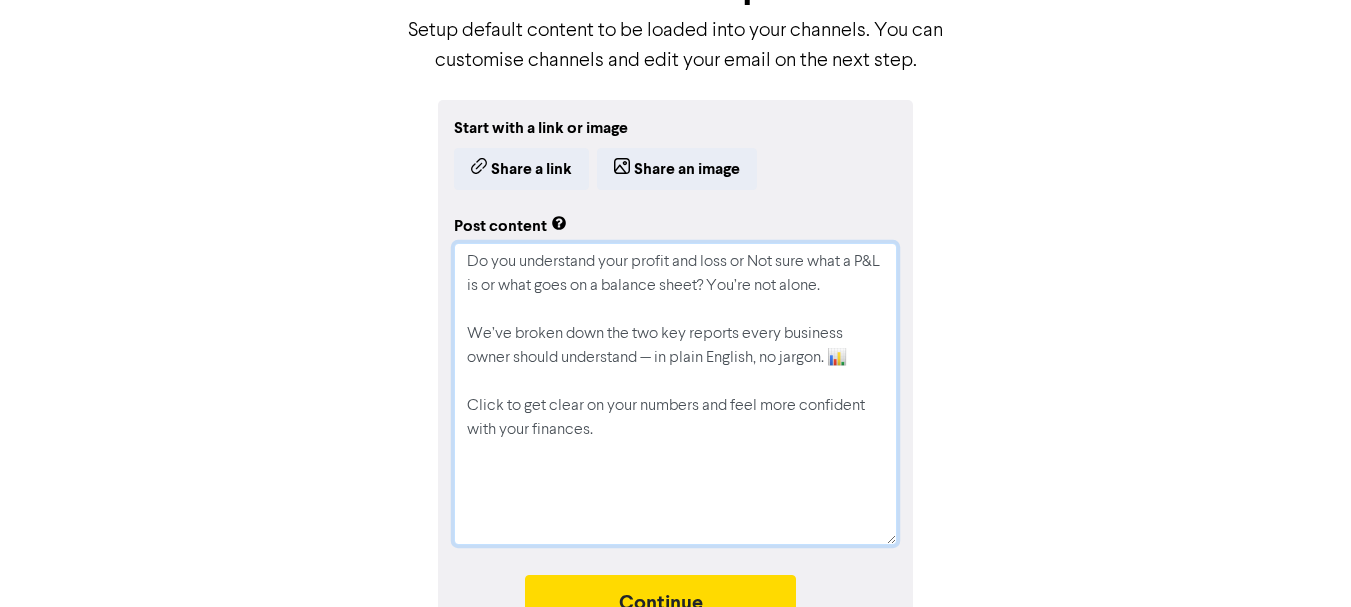 type on "x" 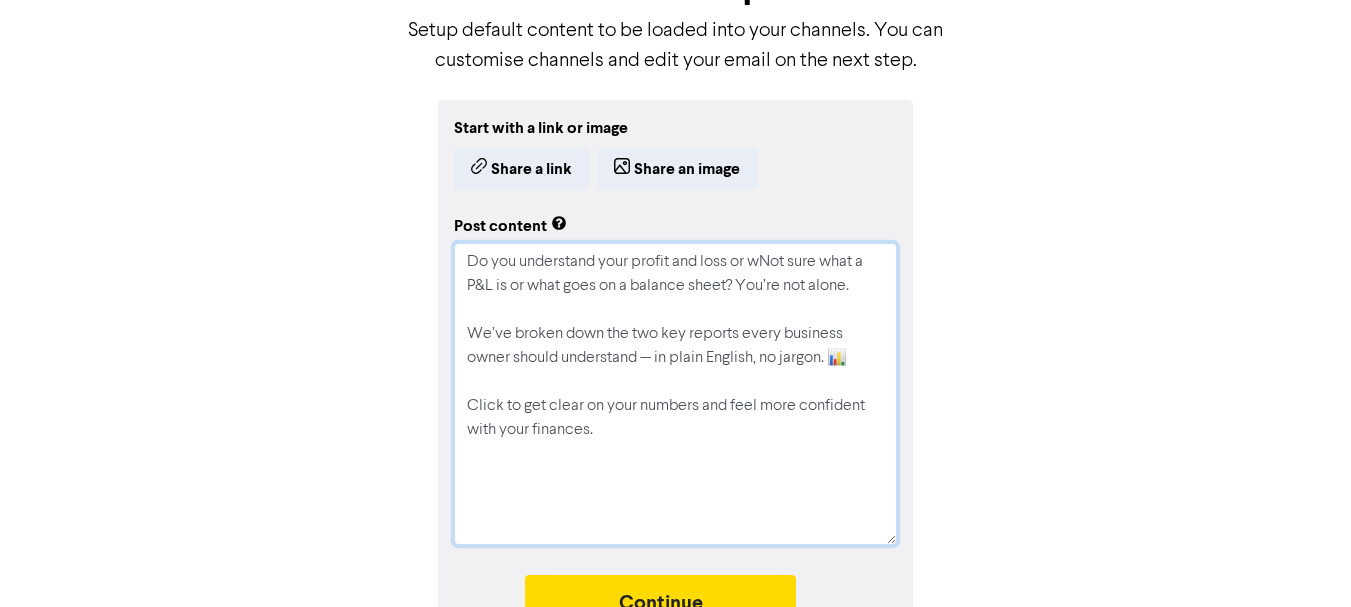 type on "x" 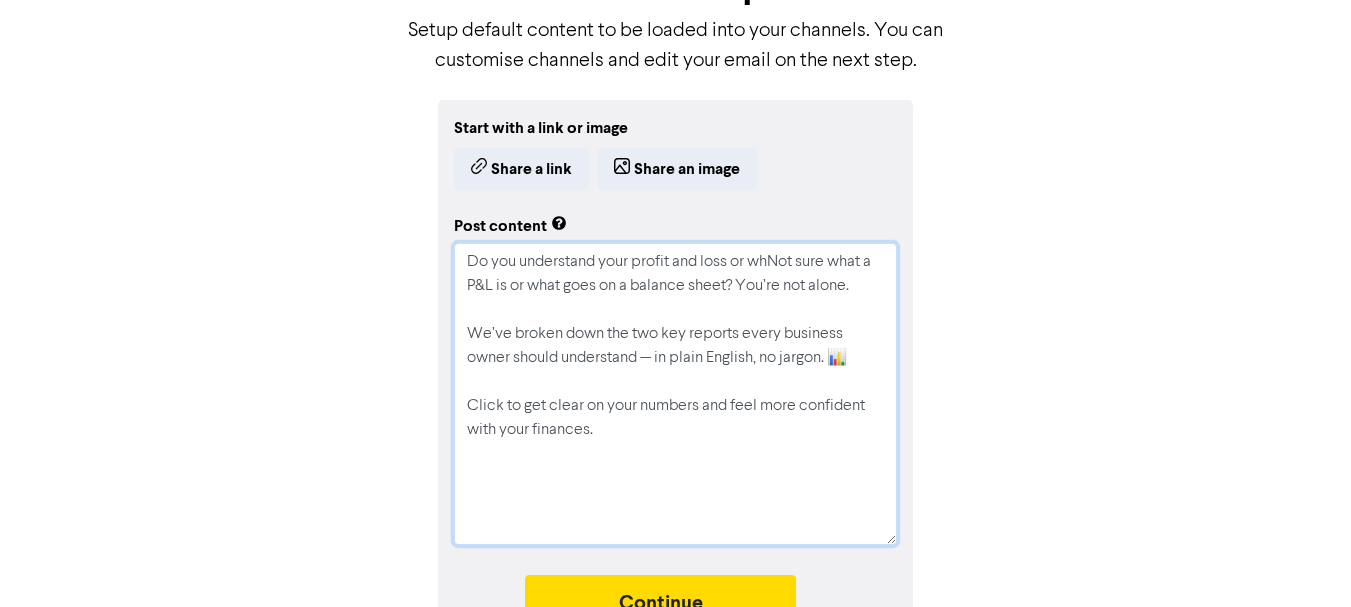 type on "x" 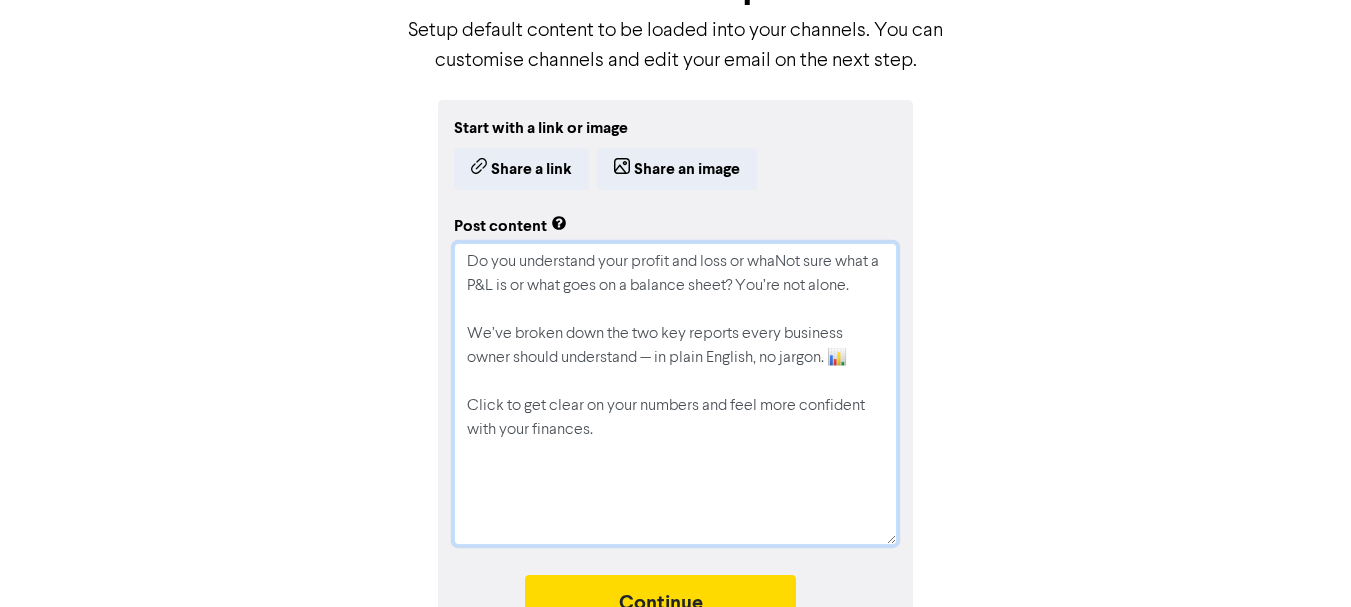 type on "x" 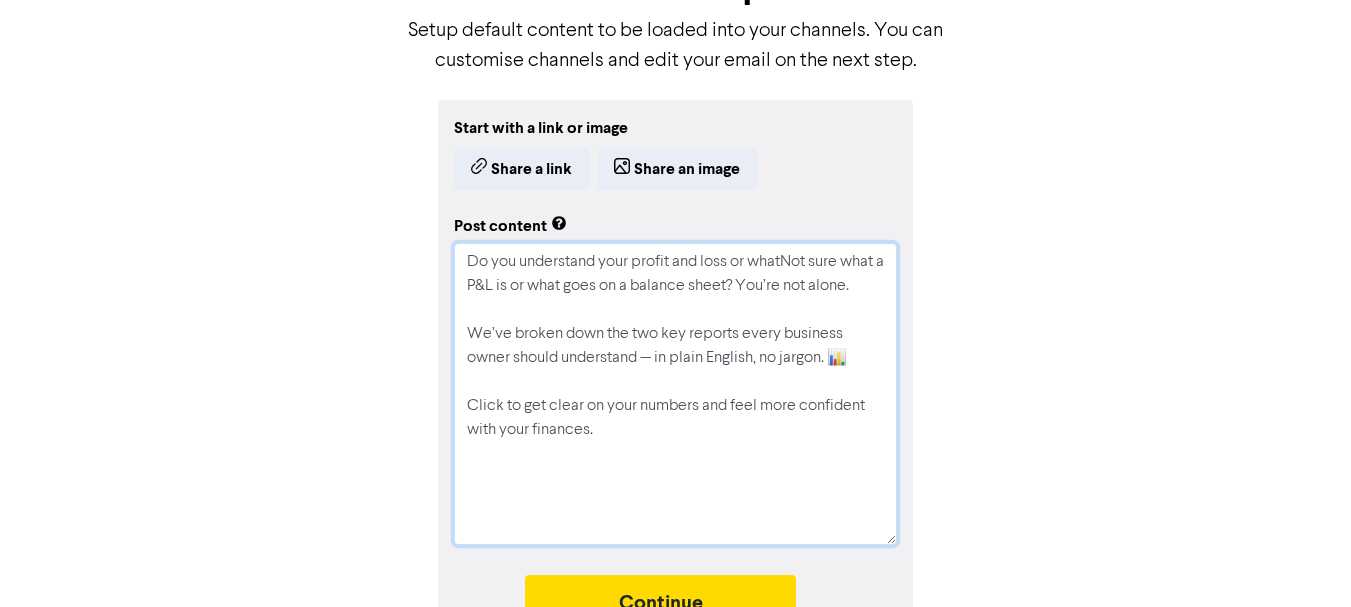 type on "x" 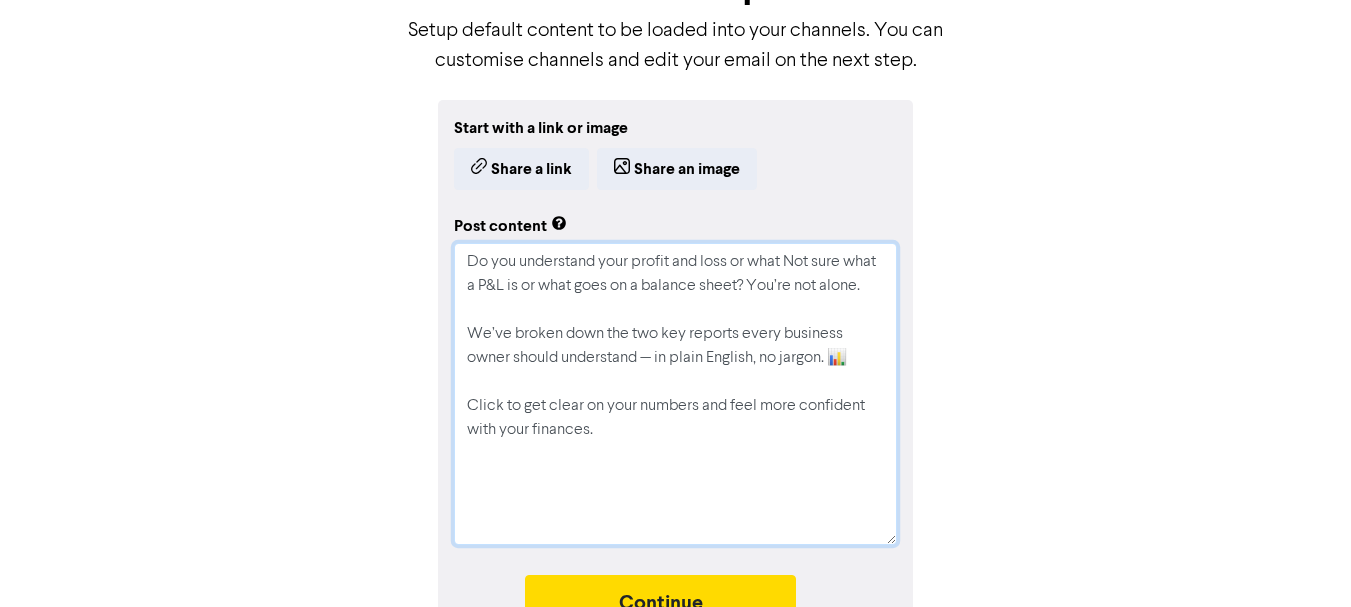 type on "x" 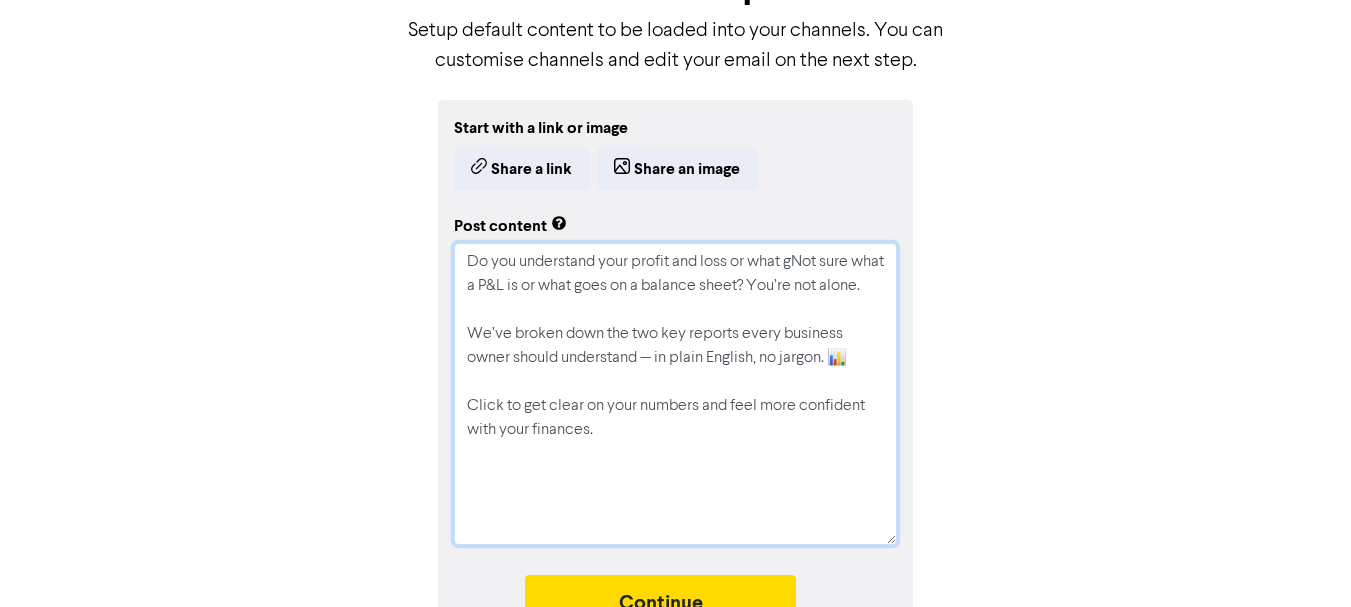 type on "x" 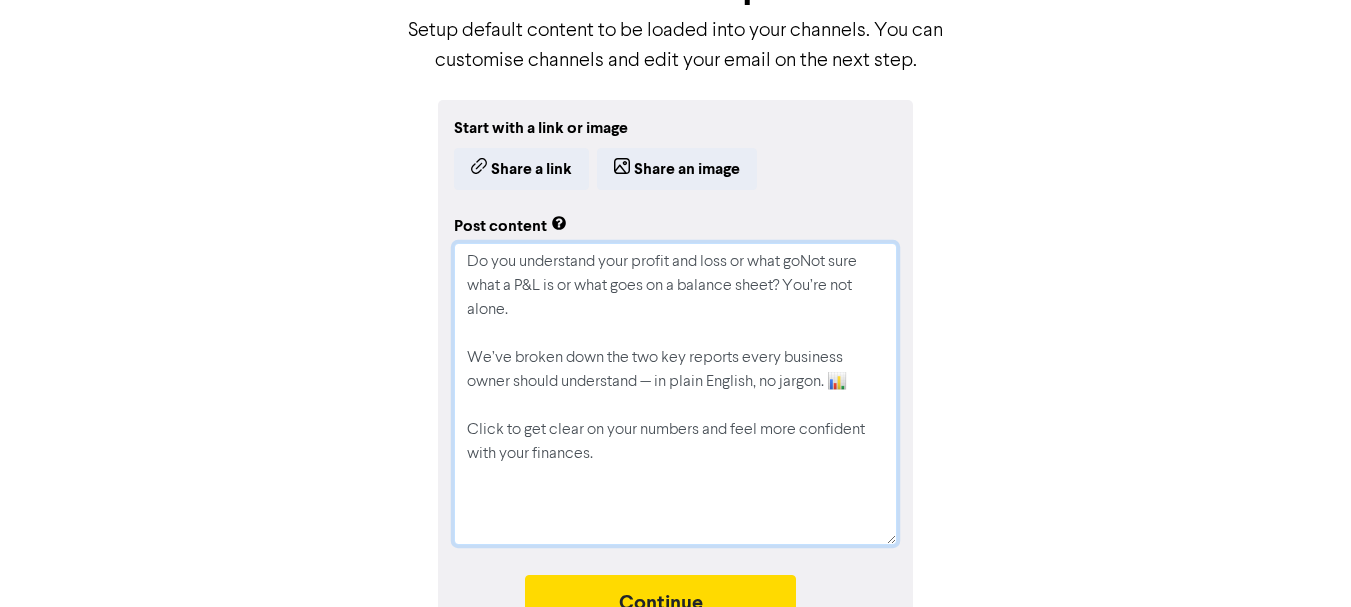 type on "x" 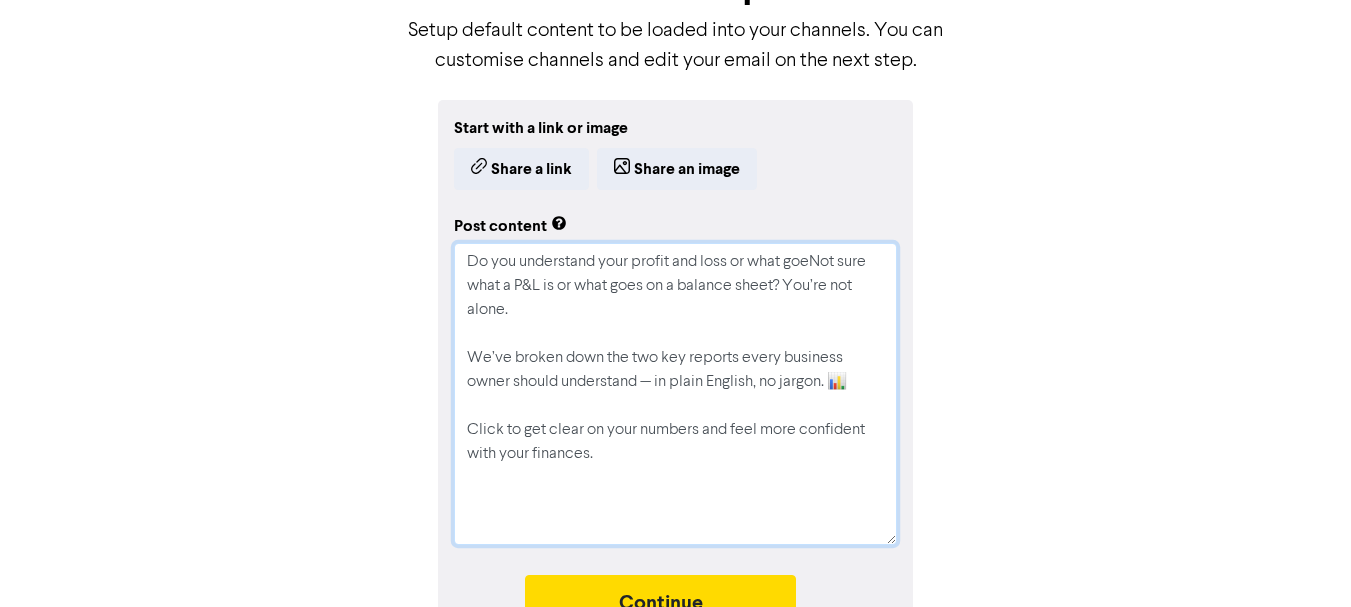 type on "x" 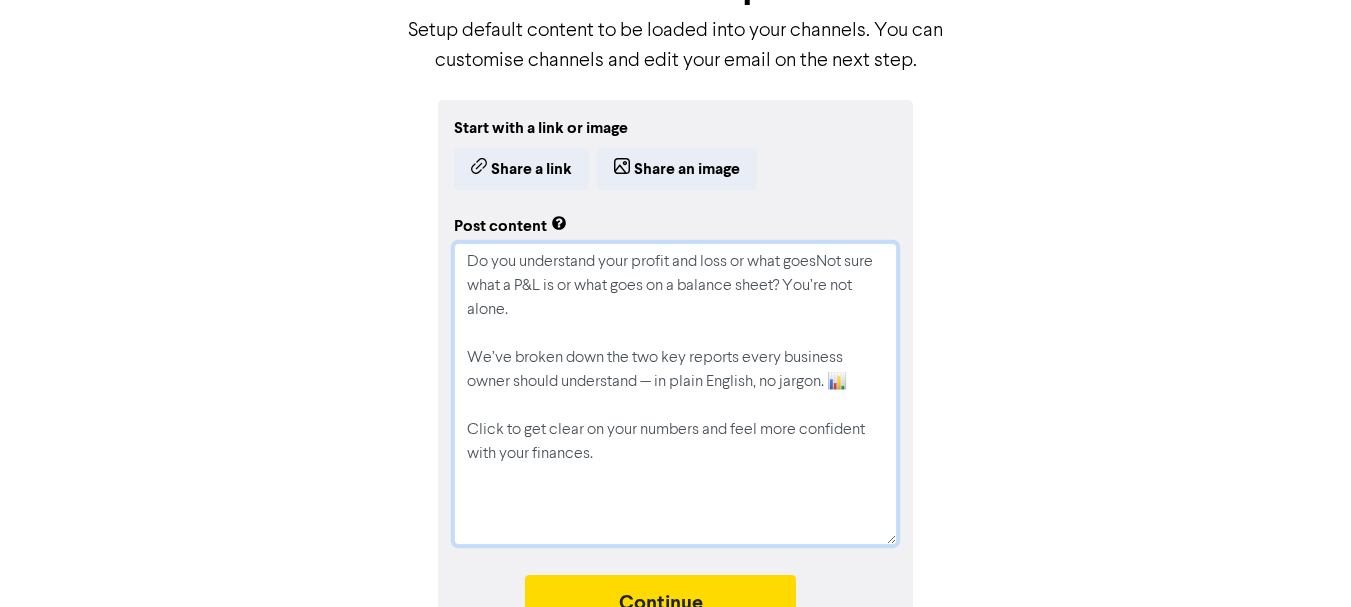 type on "x" 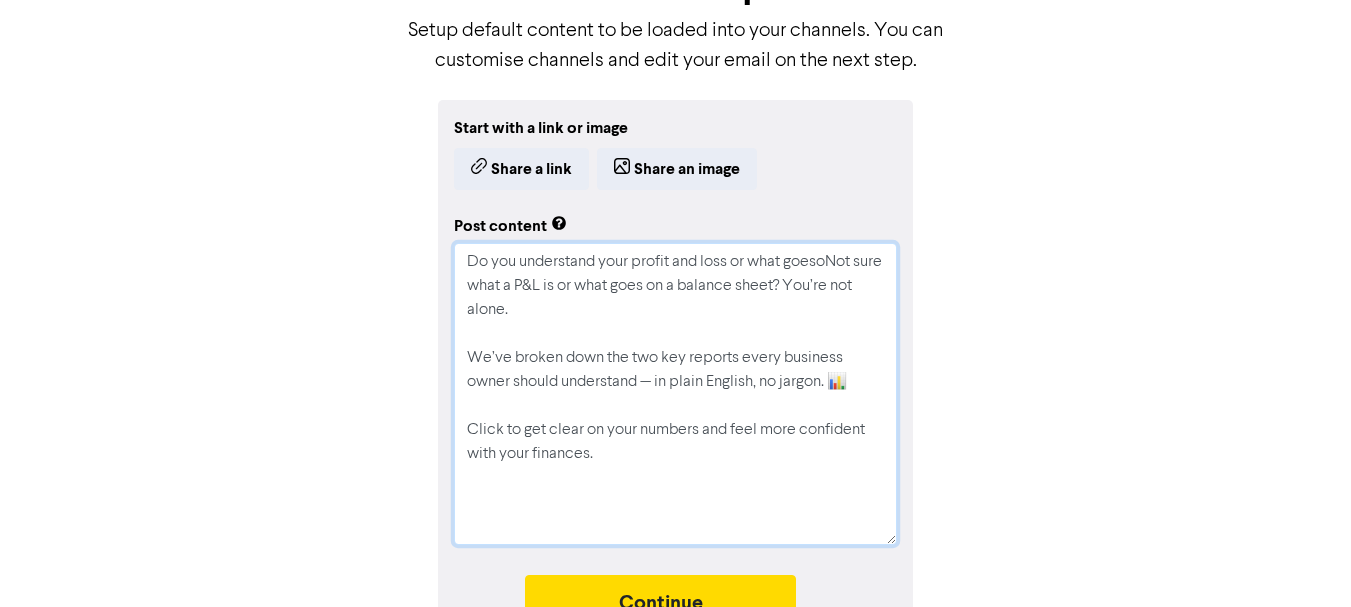 type on "x" 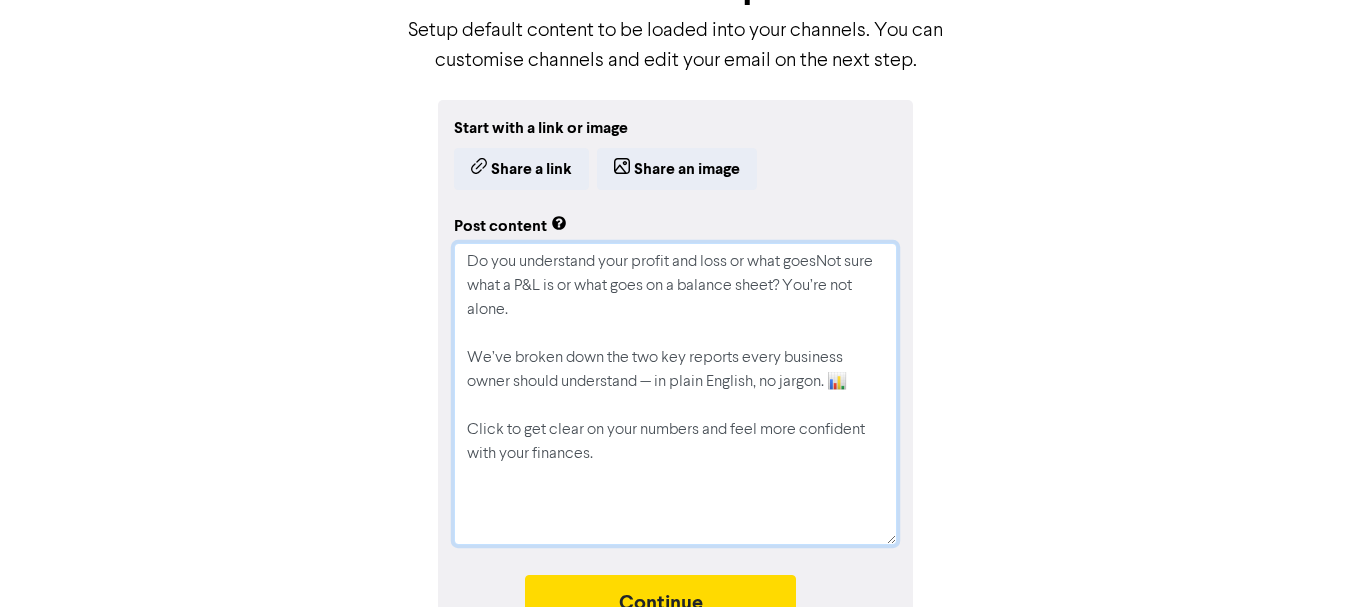 type on "x" 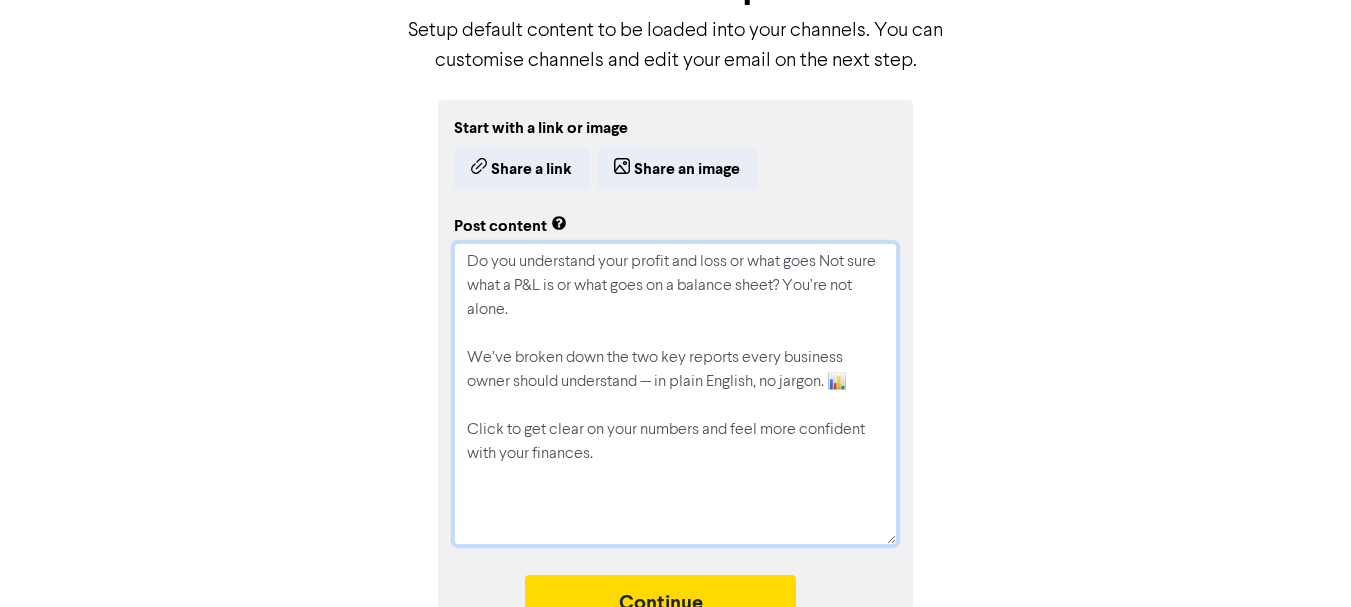 type on "x" 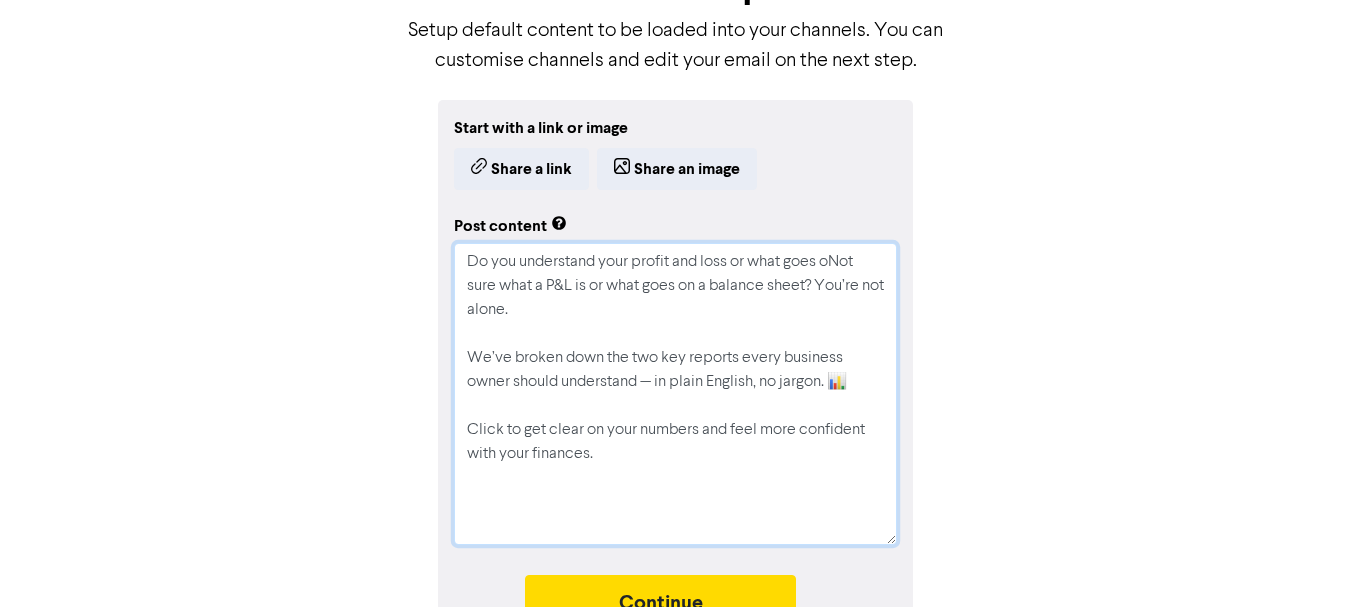 type on "x" 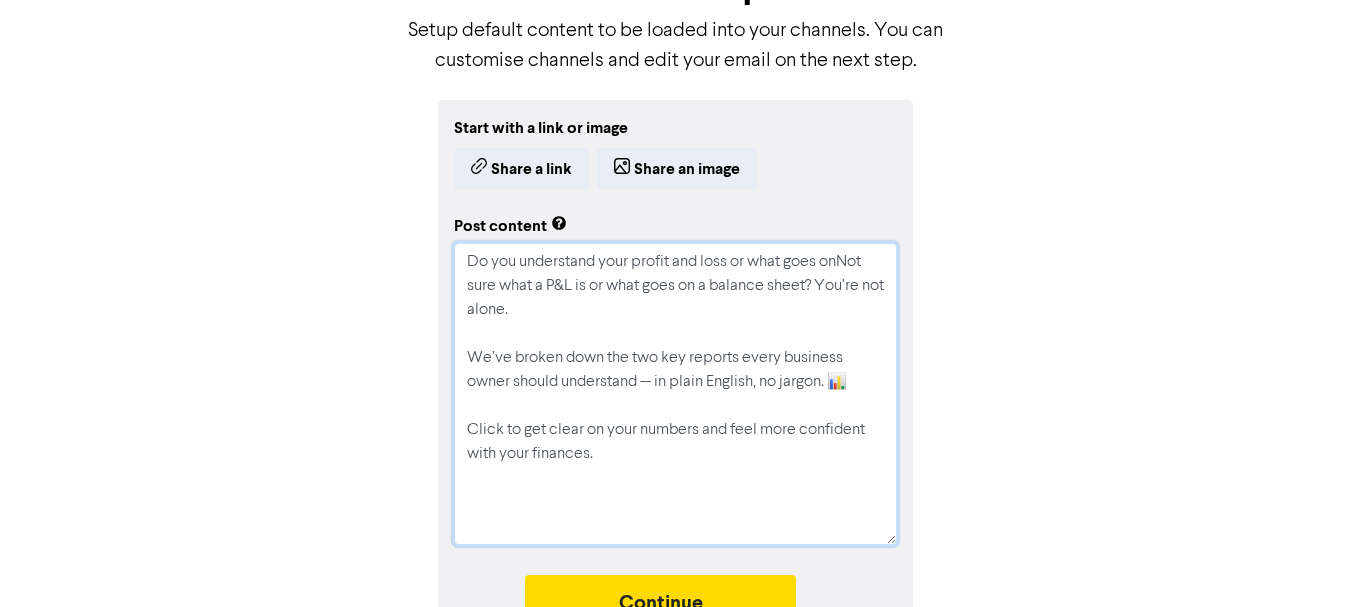 type on "x" 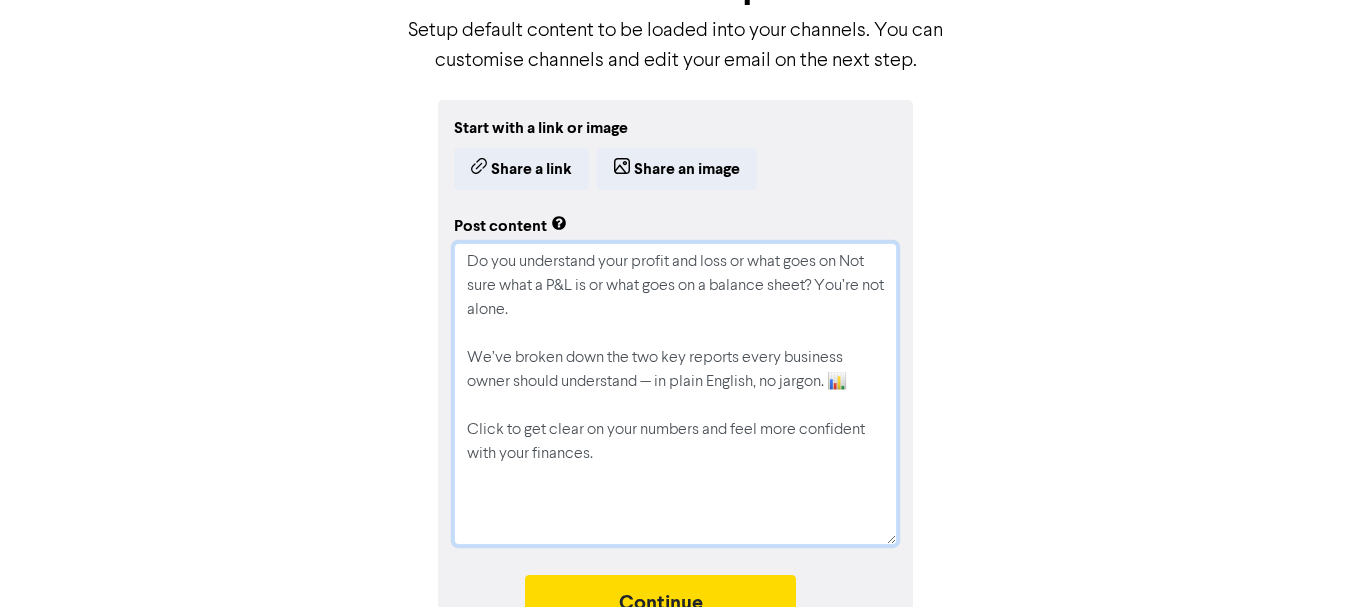 type on "x" 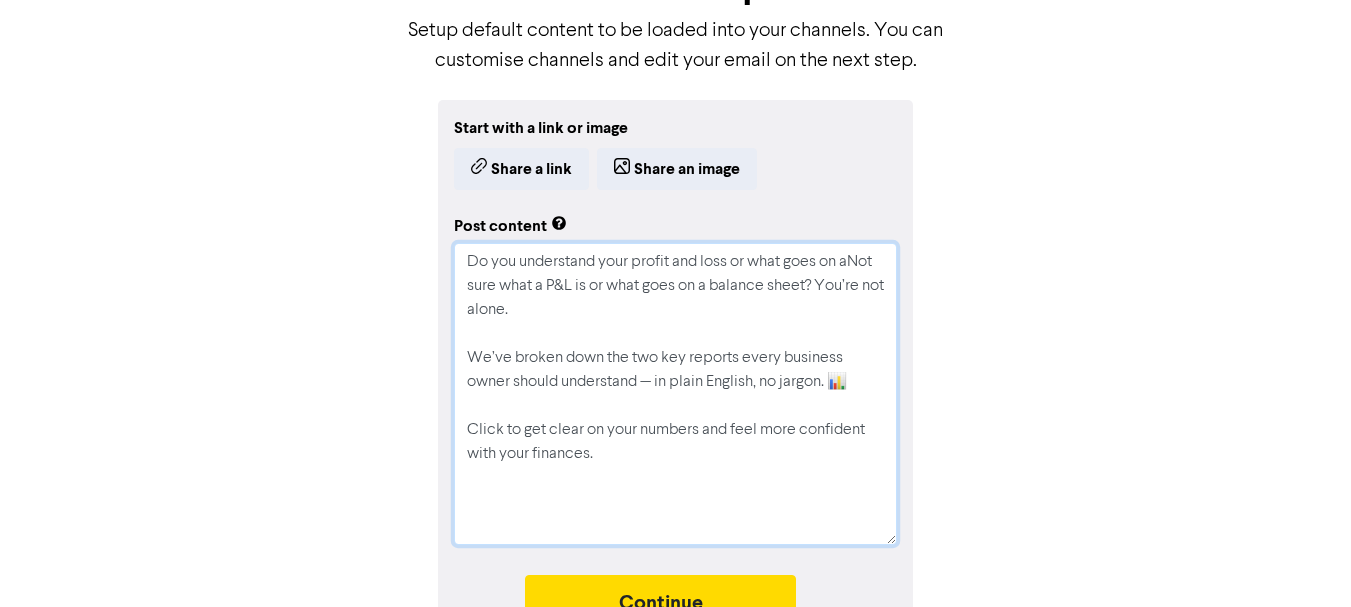 type on "x" 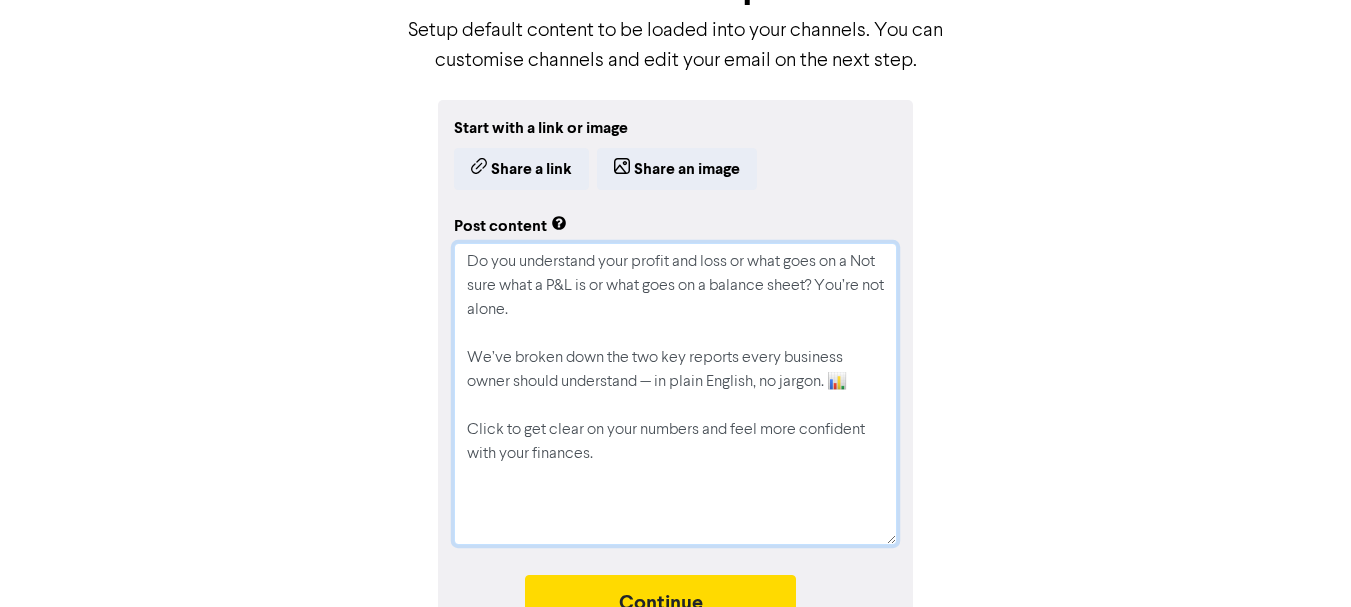 type on "x" 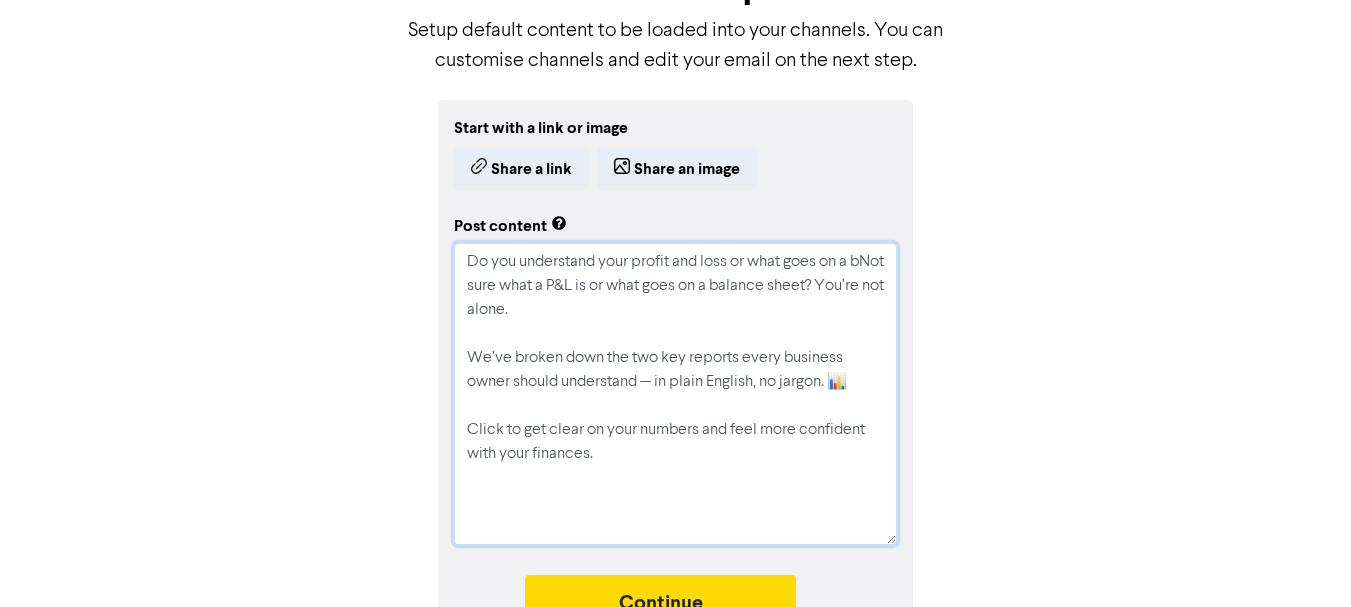 type on "x" 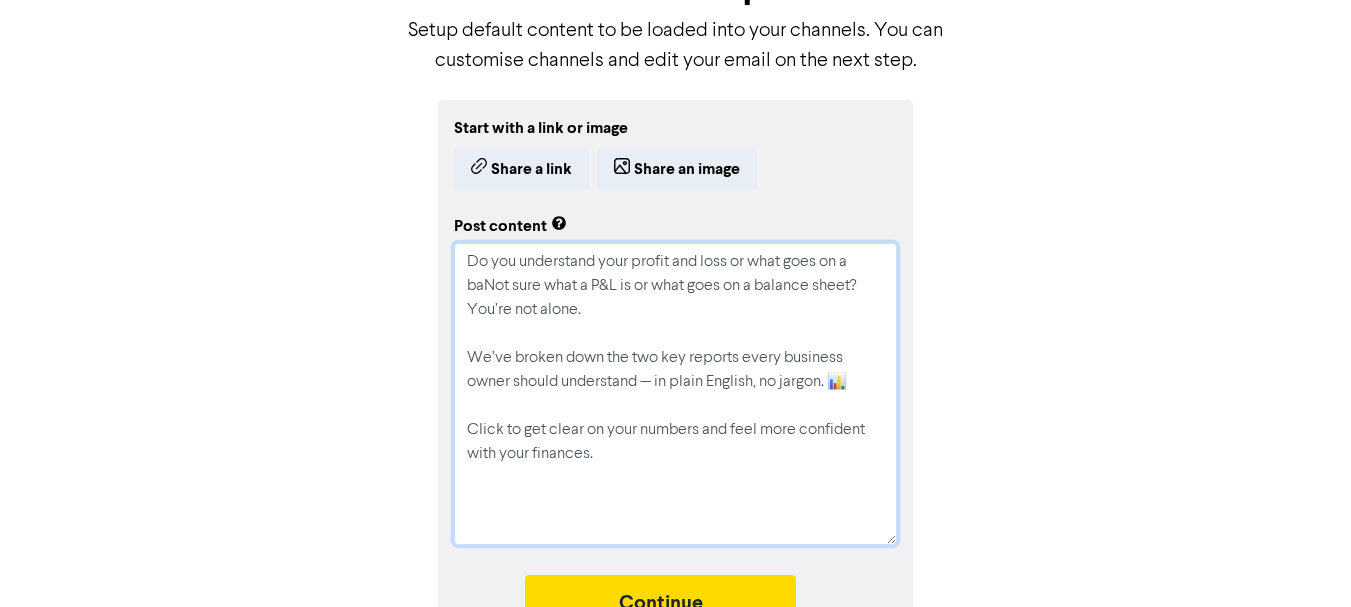 type on "x" 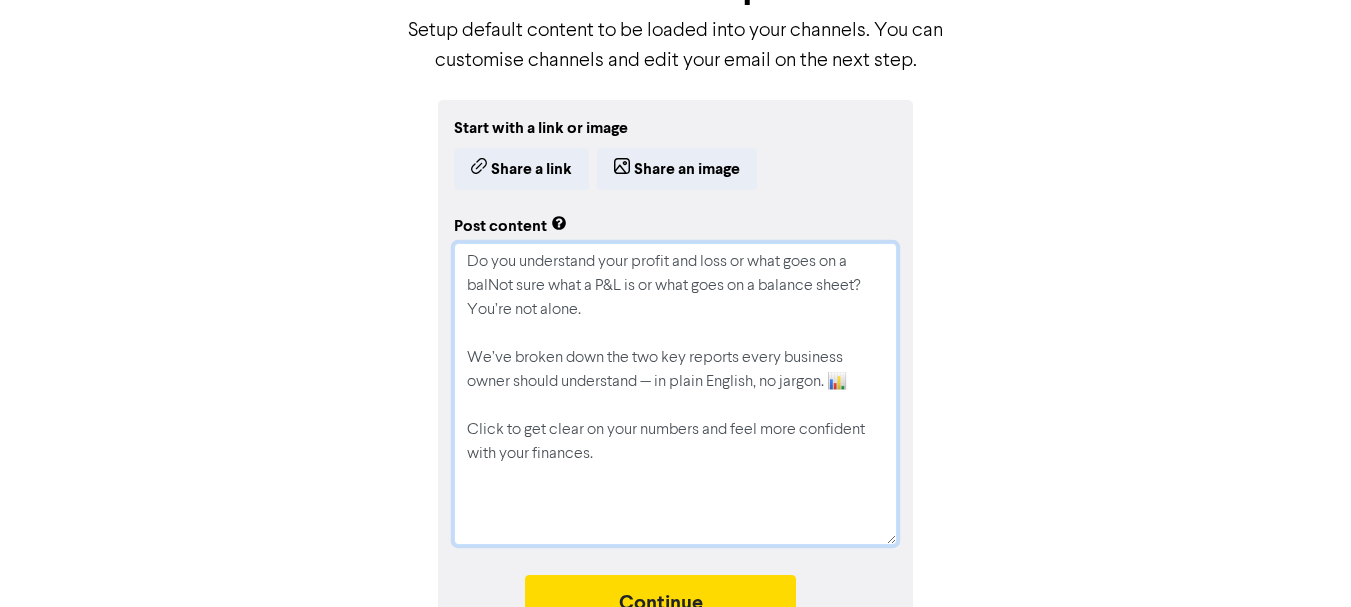 type on "x" 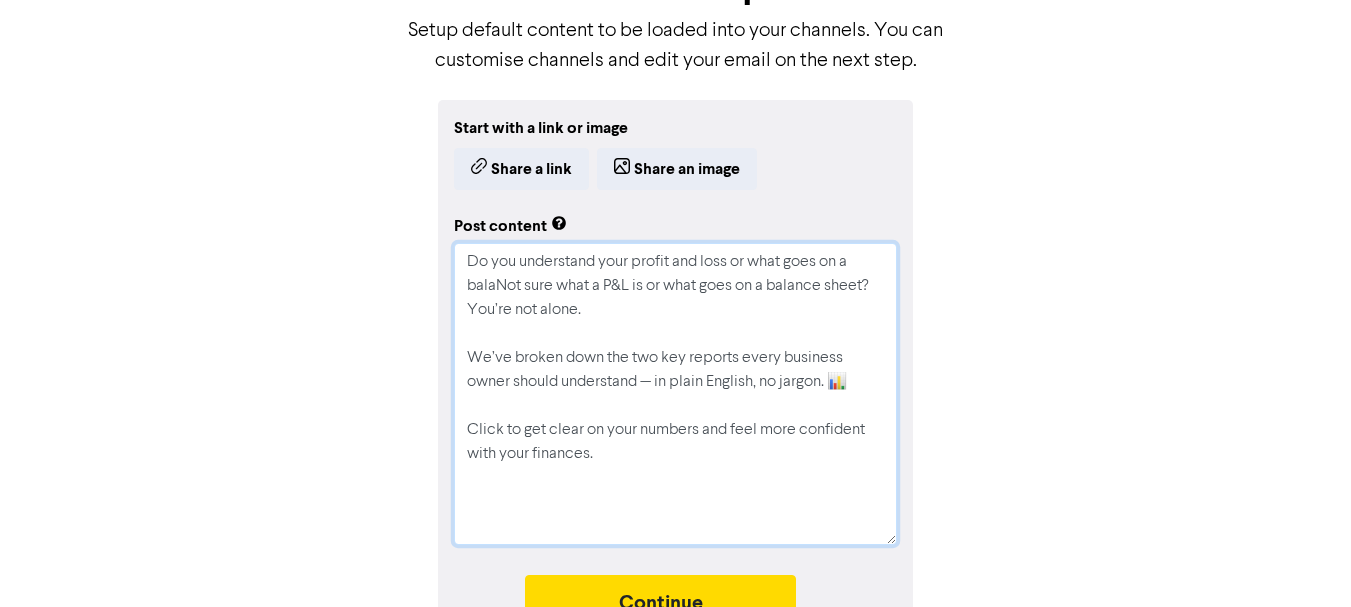 type on "x" 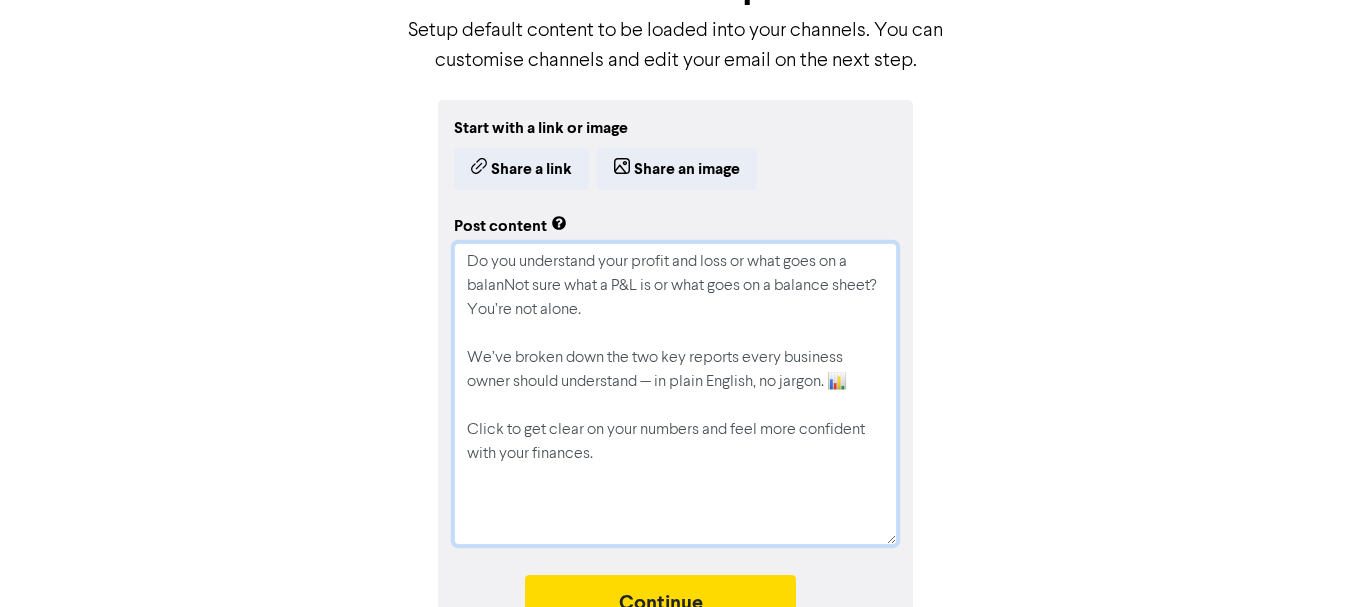 type on "x" 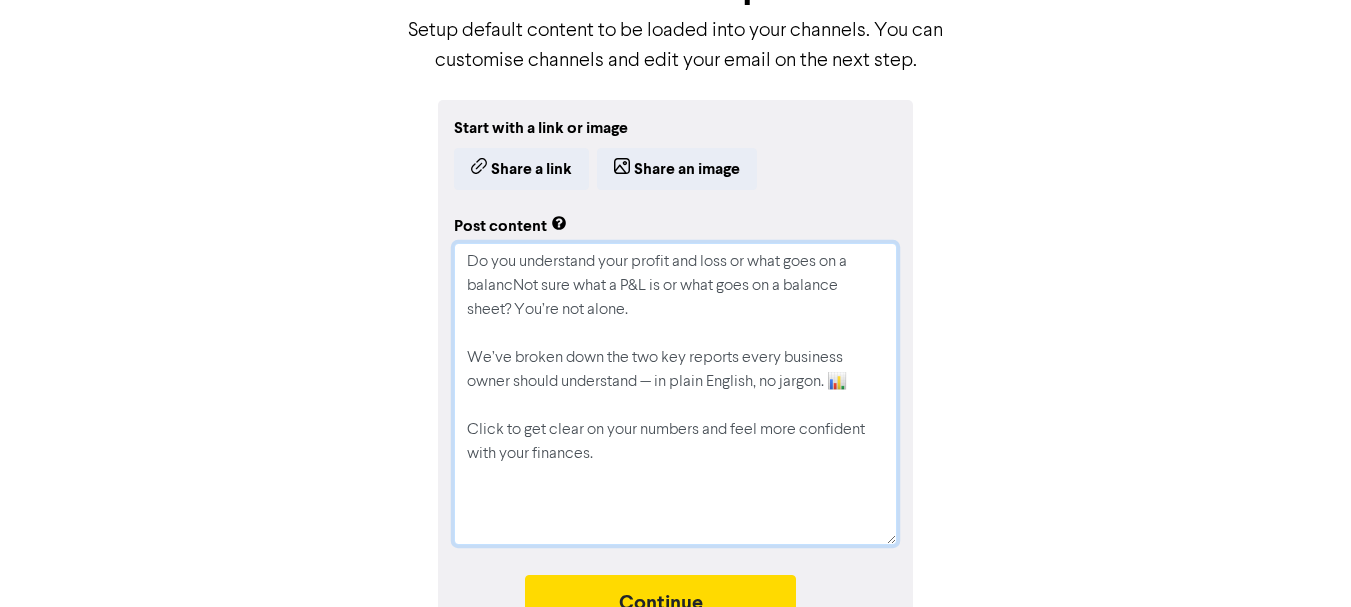 type on "x" 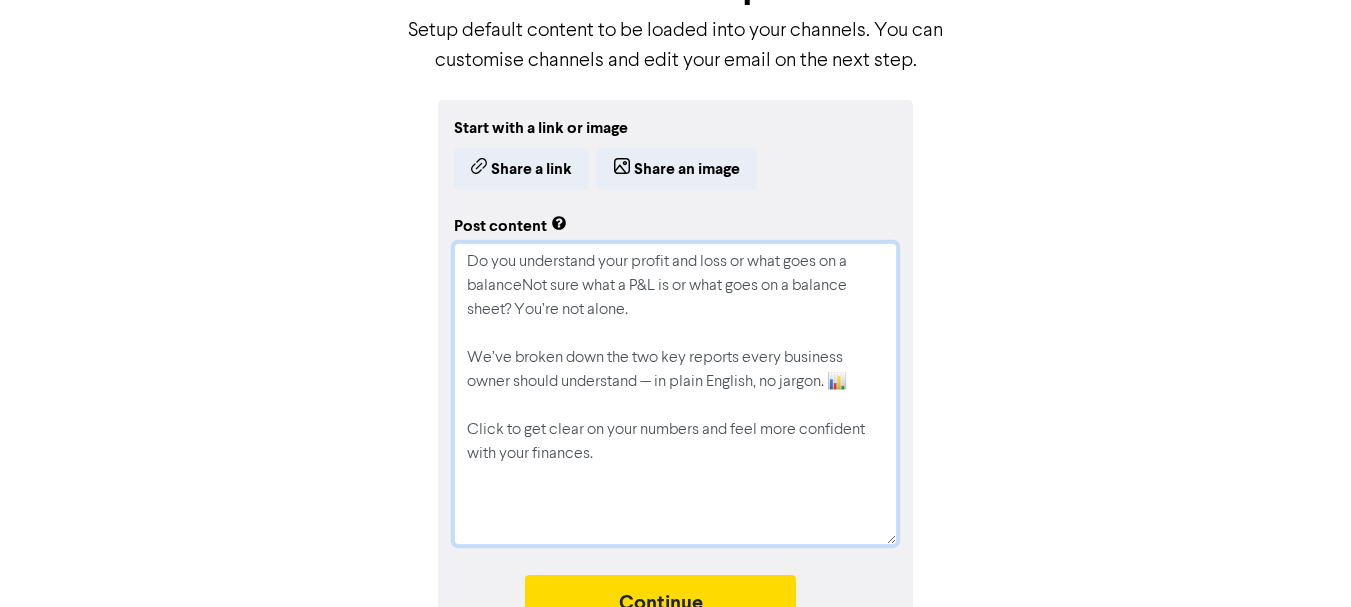 type on "x" 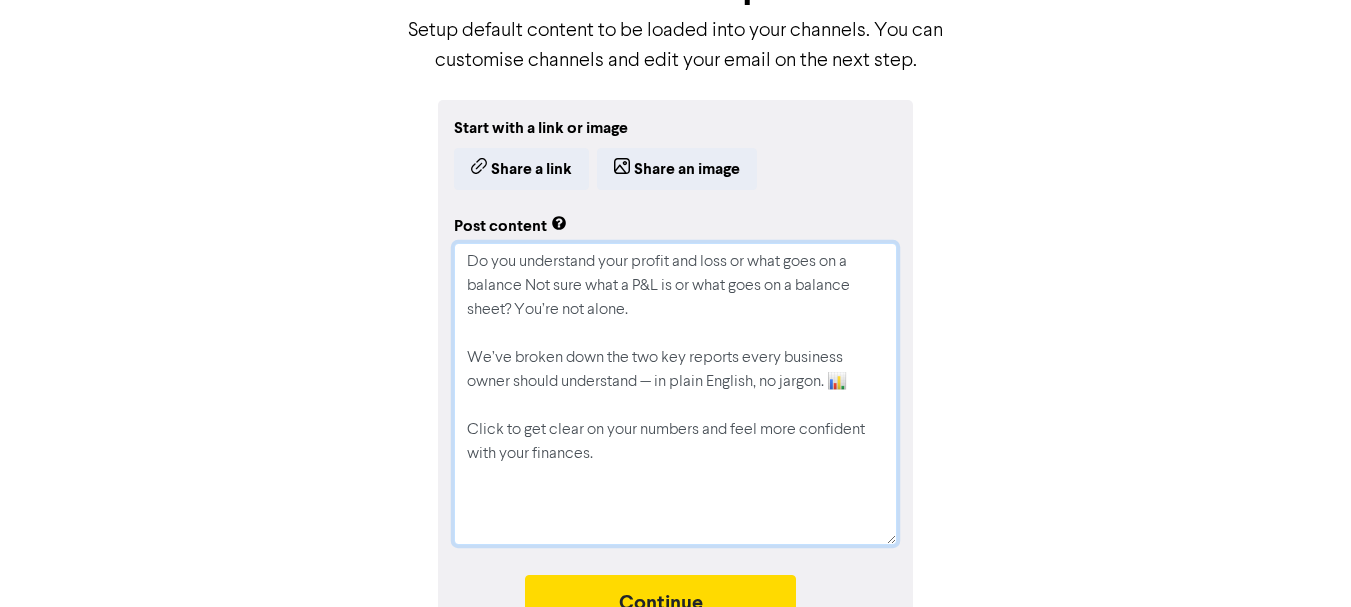 type on "x" 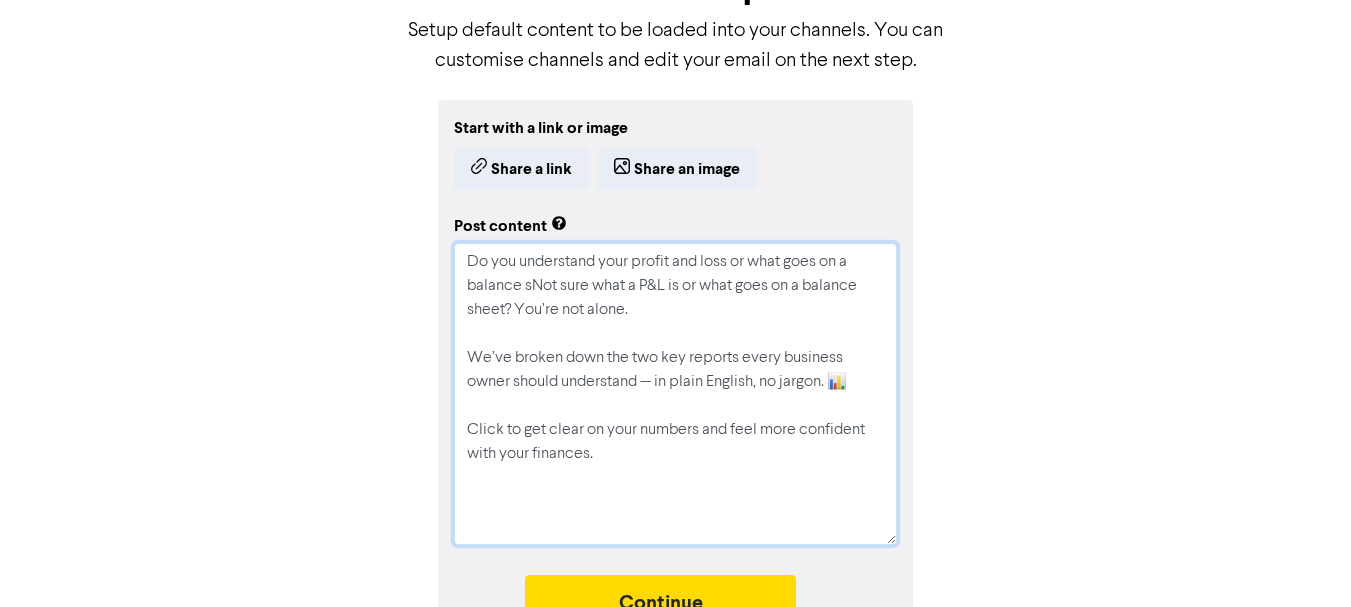 type on "x" 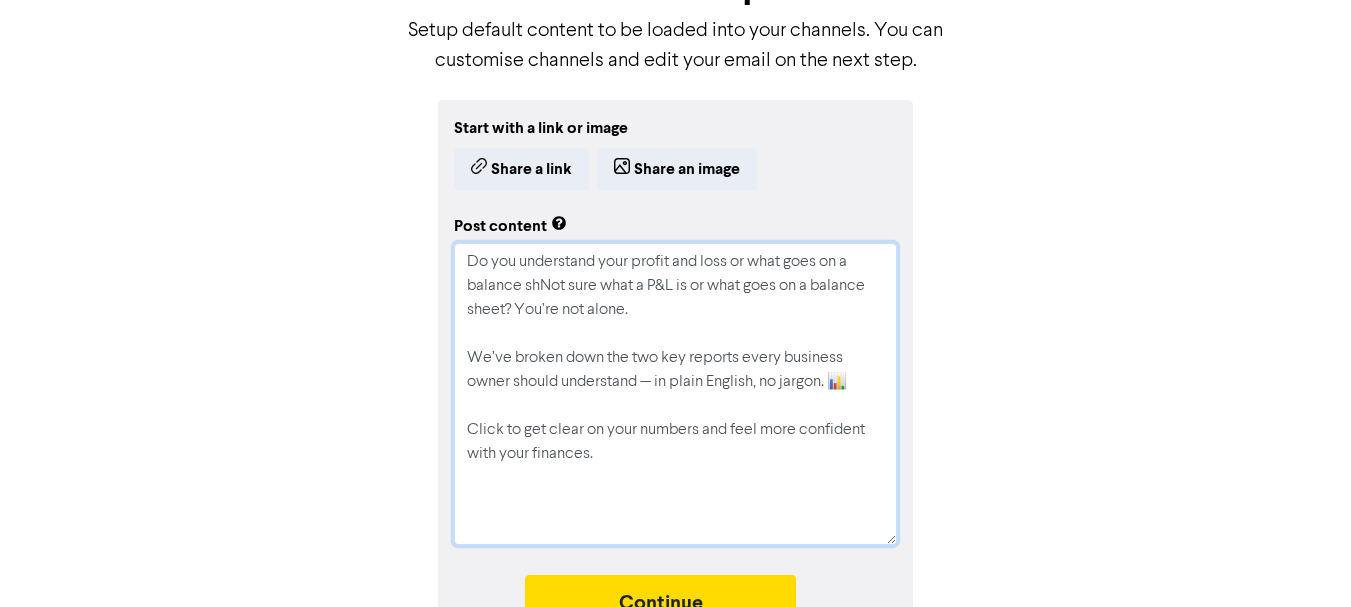 type on "x" 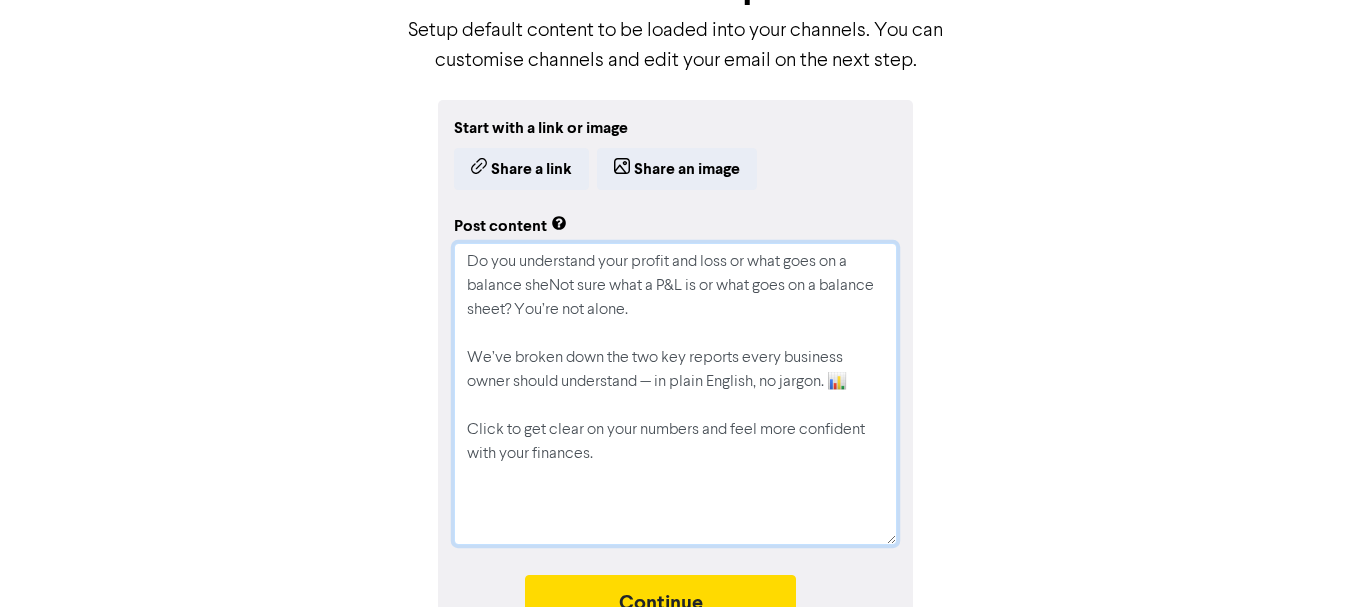 type on "x" 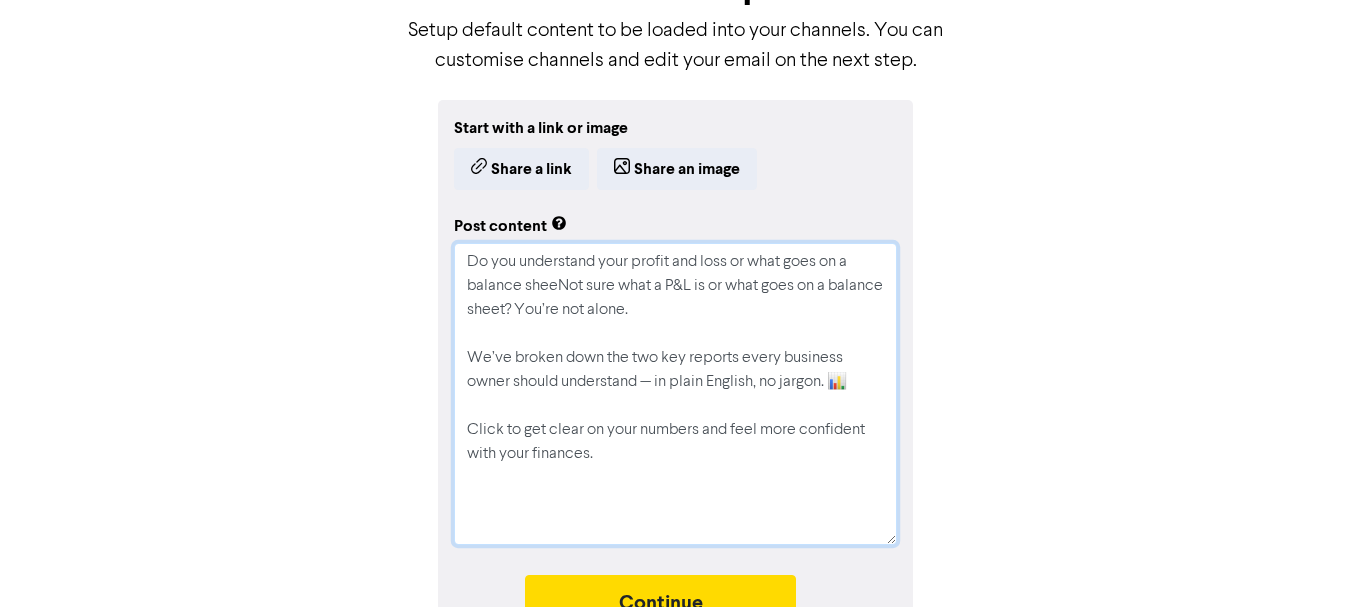 type on "x" 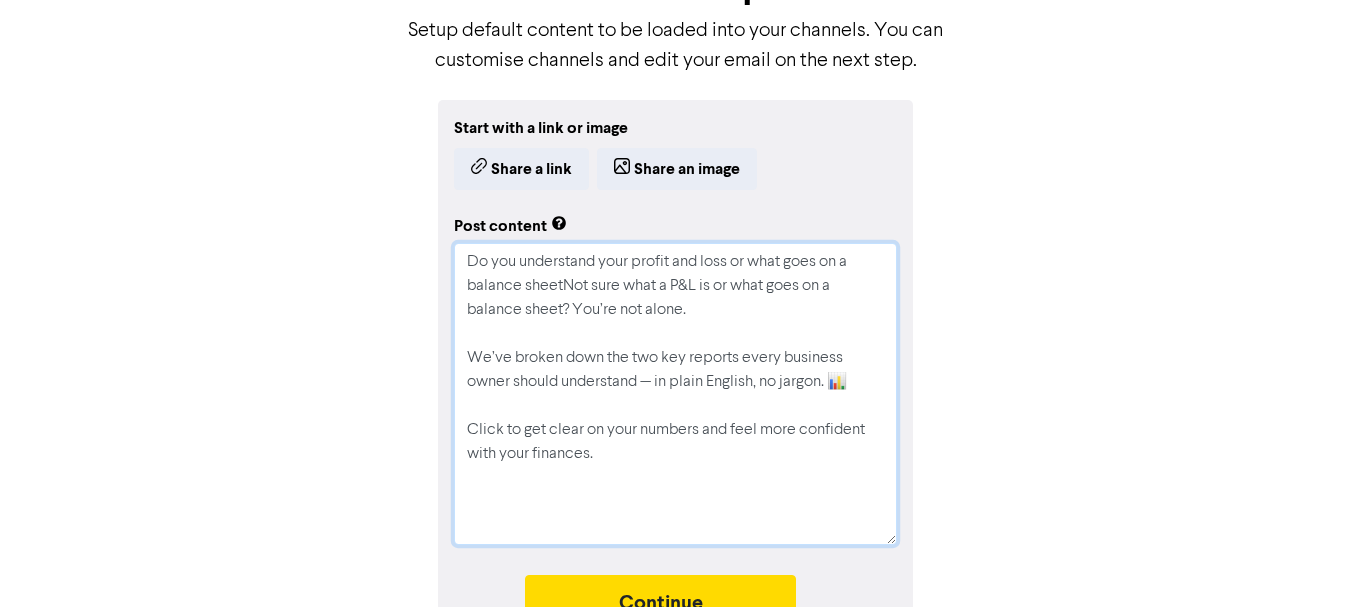 type on "x" 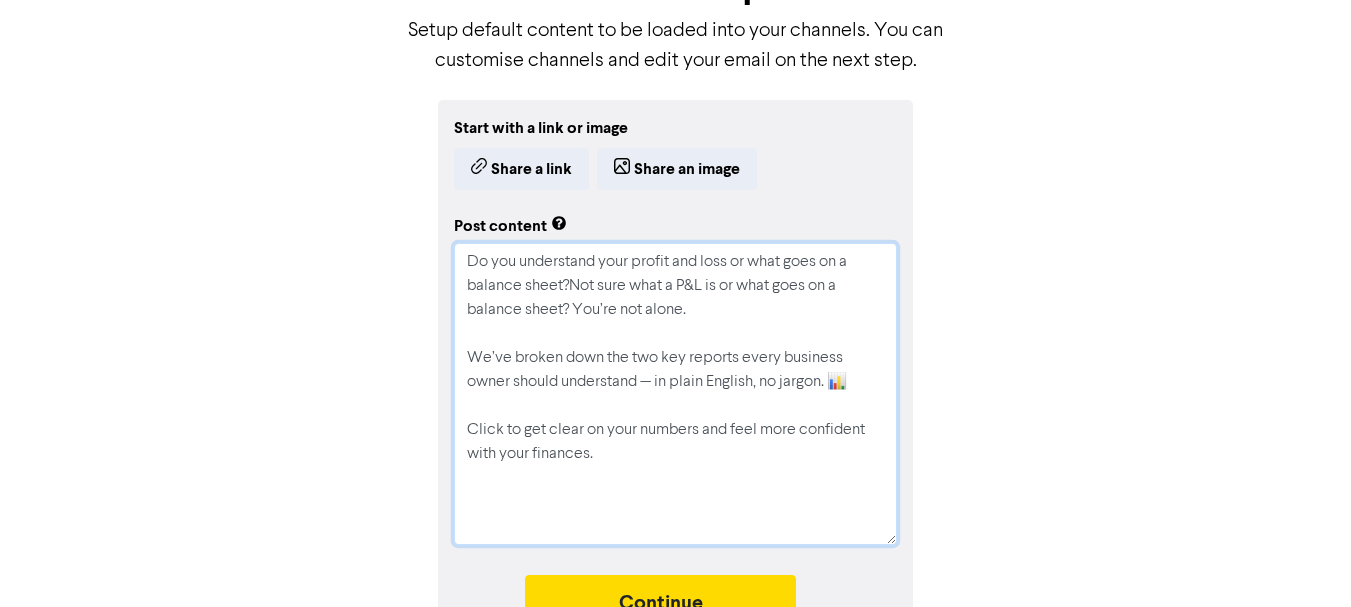 type on "x" 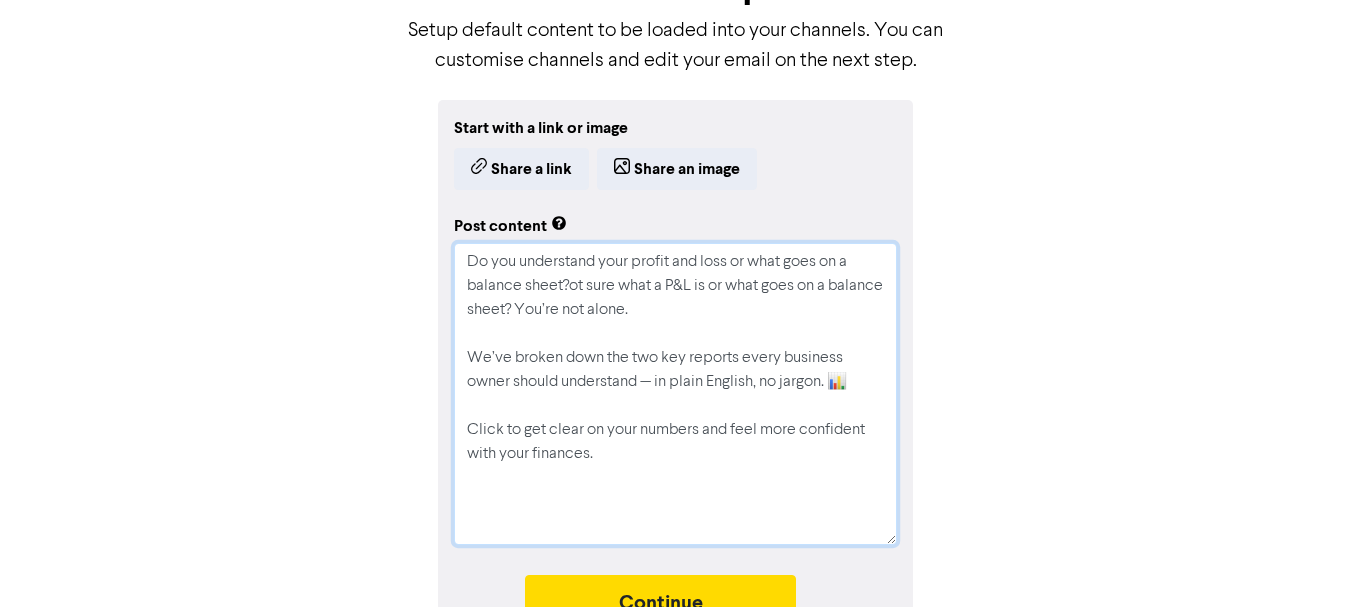 type on "x" 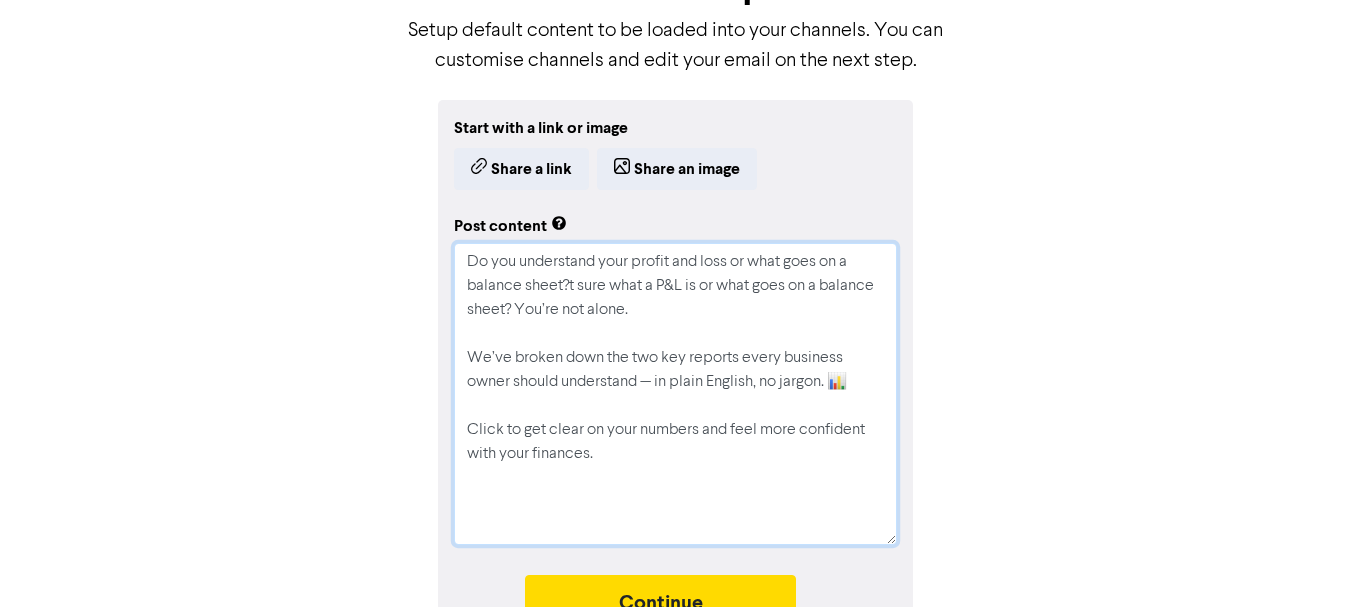 type on "x" 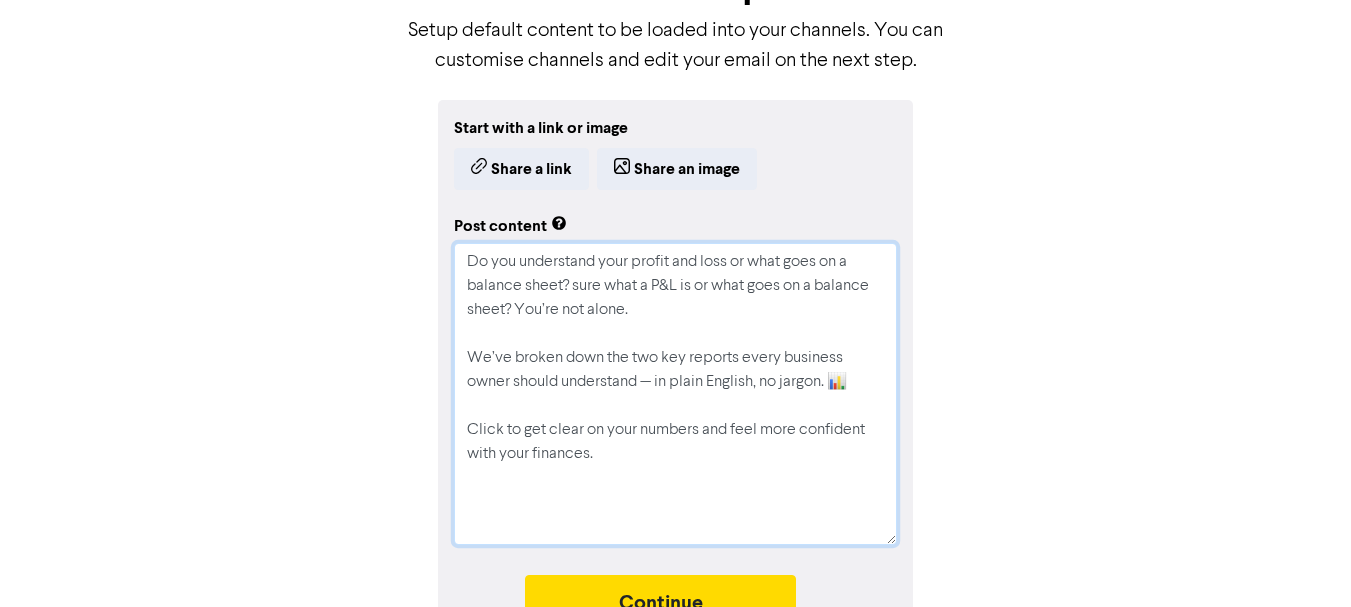 type on "x" 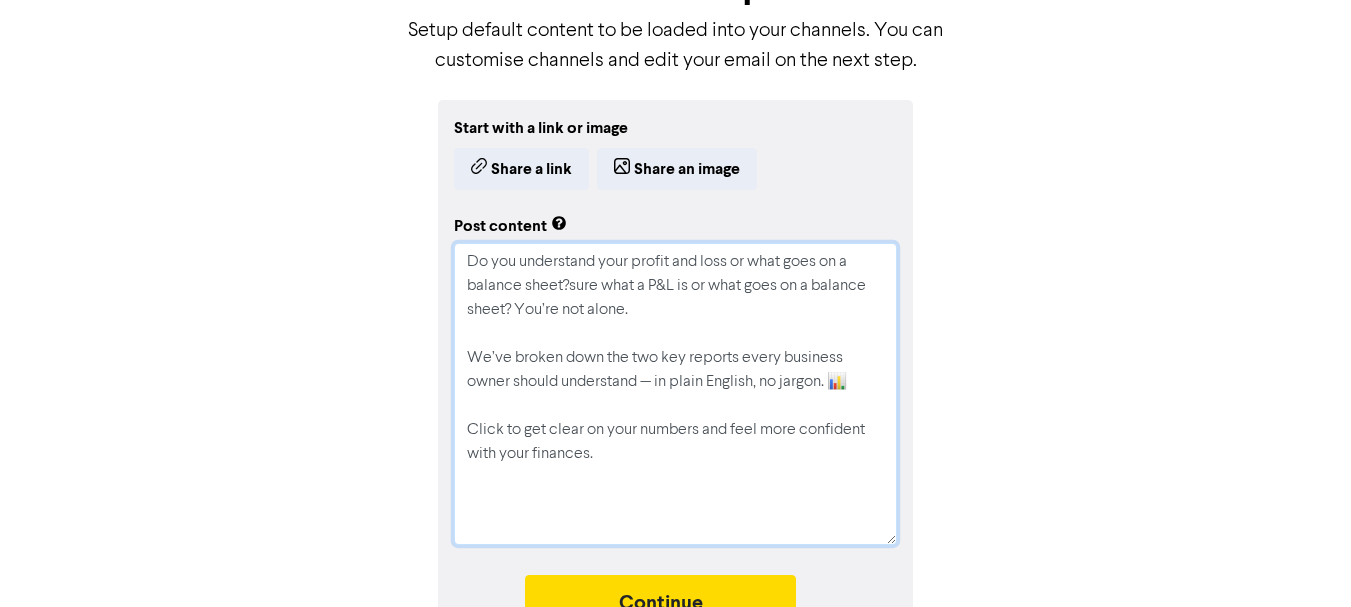 type on "x" 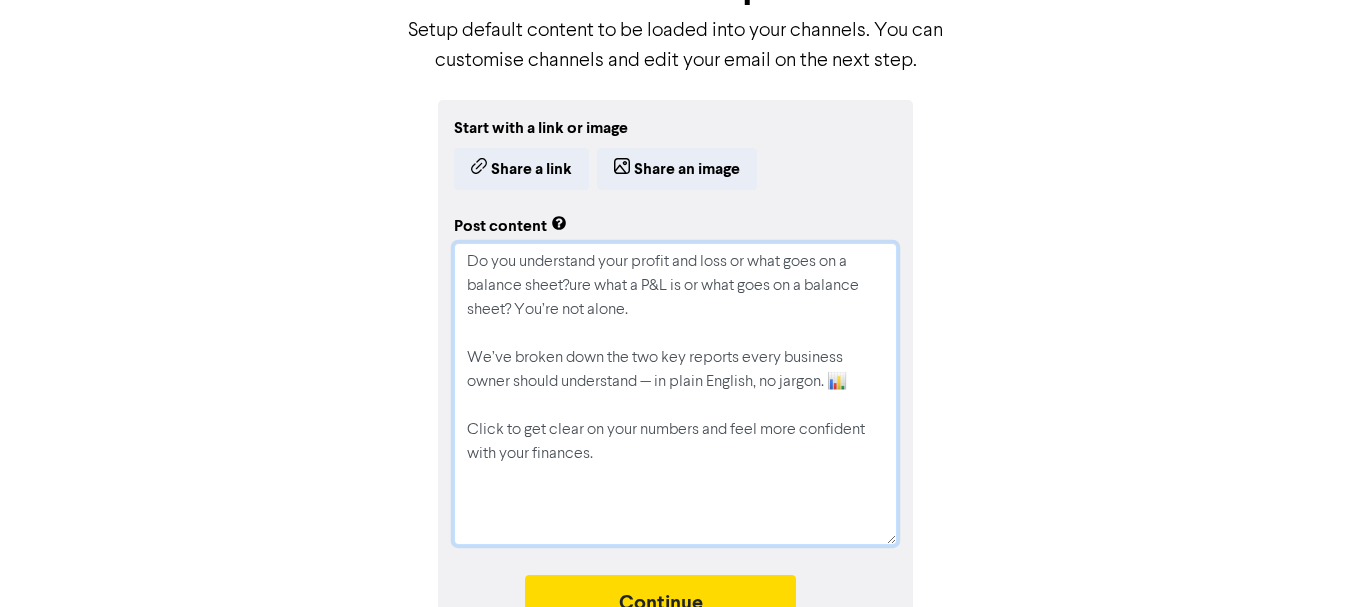 type on "x" 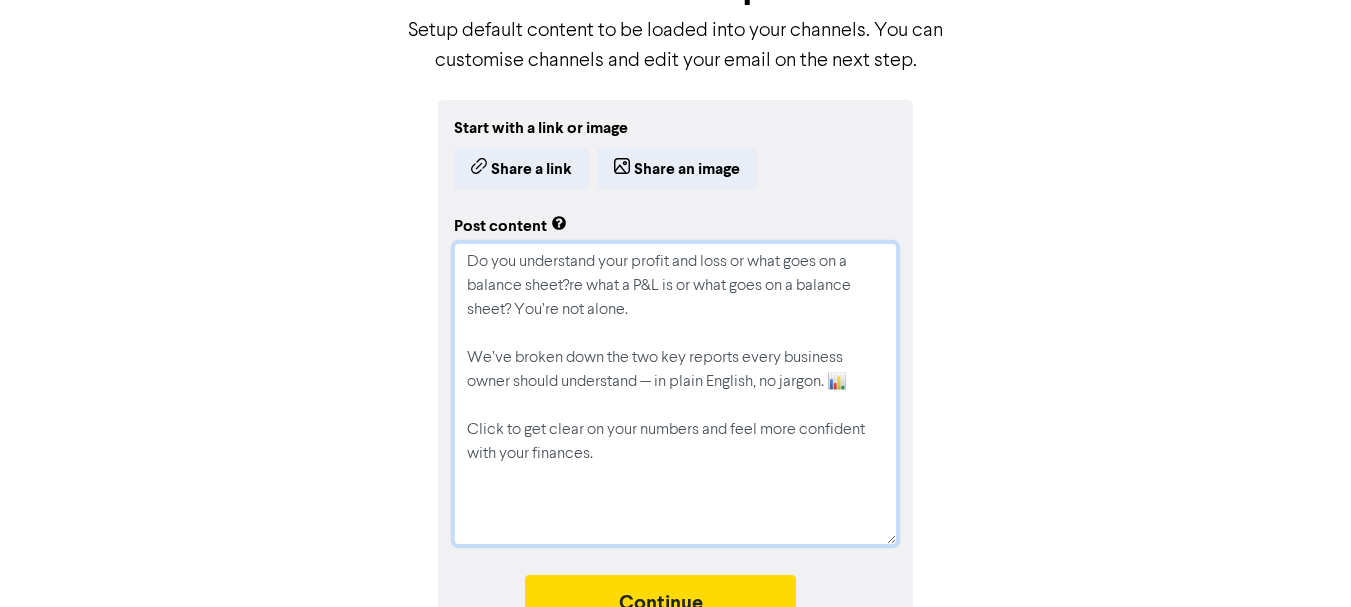 type on "x" 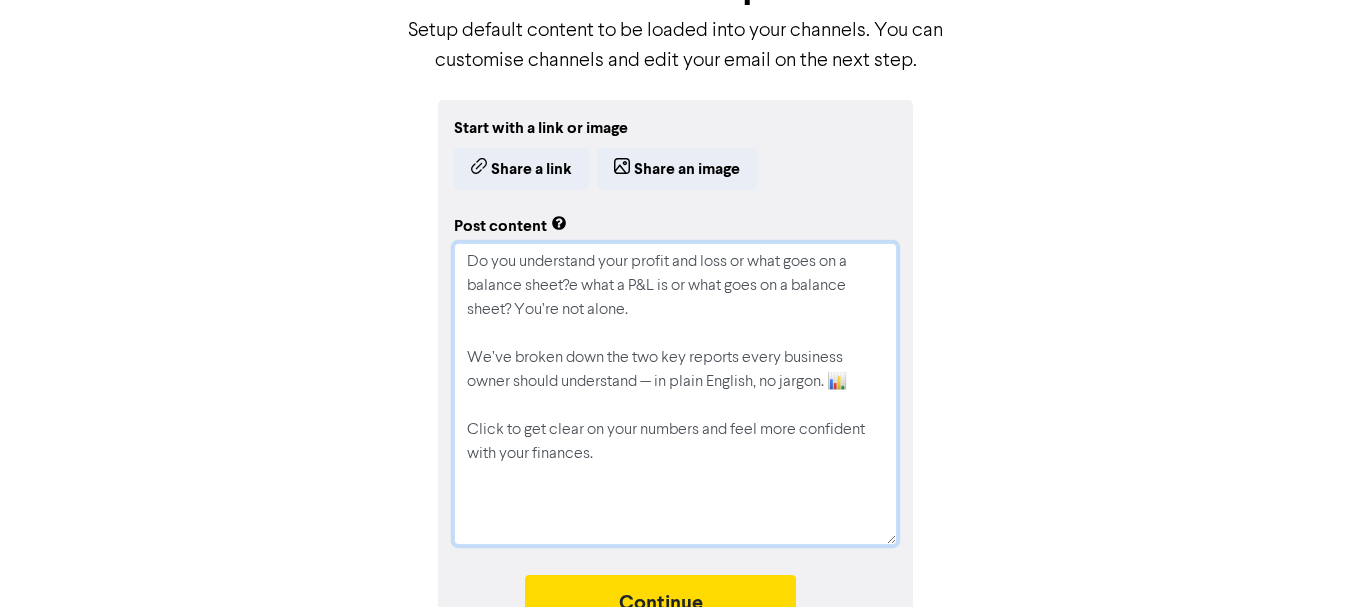 type on "x" 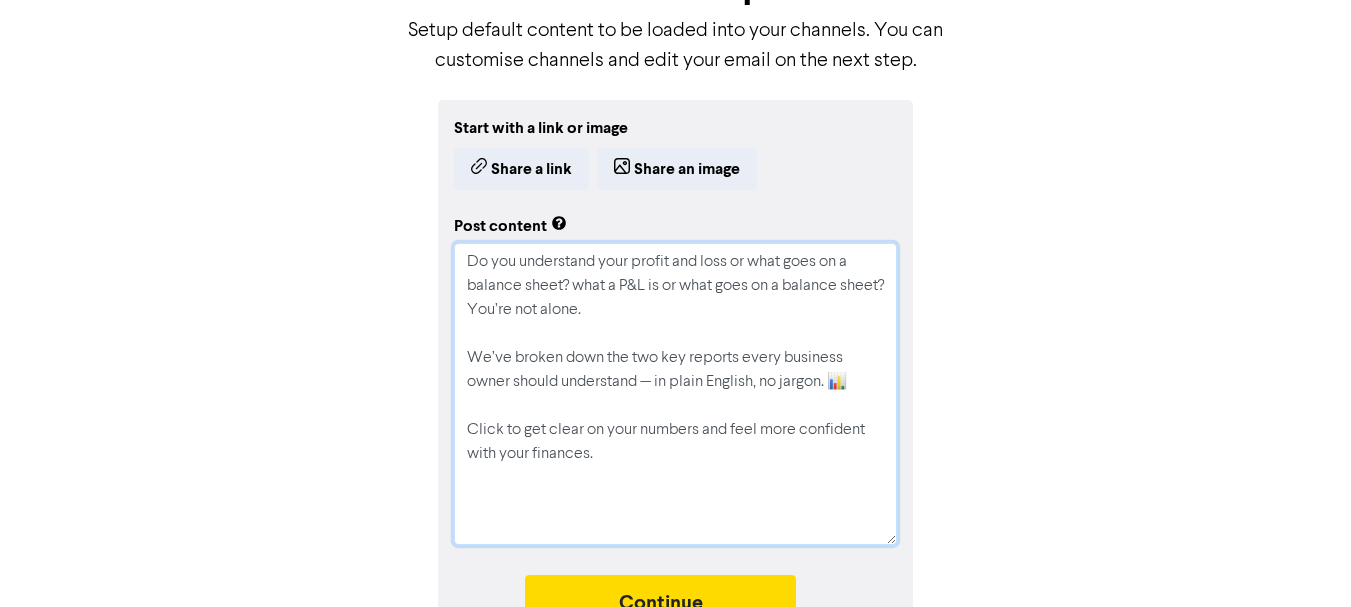 type on "x" 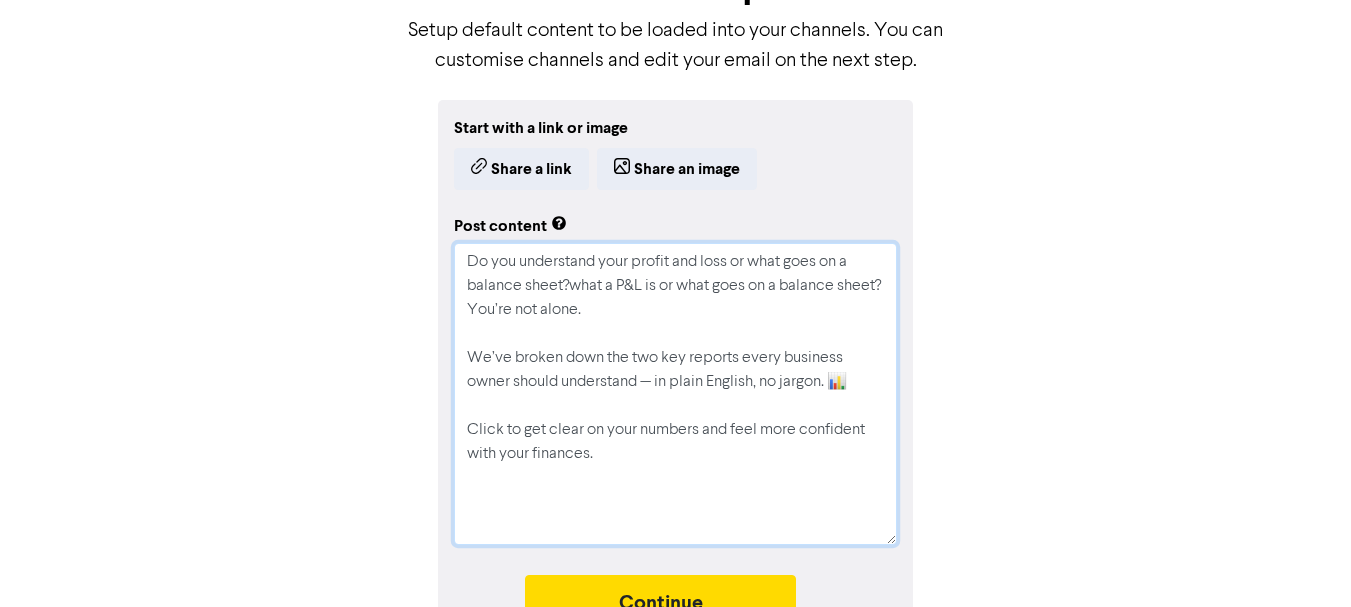 type on "x" 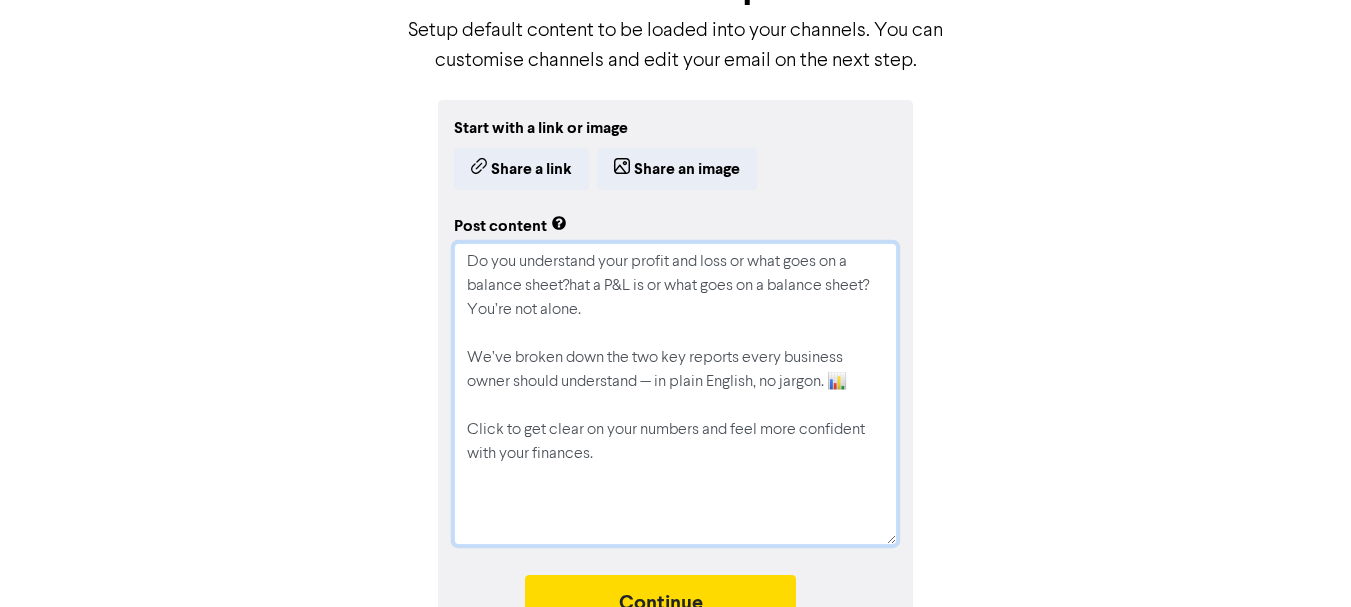 type on "x" 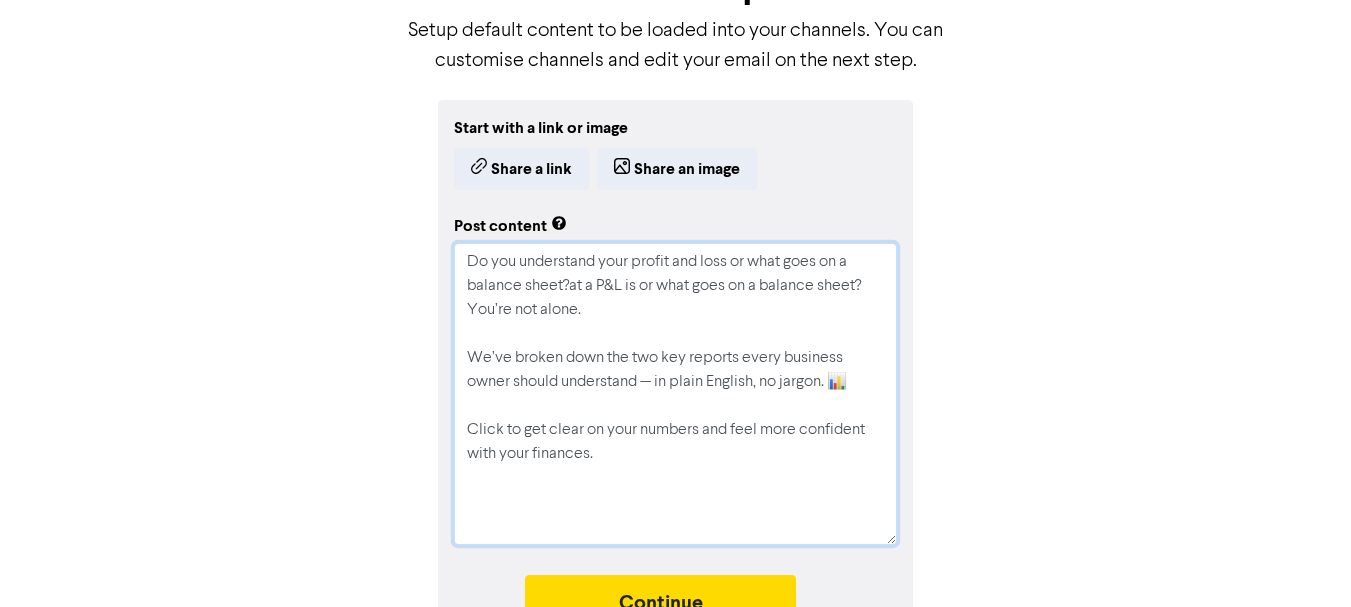 type on "x" 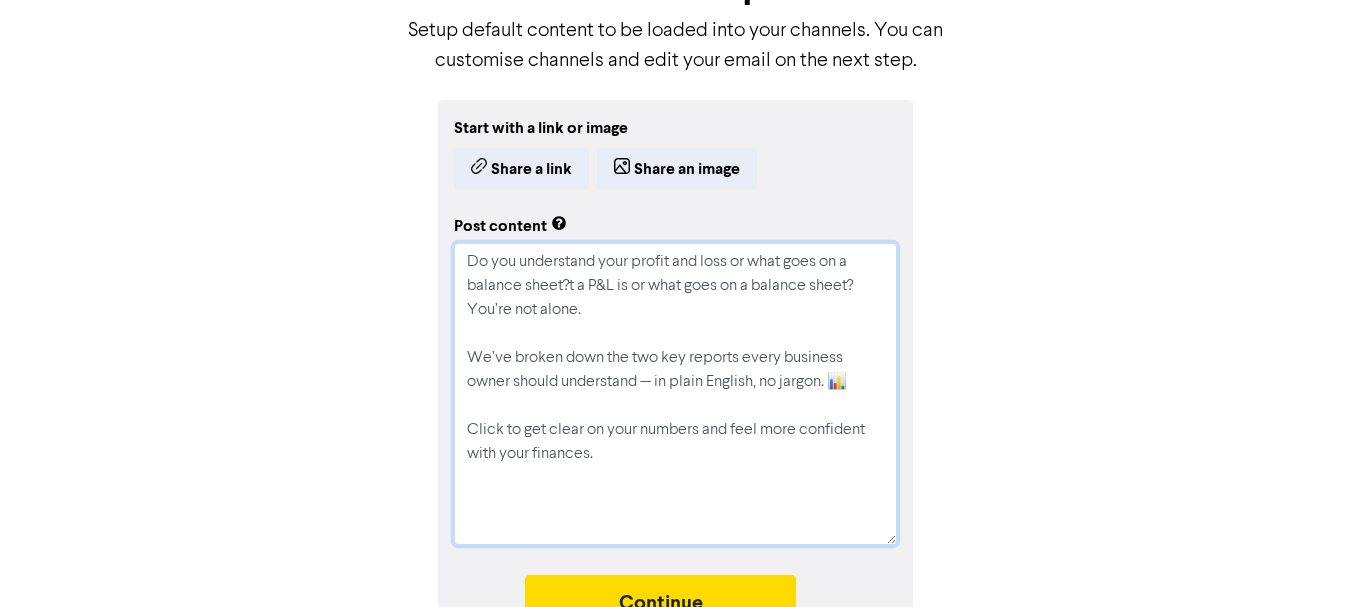 type on "x" 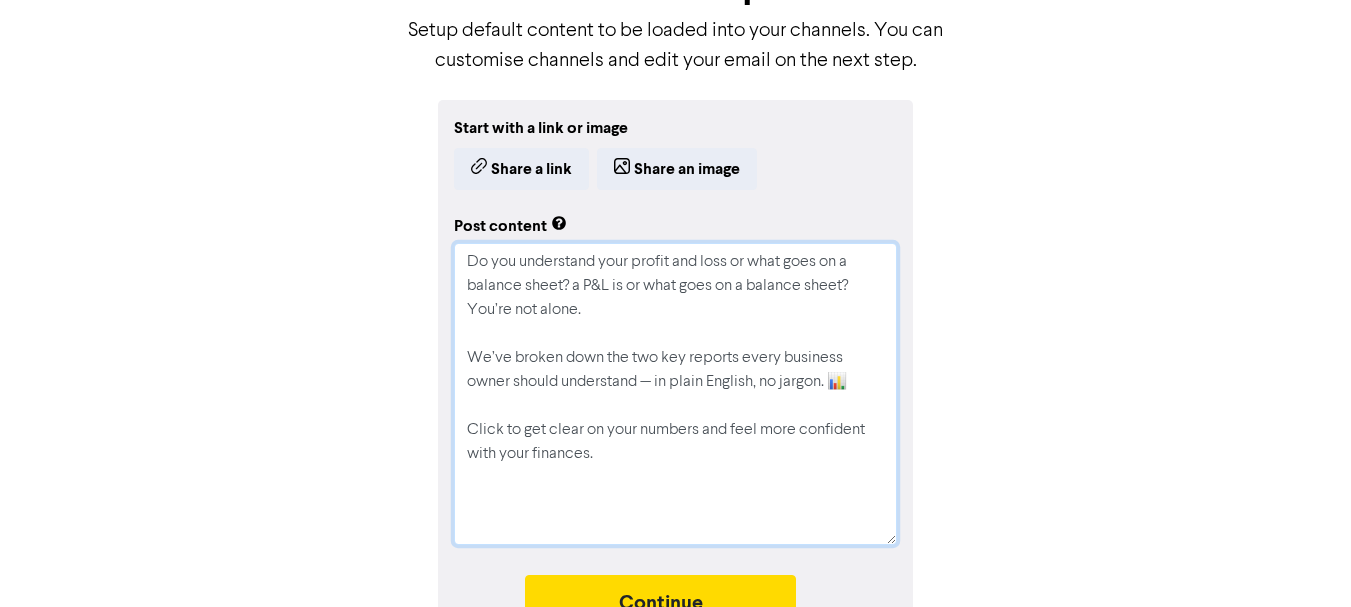 type on "x" 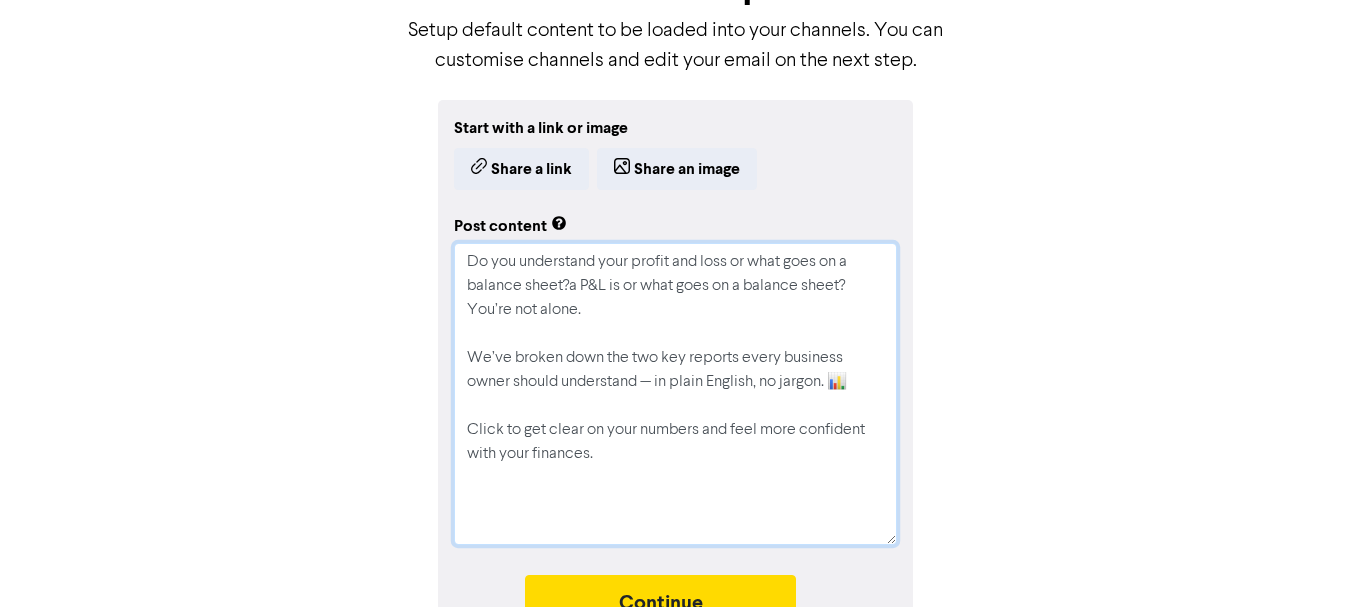 type on "x" 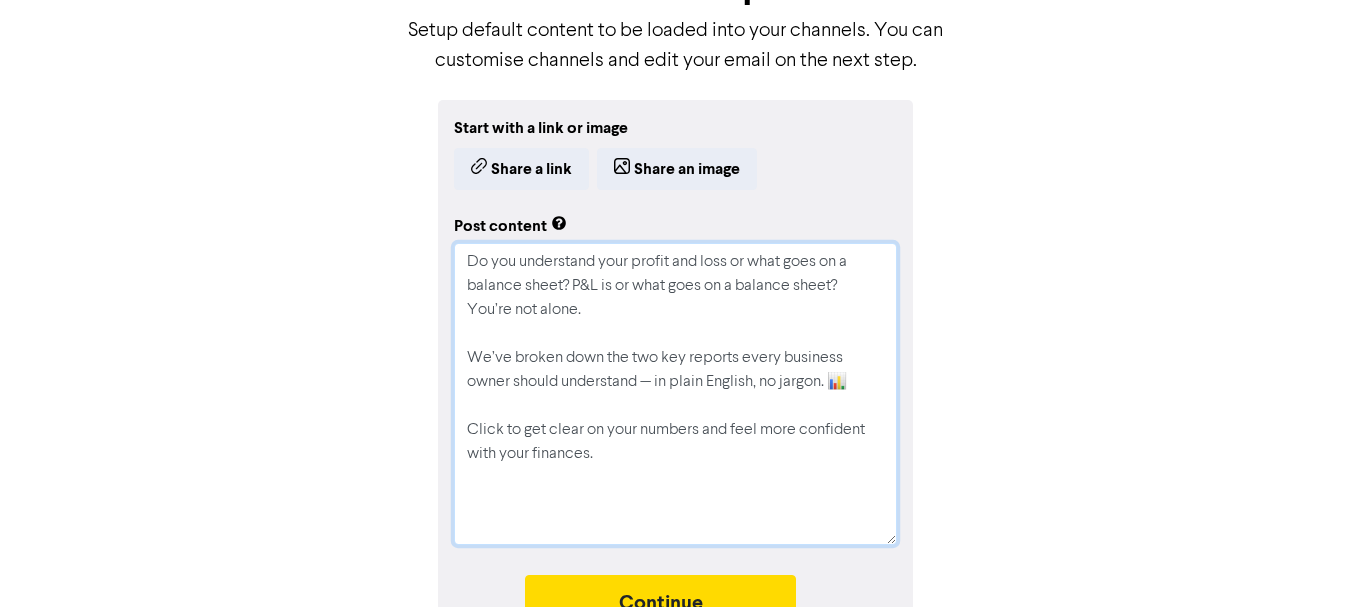 type on "x" 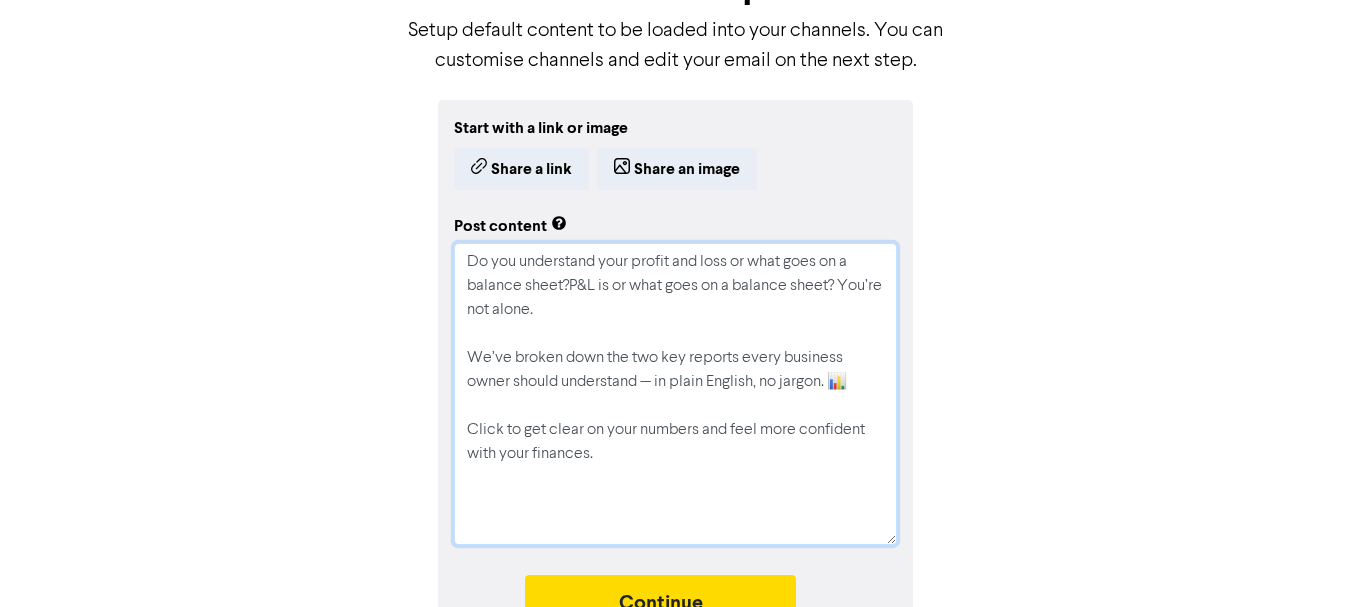 type on "x" 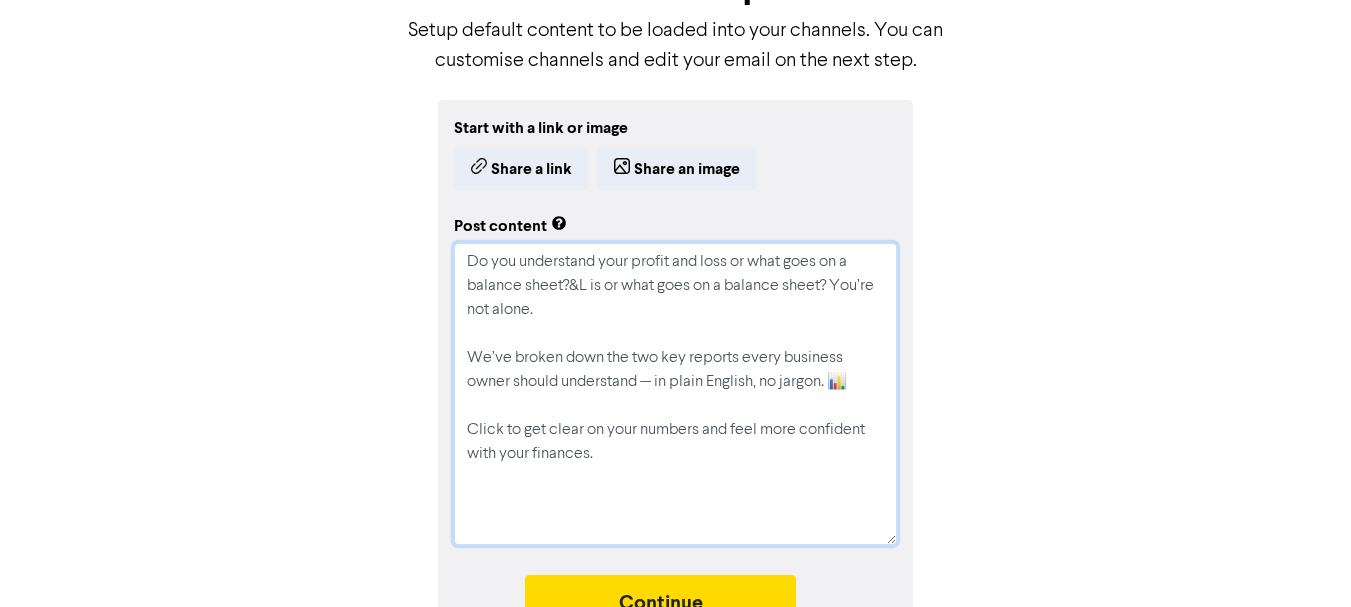 type on "x" 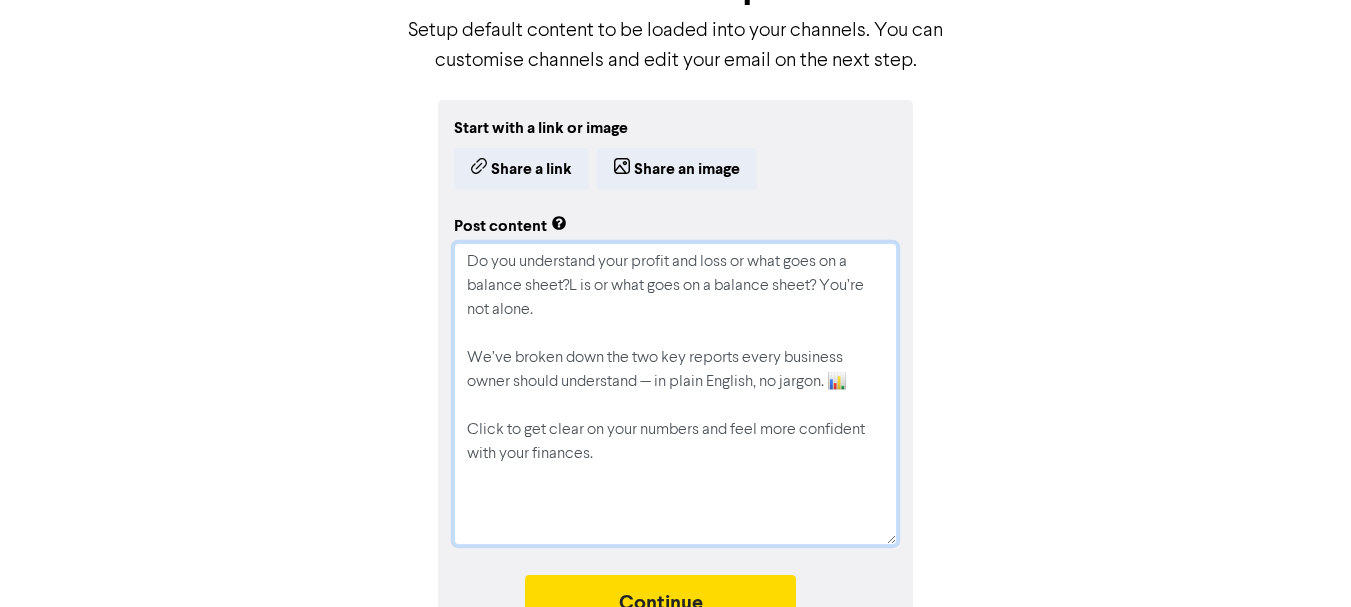 type on "x" 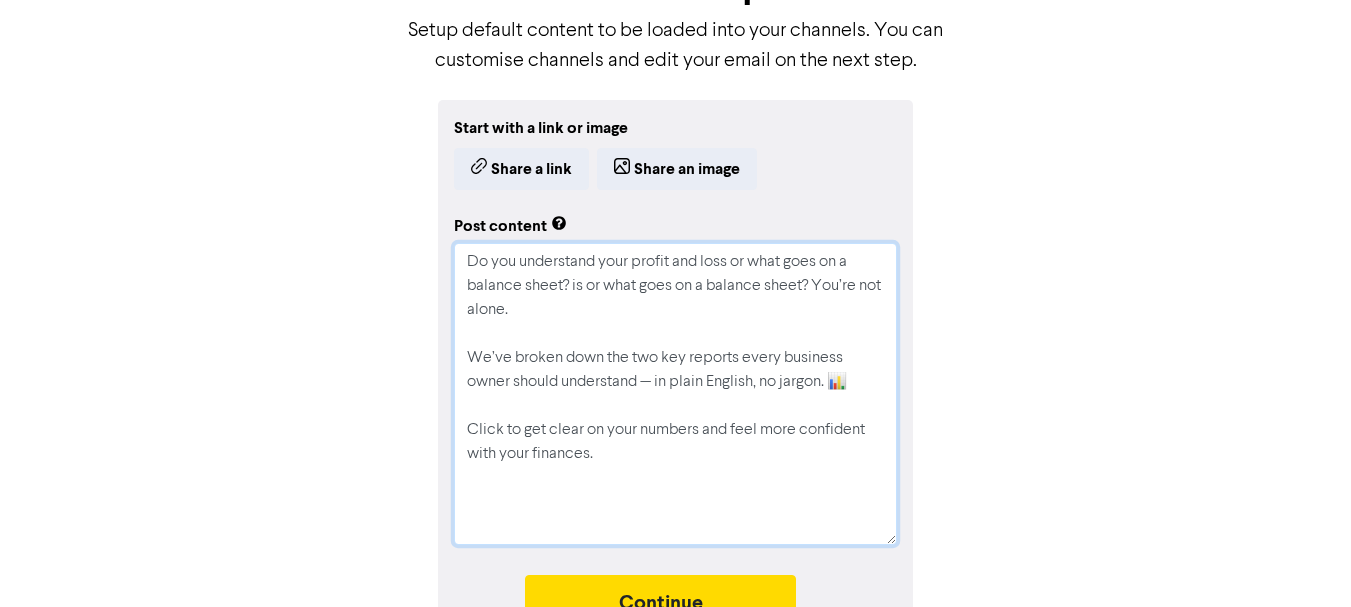 type on "x" 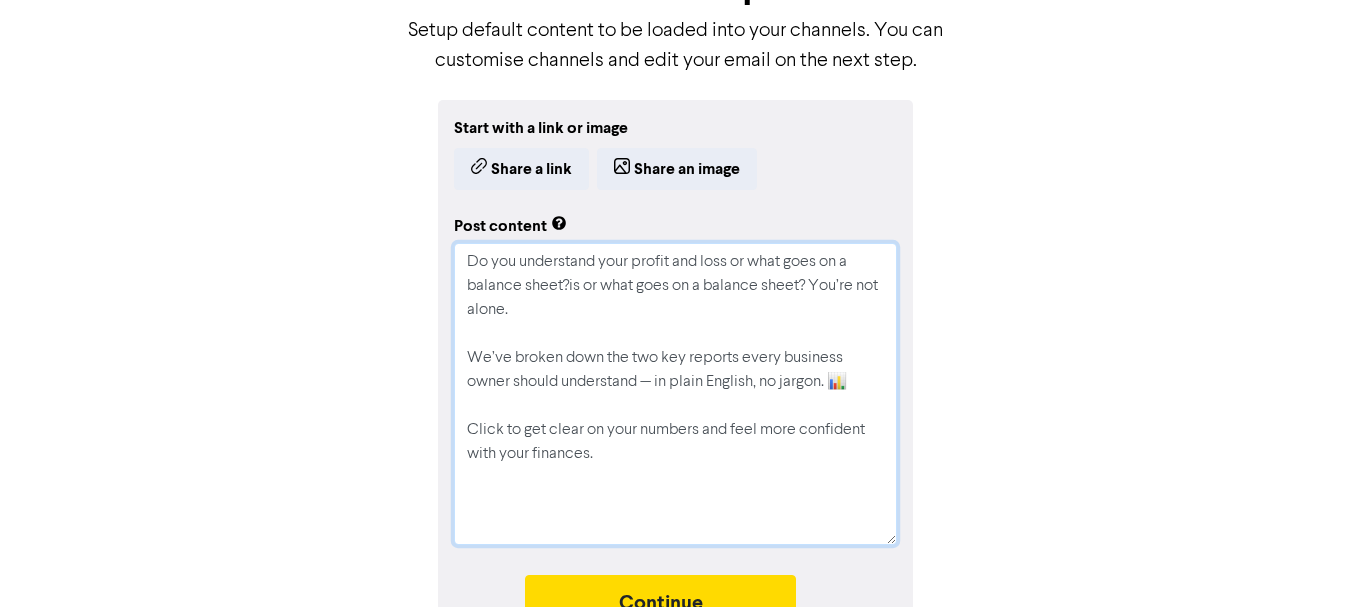 type on "x" 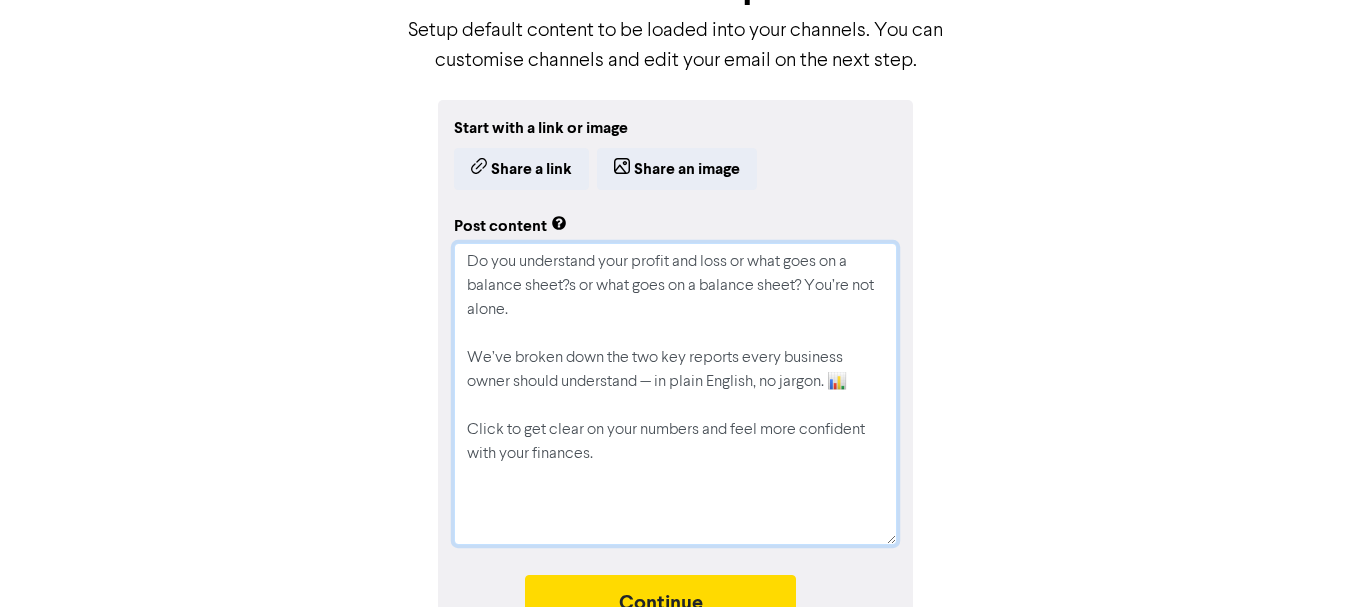 type on "x" 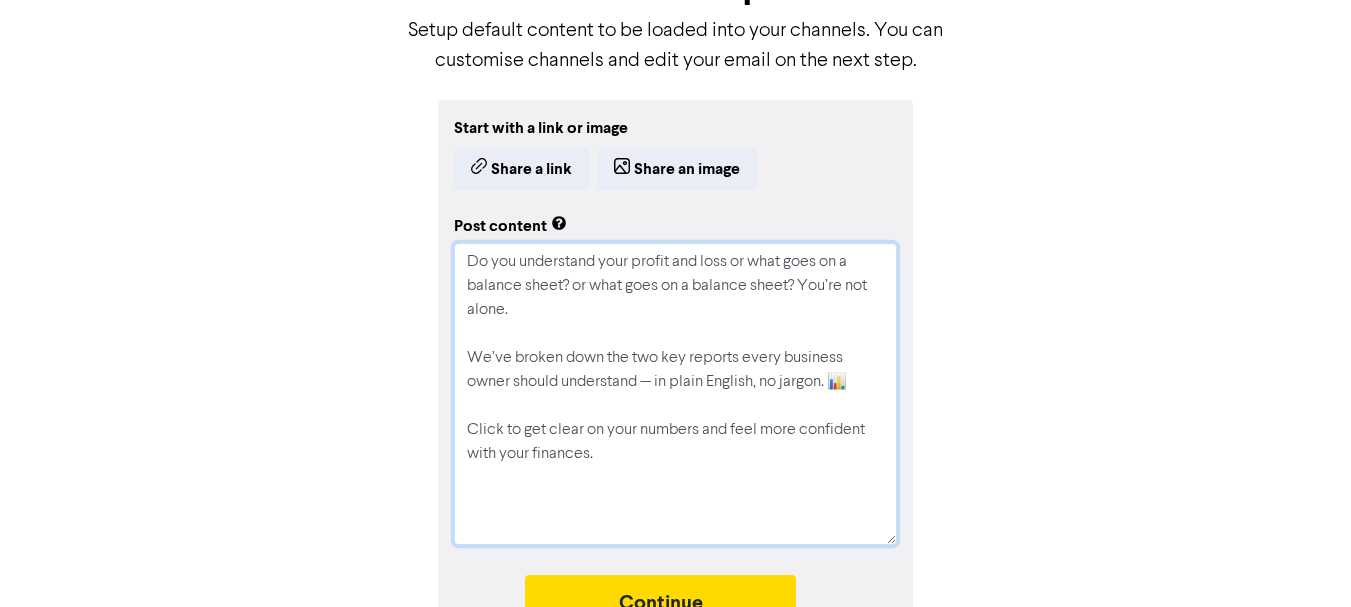 type on "x" 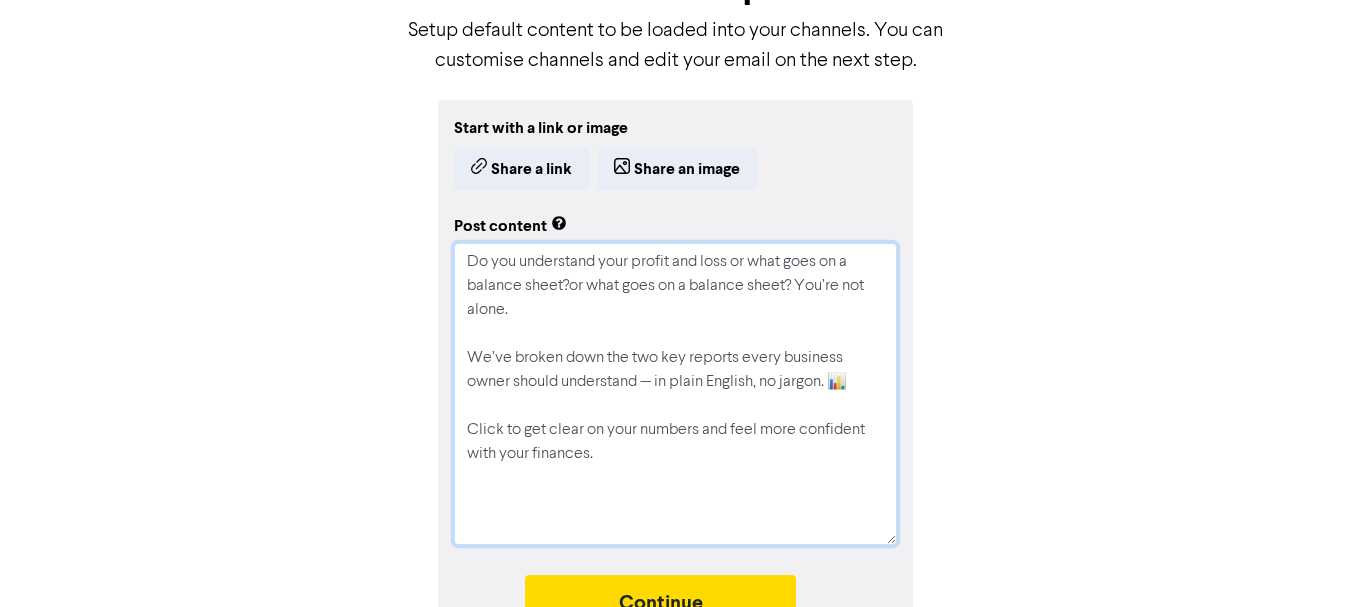 type 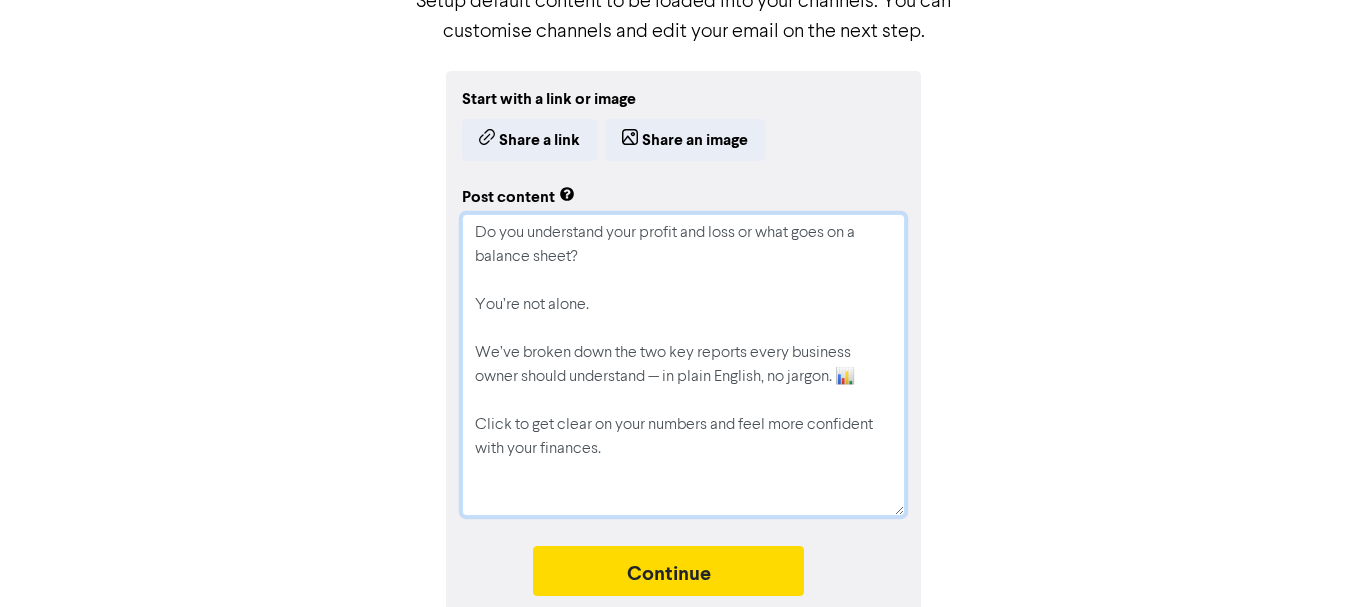 scroll, scrollTop: 194, scrollLeft: 0, axis: vertical 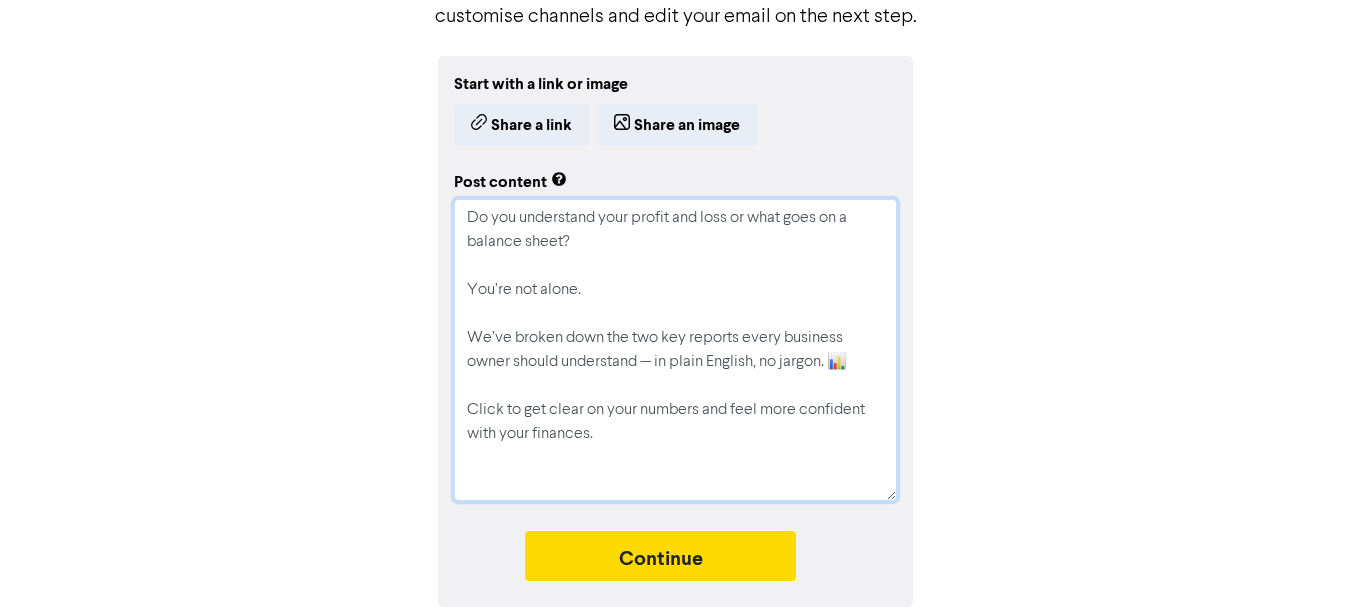 click on "Do you understand your profit and loss or what goes on a balance sheet?
You’re not alone.
We’ve broken down the two key reports every business owner should understand — in plain English, no jargon. 📊
Click to get clear on your numbers and feel more confident with your finances." at bounding box center [675, 350] 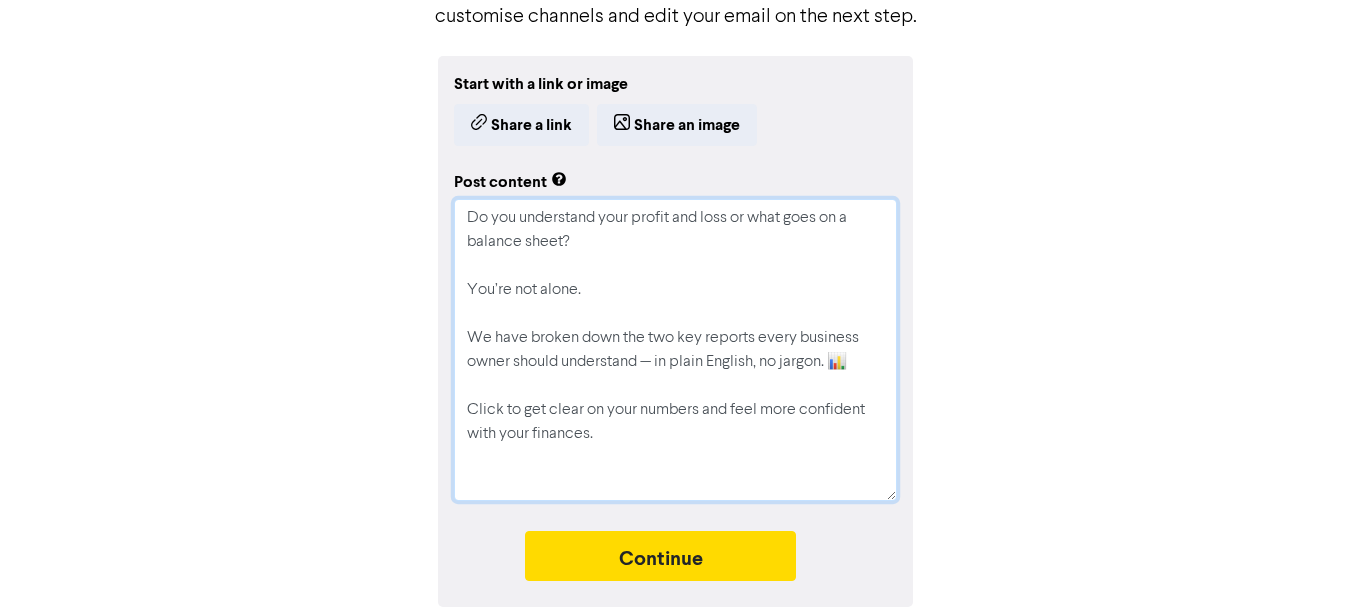 drag, startPoint x: 643, startPoint y: 365, endPoint x: 657, endPoint y: 363, distance: 14.142136 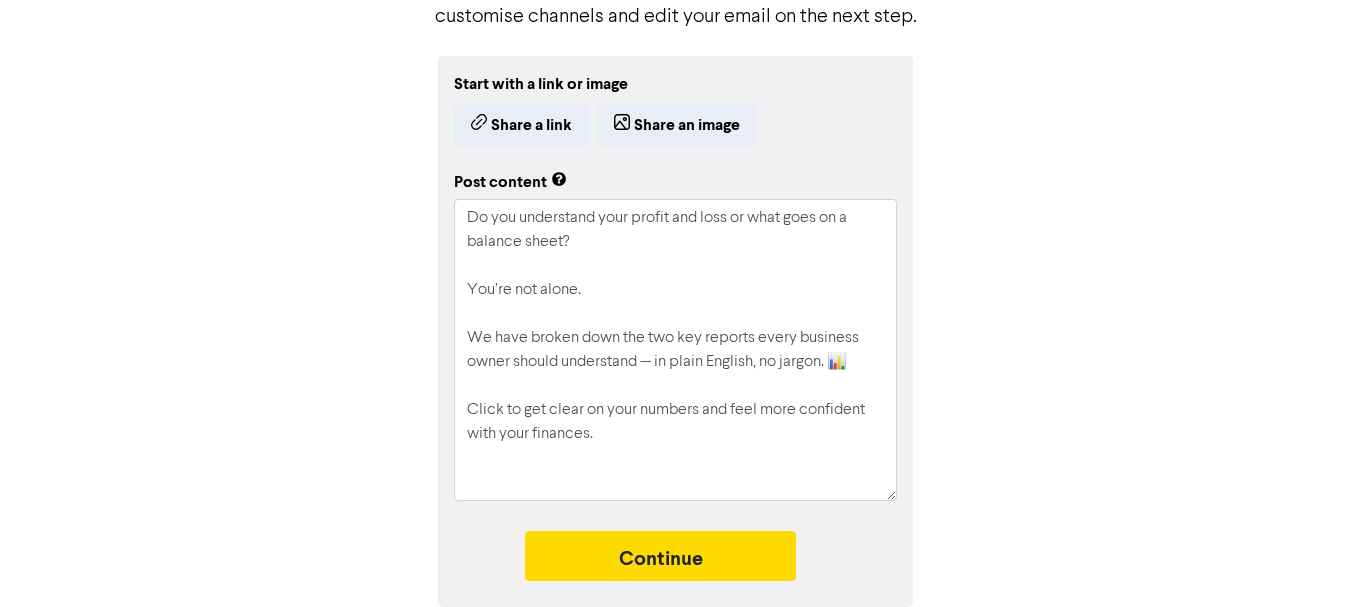 click on "Start with a link or image Share a link Share an image Post content Do you understand your profit and loss or what goes on a balance sheet?
You’re not alone.
We have broken down the two key reports every business owner should understand — in plain English, no jargon. 📊
Click to get clear on your numbers and feel more confident with your finances. Continue" at bounding box center [676, 331] 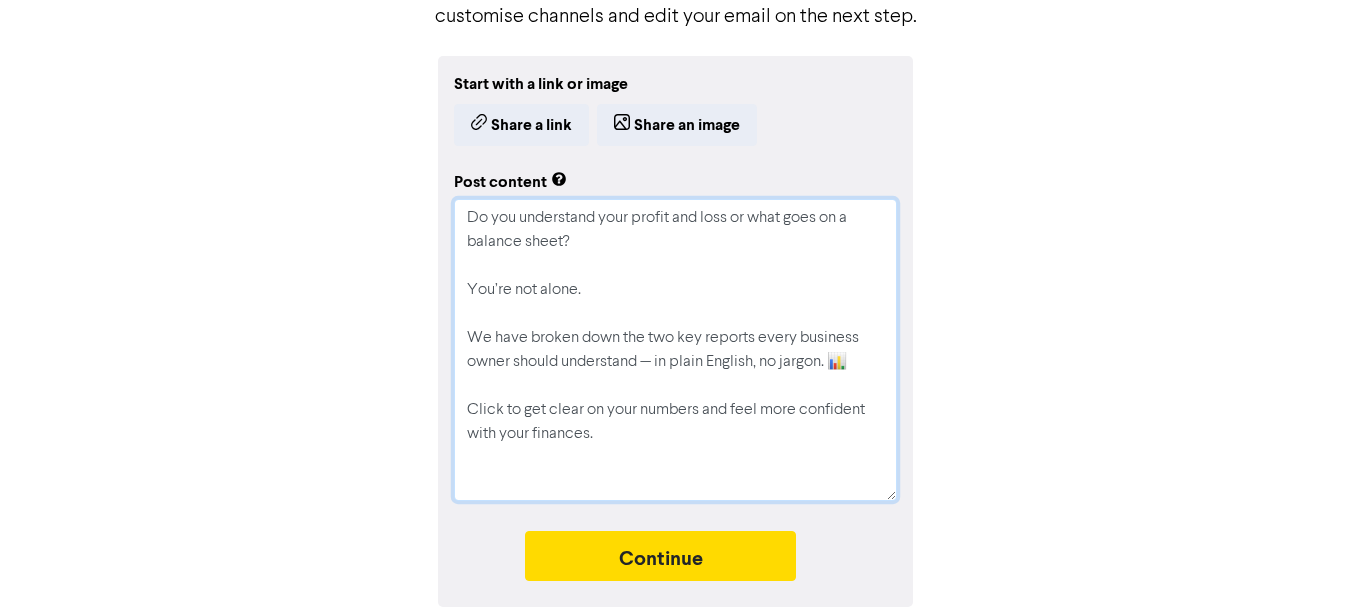 click on "Do you understand your profit and loss or what goes on a balance sheet?
You’re not alone.
We have broken down the two key reports every business owner should understand — in plain English, no jargon. 📊
Click to get clear on your numbers and feel more confident with your finances." at bounding box center (675, 350) 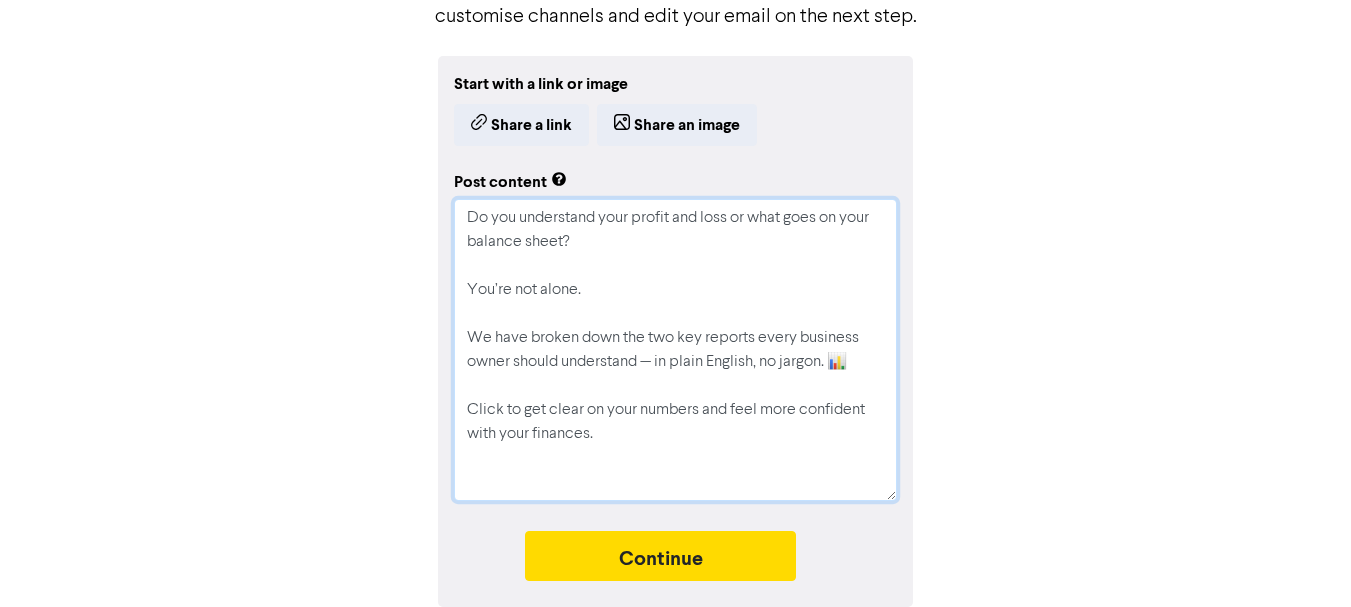 drag, startPoint x: 496, startPoint y: 293, endPoint x: 513, endPoint y: 291, distance: 17.117243 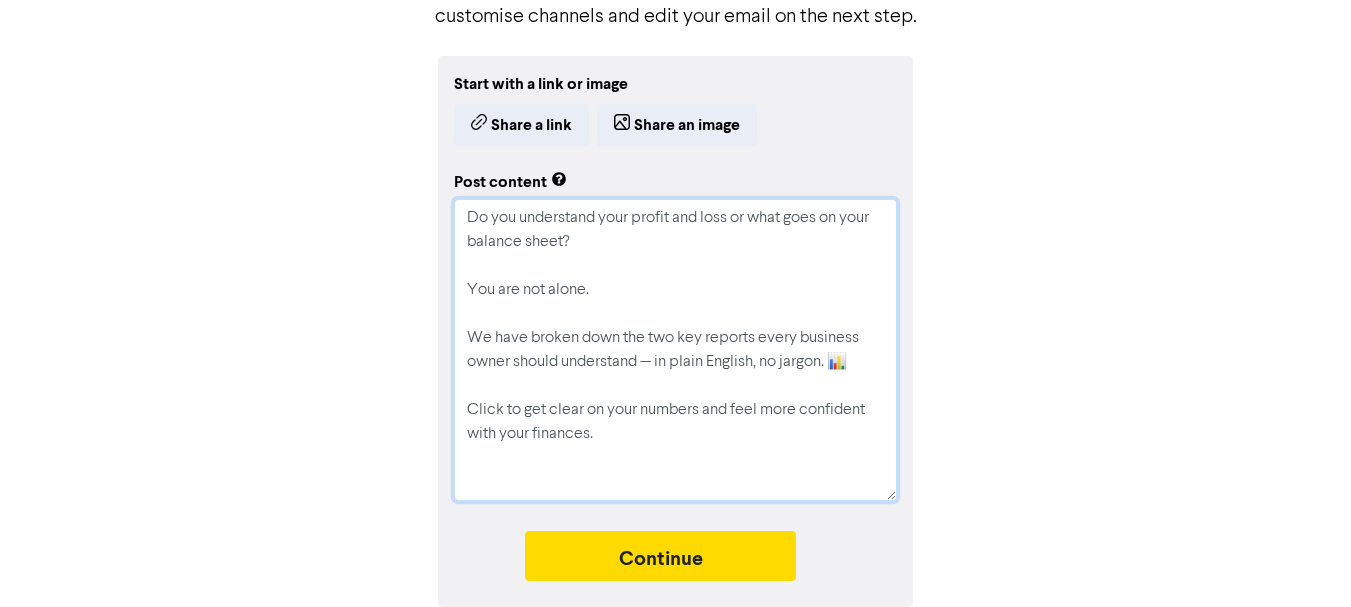 click on "Do you understand your profit and loss or what goes on your balance sheet?
You are not alone.
We have broken down the two key reports every business owner should understand — in plain English, no jargon. 📊
Click to get clear on your numbers and feel more confident with your finances." at bounding box center (675, 350) 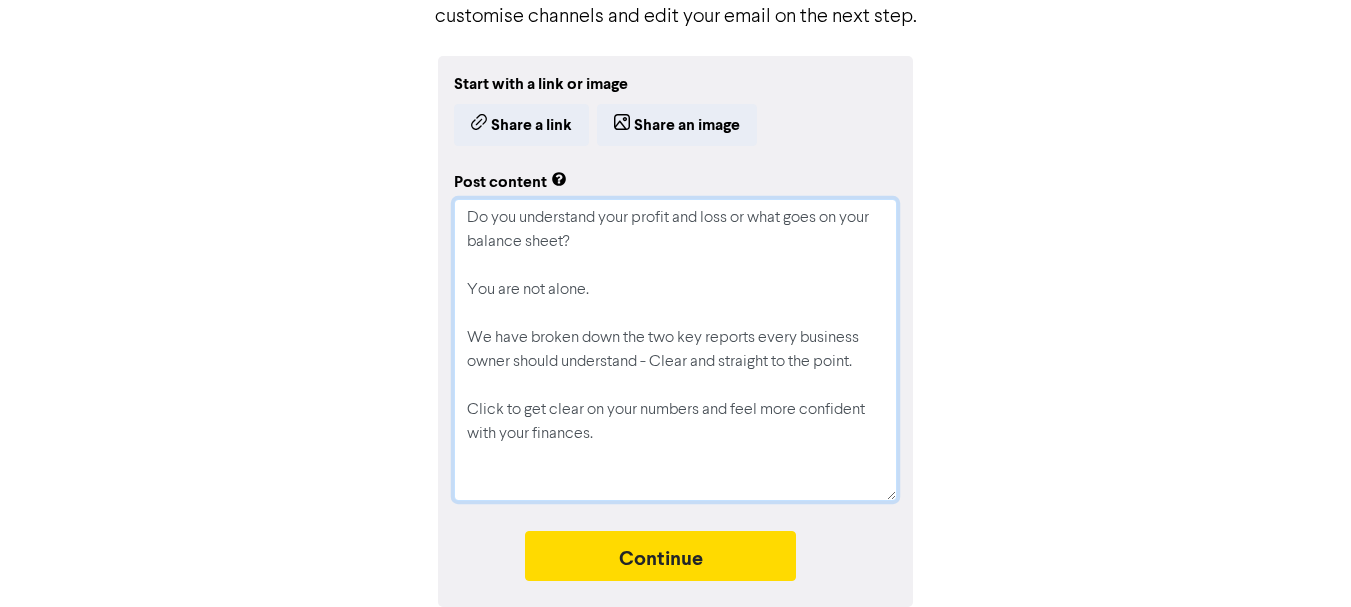 click on "Do you understand your profit and loss or what goes on your balance sheet?
You are not alone.
We have broken down the two key reports every business owner should understand - Clear and straight to the point.
Click to get clear on your numbers and feel more confident with your finances." at bounding box center (675, 350) 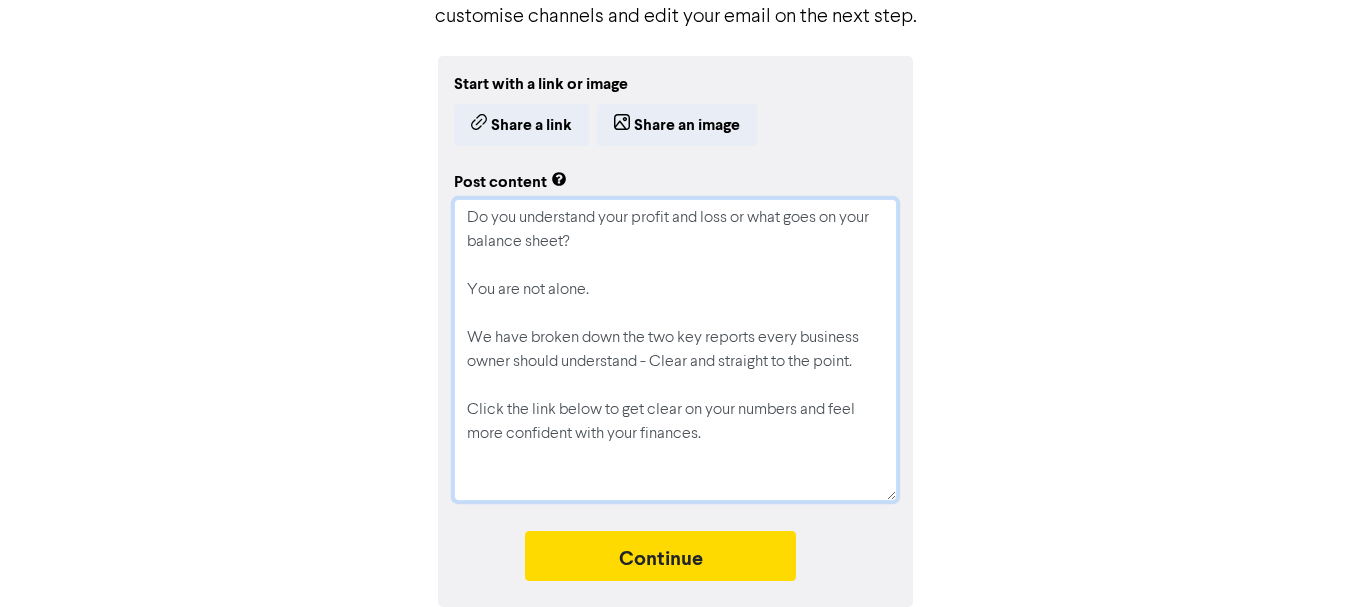 click on "Do you understand your profit and loss or what goes on your balance sheet?
You are not alone.
We have broken down the two key reports every business owner should understand - Clear and straight to the point.
Click the link below to get clear on your numbers and feel more confident with your finances." at bounding box center [675, 350] 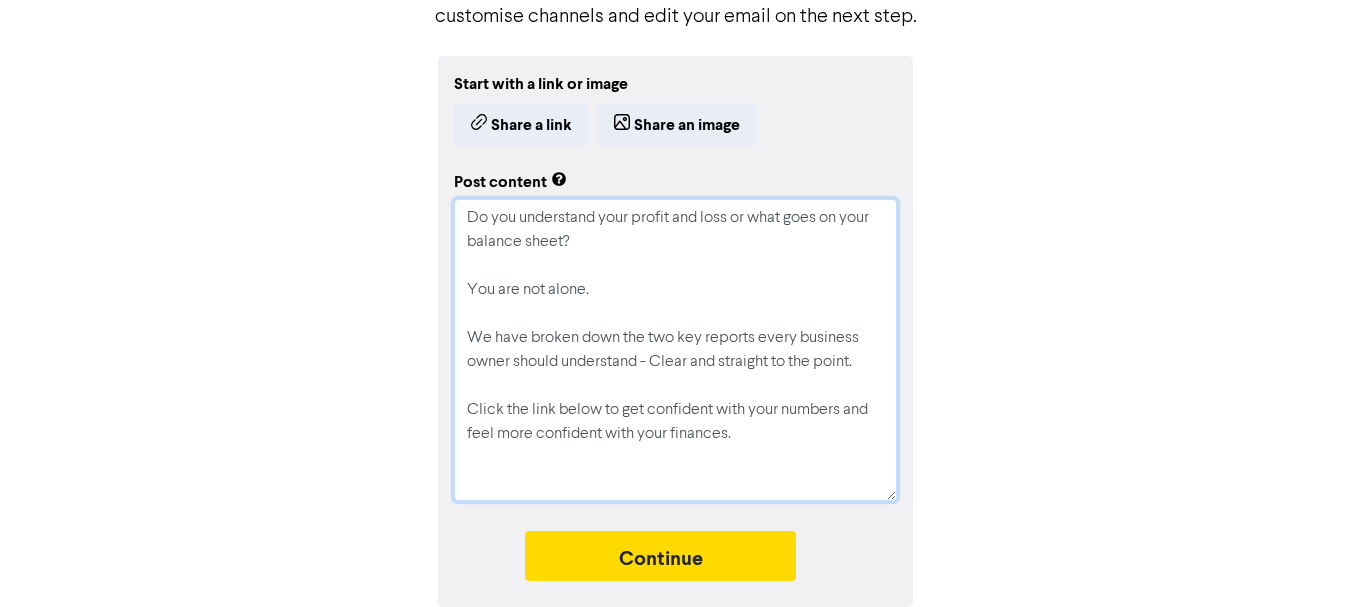 click on "Do you understand your profit and loss or what goes on your balance sheet?
You are not alone.
We have broken down the two key reports every business owner should understand - Clear and straight to the point.
Click the link below to get confident with your numbers and feel more confident with your finances." at bounding box center [675, 350] 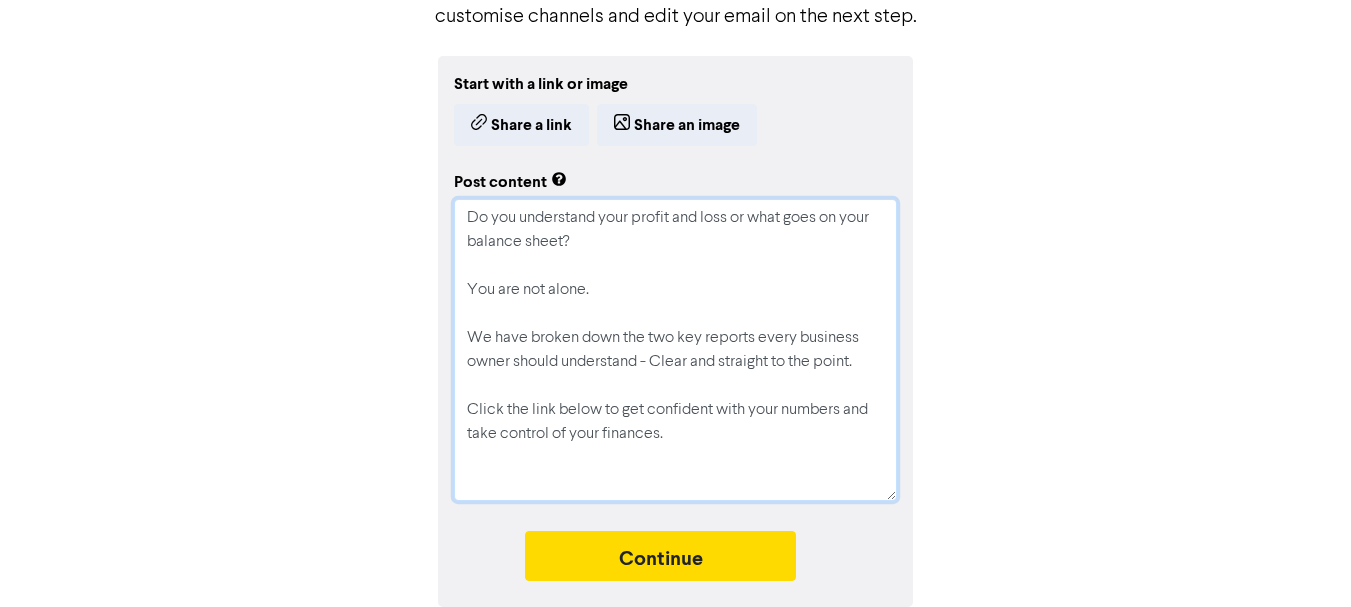 click on "Do you understand your profit and loss or what goes on your balance sheet?
You are not alone.
We have broken down the two key reports every business owner should understand - Clear and straight to the point.
Click the link below to get confident with your numbers and take control of your finances." at bounding box center (675, 350) 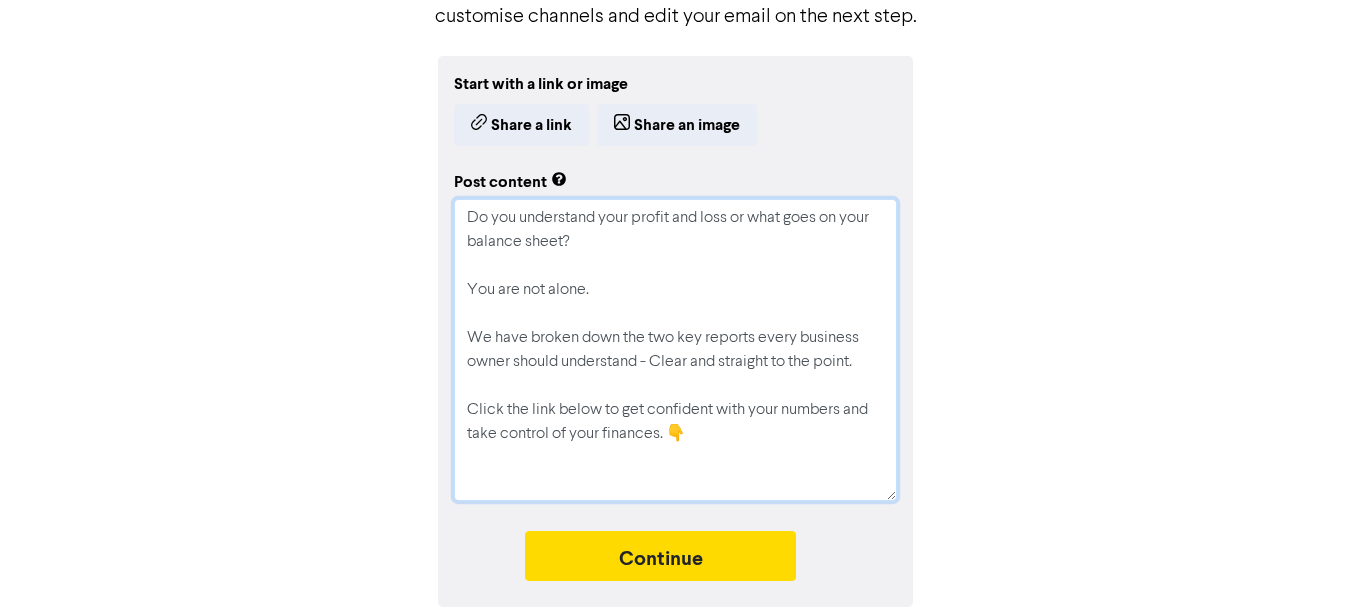 click on "Do you understand your profit and loss or what goes on your balance sheet?
You are not alone.
We have broken down the two key reports every business owner should understand - Clear and straight to the point.
Click the link below to get confident with your numbers and take control of your finances. 👇" at bounding box center (675, 350) 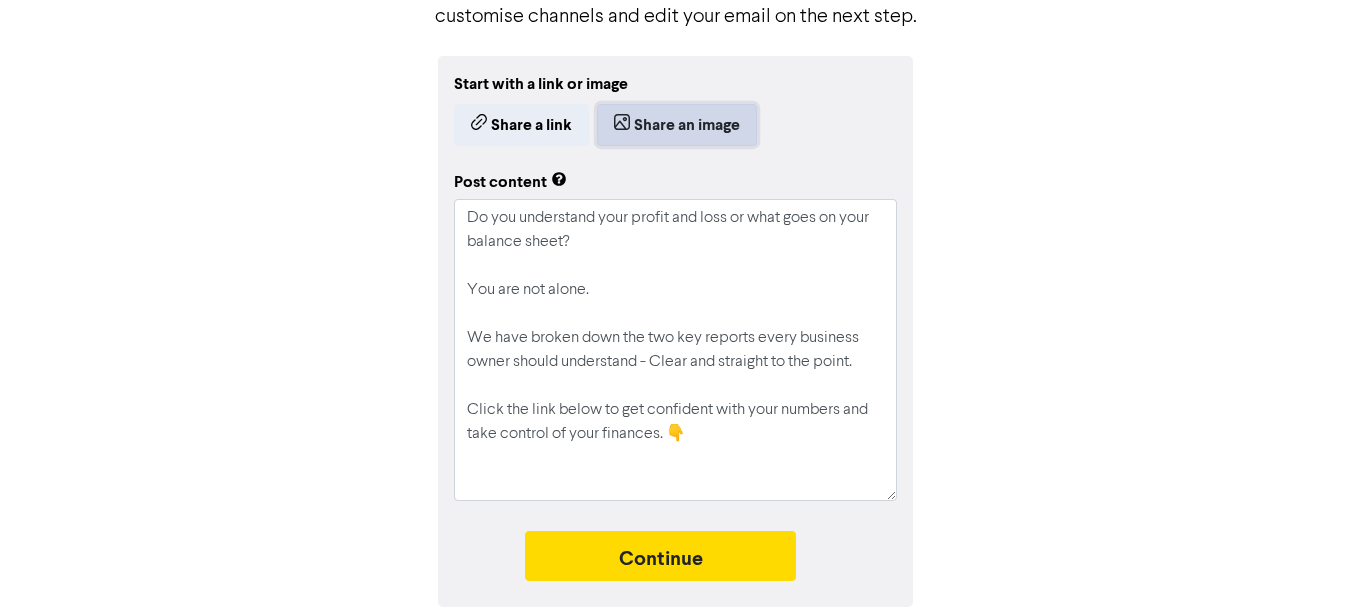 click on "Share an image" at bounding box center [677, 125] 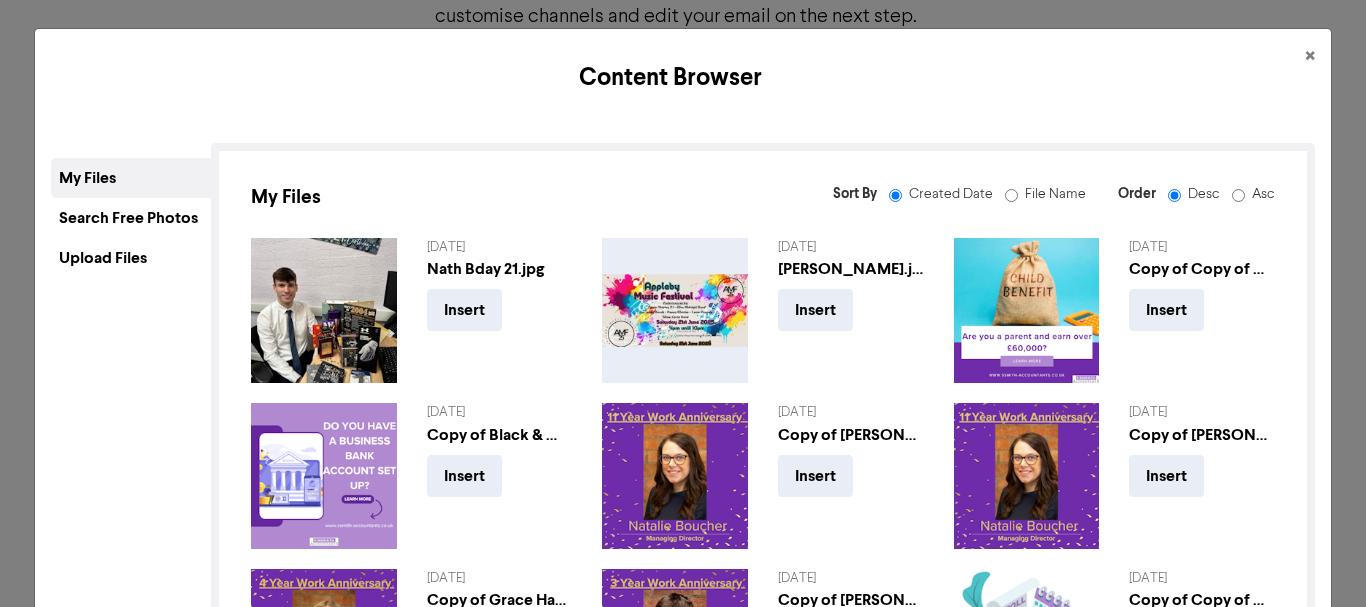 click on "Upload Files" at bounding box center (131, 258) 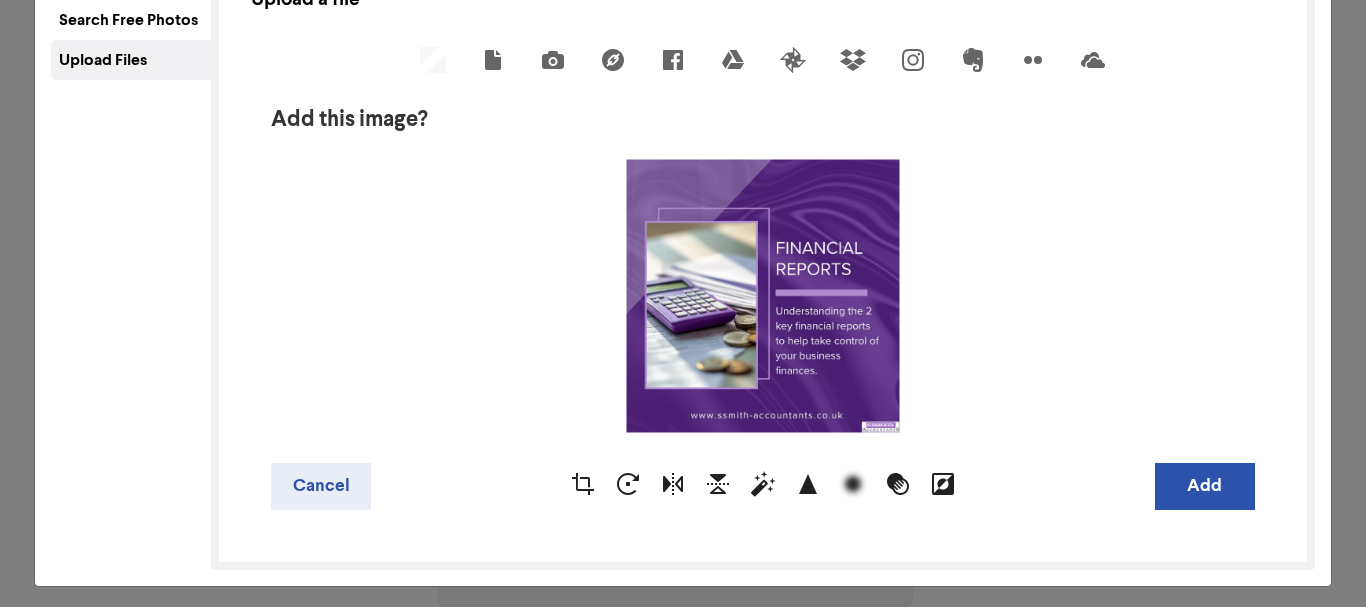 scroll, scrollTop: 200, scrollLeft: 0, axis: vertical 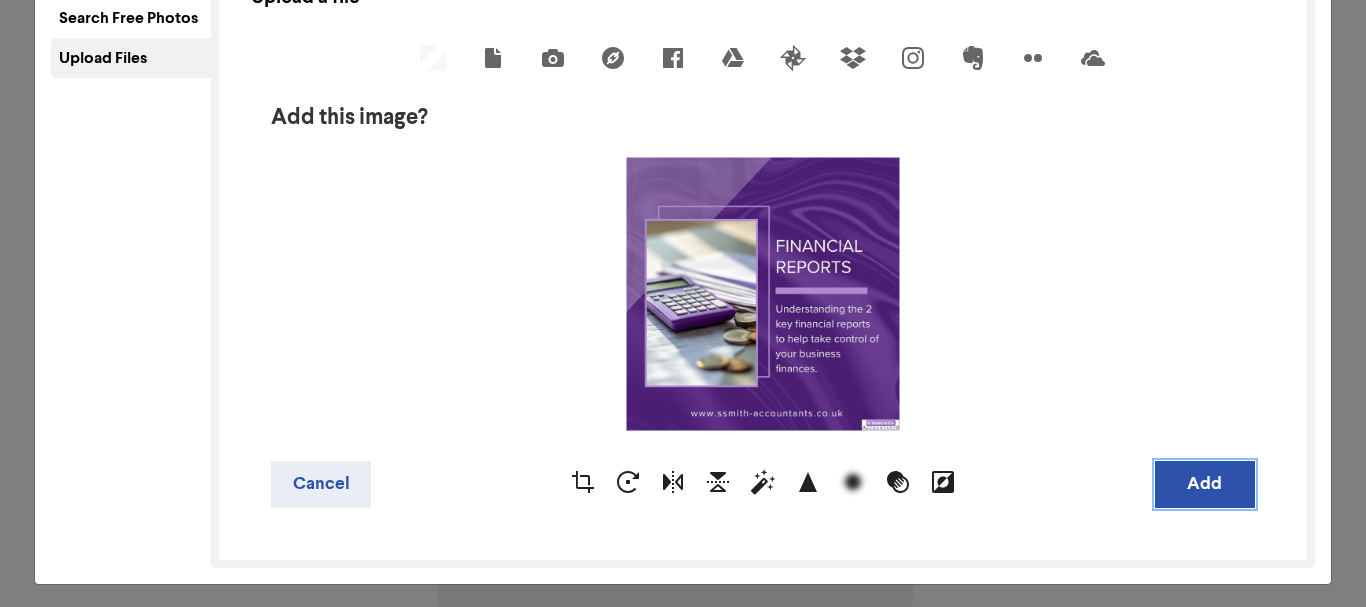click on "Add" at bounding box center (1205, 484) 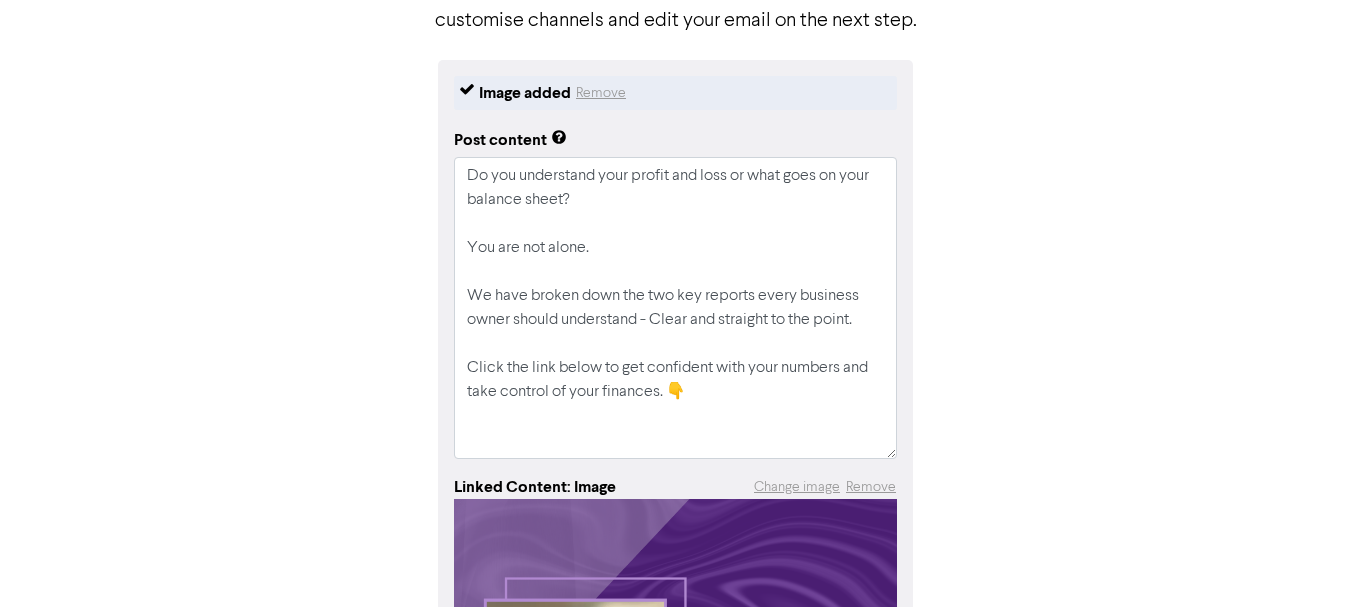 scroll, scrollTop: 194, scrollLeft: 0, axis: vertical 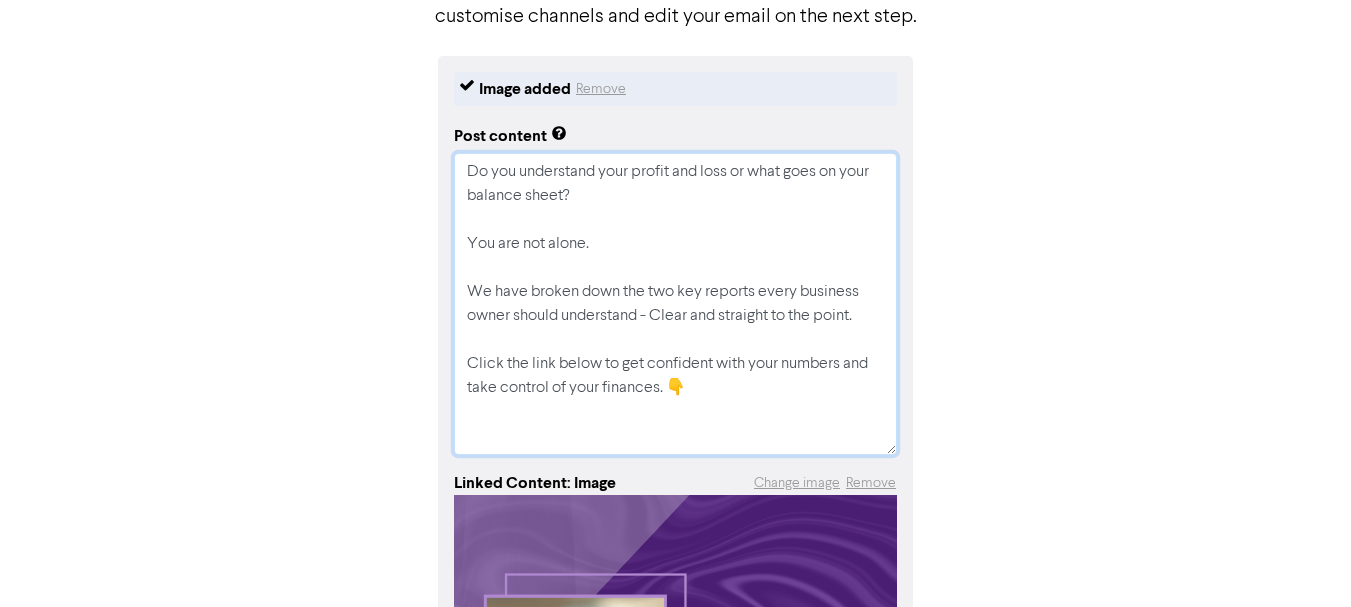 click on "Do you understand your profit and loss or what goes on your balance sheet?
You are not alone.
We have broken down the two key reports every business owner should understand - Clear and straight to the point.
Click the link below to get confident with your numbers and take control of your finances. 👇" at bounding box center [675, 304] 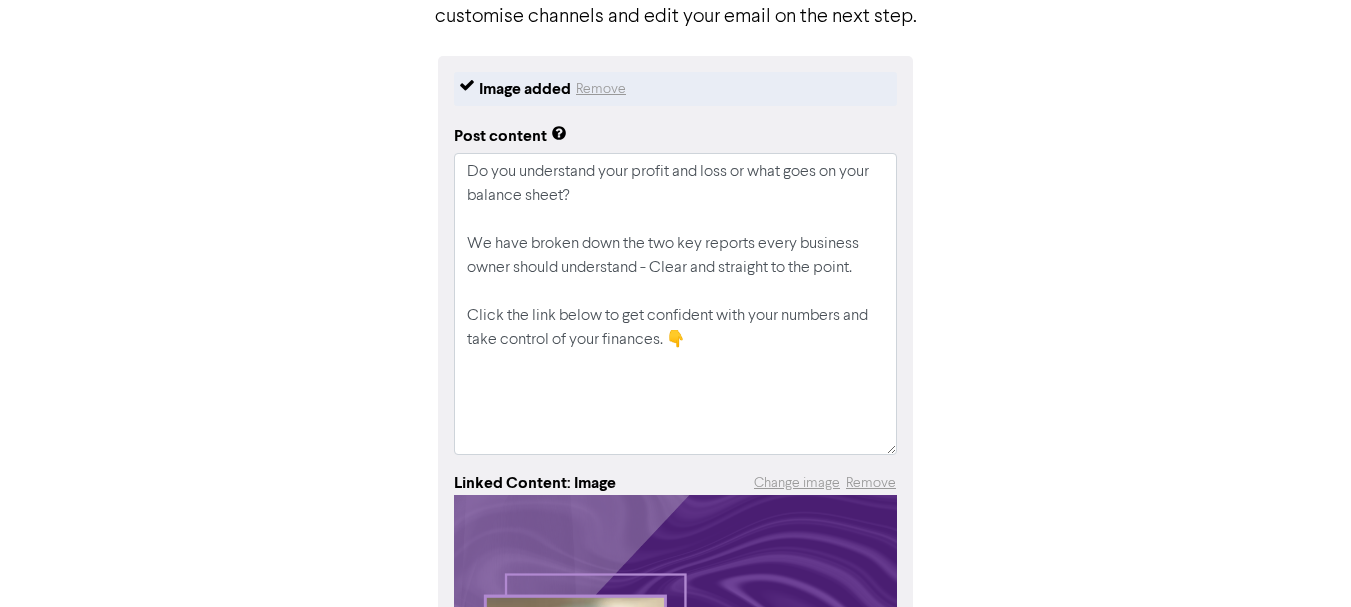 click on "Image added Remove Post content Do you understand your profit and loss or what goes on your balance sheet?
We have broken down the two key reports every business owner should understand - Clear and straight to the point.
Click the link below to get confident with your numbers and take control of your finances. 👇 Linked Content: Image Change image Remove Continue" at bounding box center [676, 550] 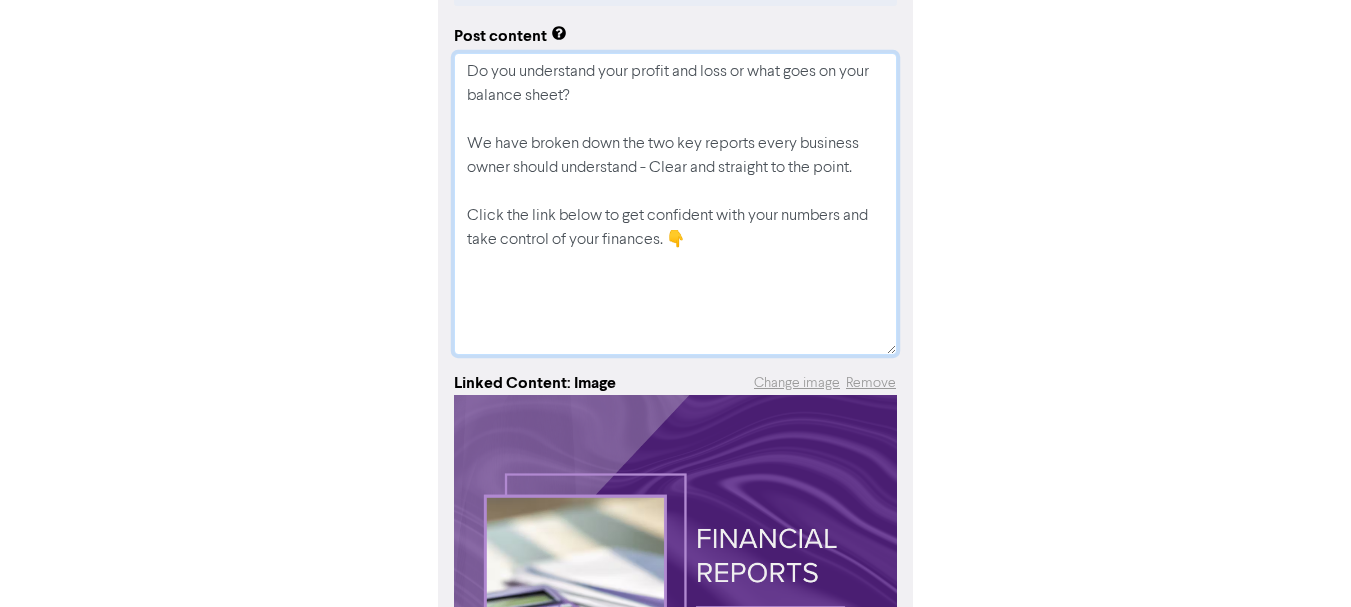 click on "Do you understand your profit and loss or what goes on your balance sheet?
We have broken down the two key reports every business owner should understand - Clear and straight to the point.
Click the link below to get confident with your numbers and take control of your finances. 👇" at bounding box center [675, 204] 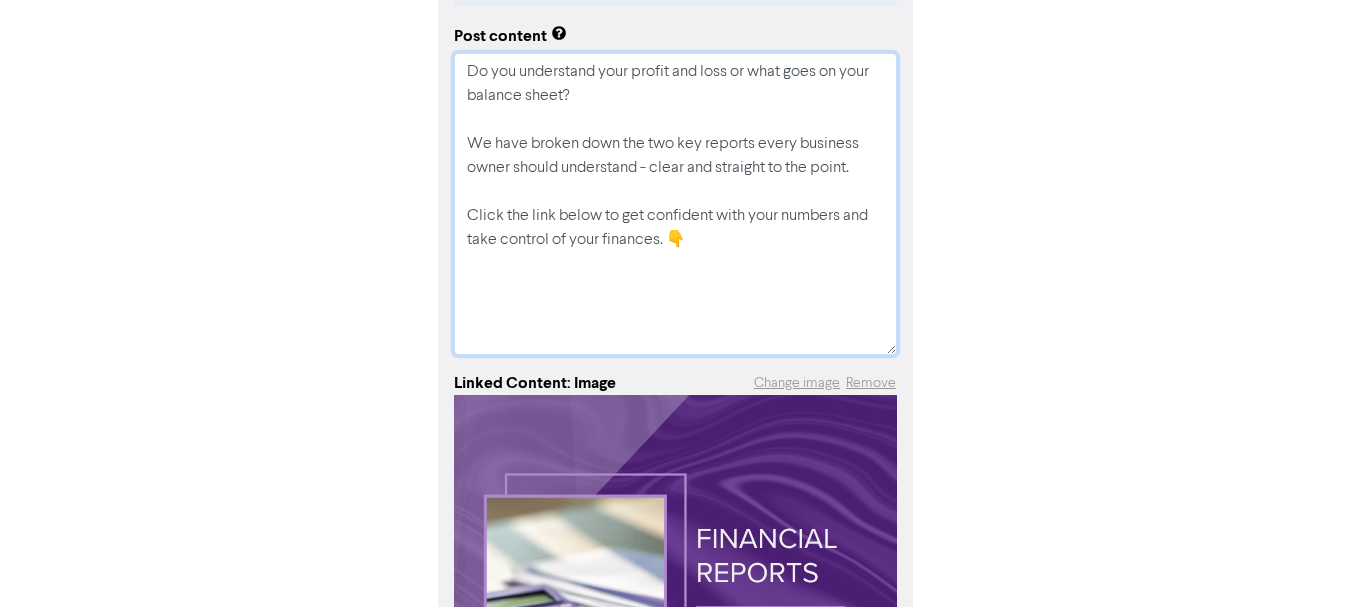 click on "Do you understand your profit and loss or what goes on your balance sheet?
We have broken down the two key reports every business owner should understand - clear and straight to the point.
Click the link below to get confident with your numbers and take control of your finances. 👇" at bounding box center (675, 204) 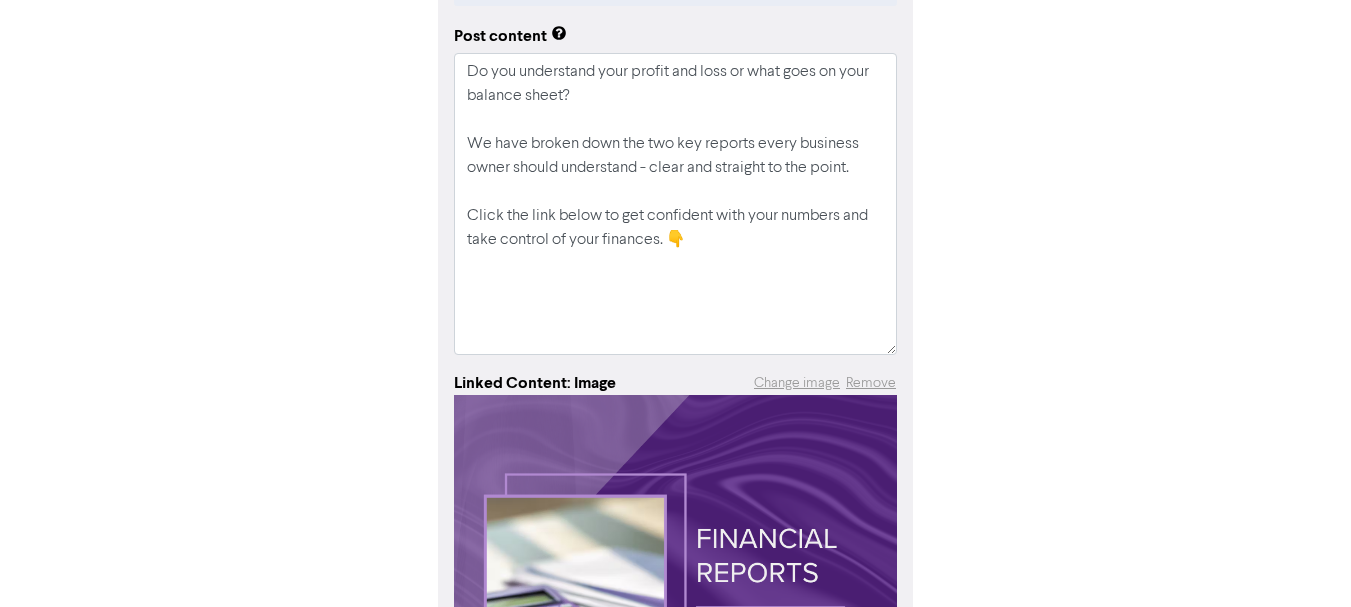 click on "Image added Remove Post content Do you understand your profit and loss or what goes on your balance sheet?
We have broken down the two key reports every business owner should understand - clear and straight to the point.
Click the link below to get confident with your numbers and take control of your finances. 👇 Linked Content: Image Change image Remove Continue" at bounding box center (676, 450) 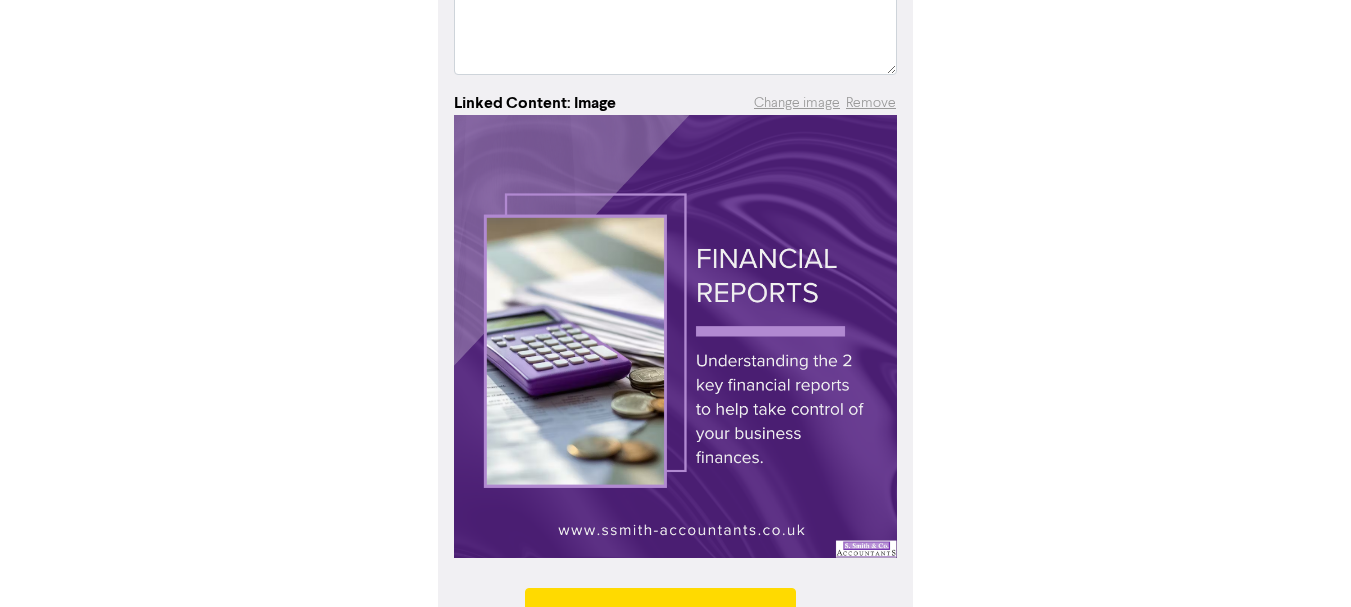 scroll, scrollTop: 633, scrollLeft: 0, axis: vertical 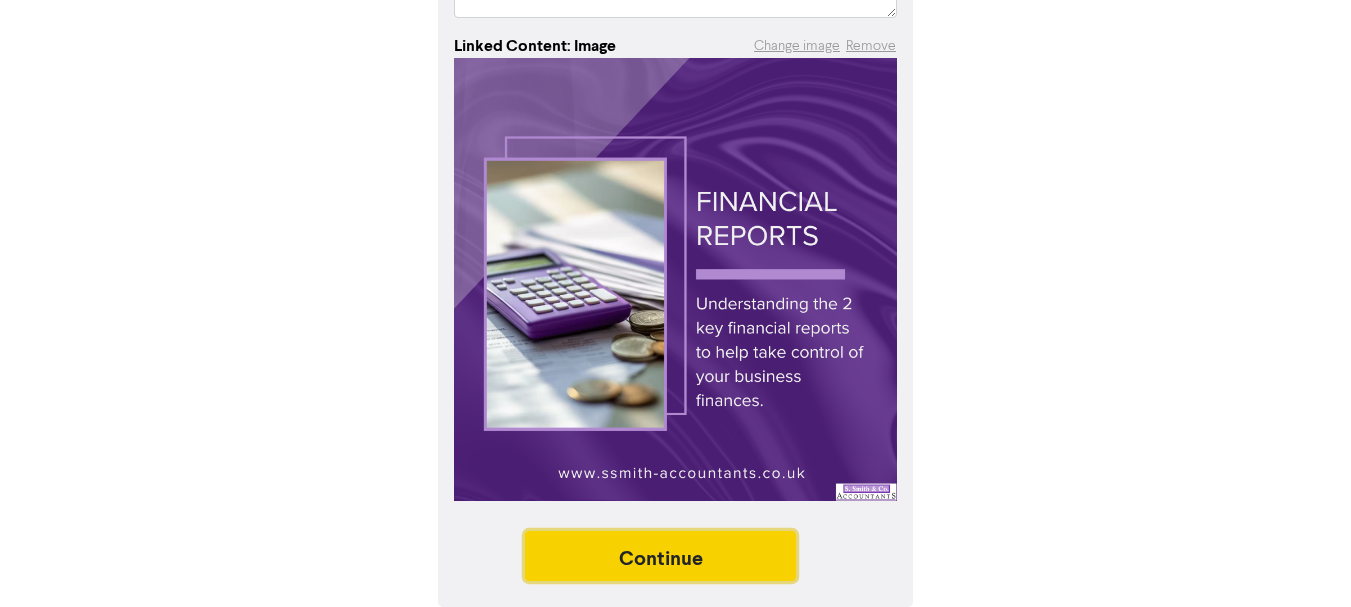 click on "Continue" at bounding box center [661, 556] 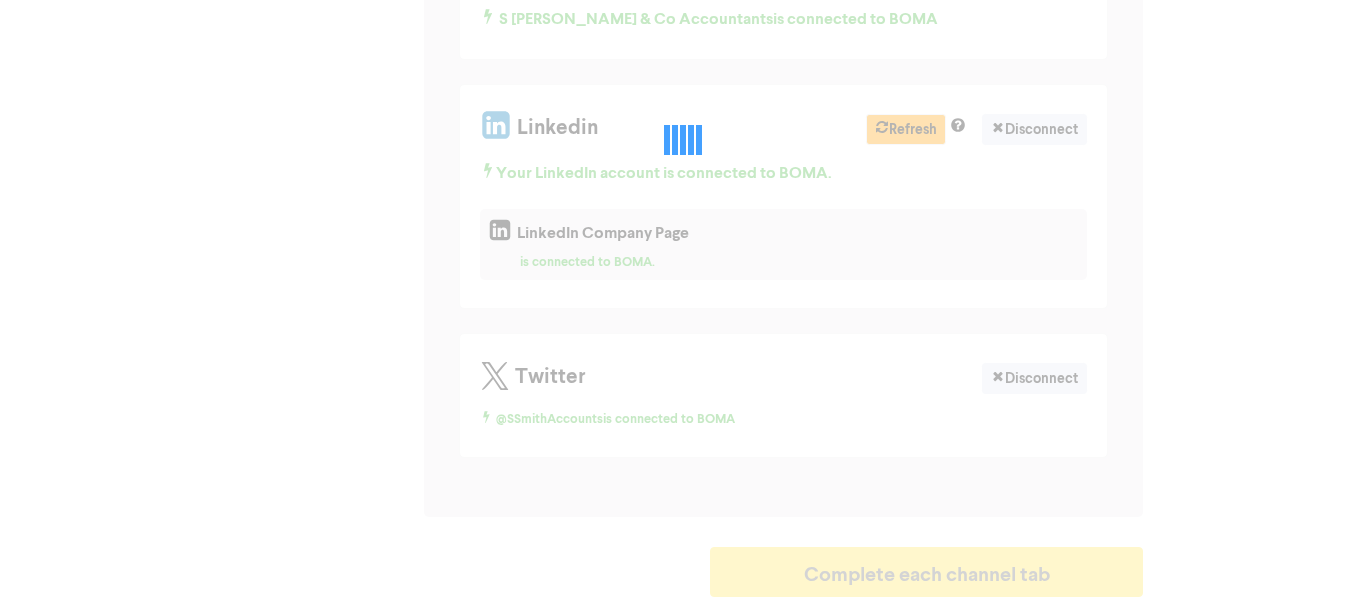 scroll, scrollTop: 0, scrollLeft: 0, axis: both 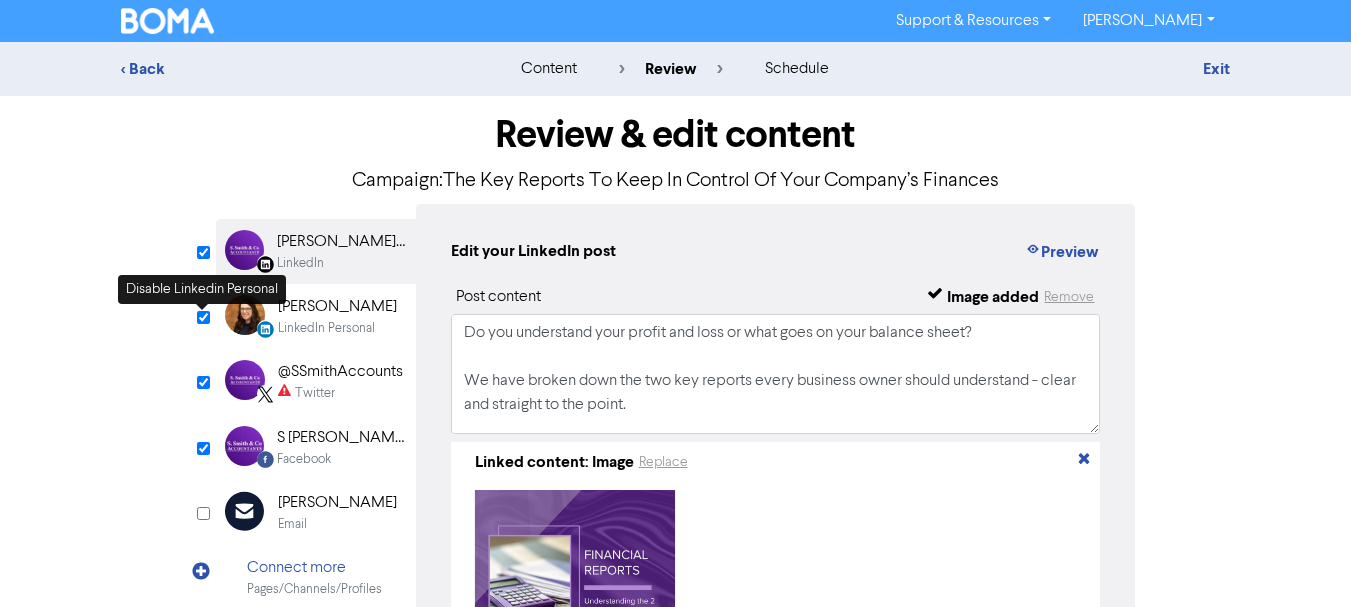 drag, startPoint x: 205, startPoint y: 316, endPoint x: 180, endPoint y: 407, distance: 94.371605 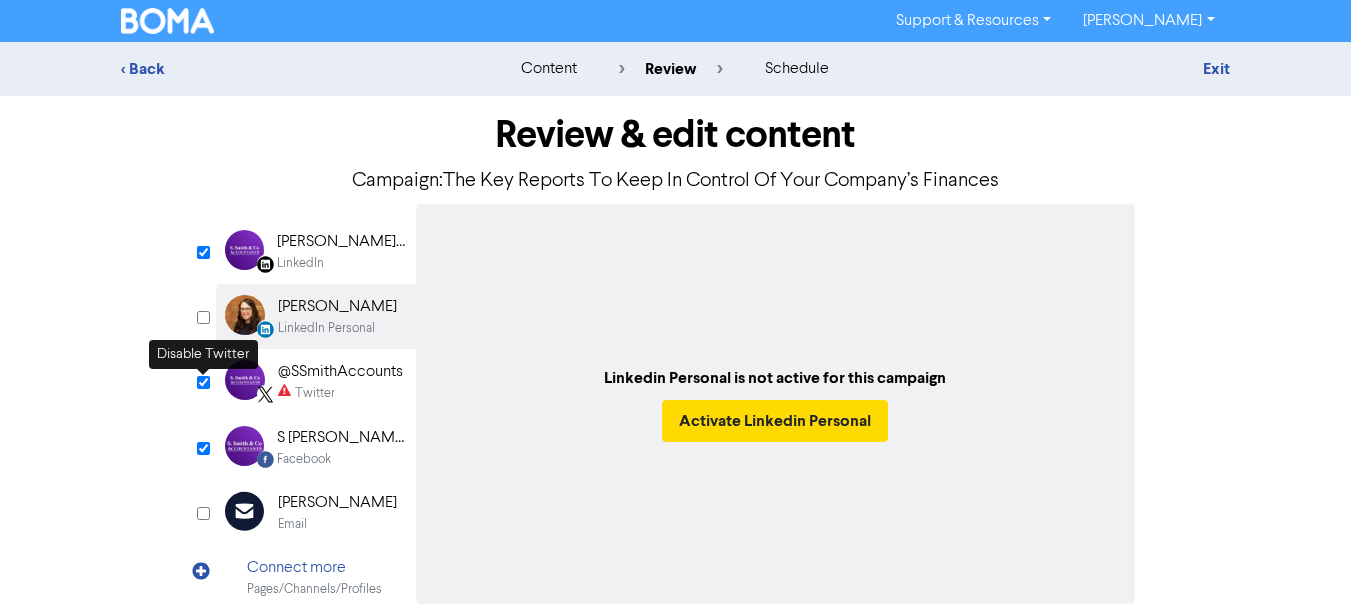 click at bounding box center (203, 382) 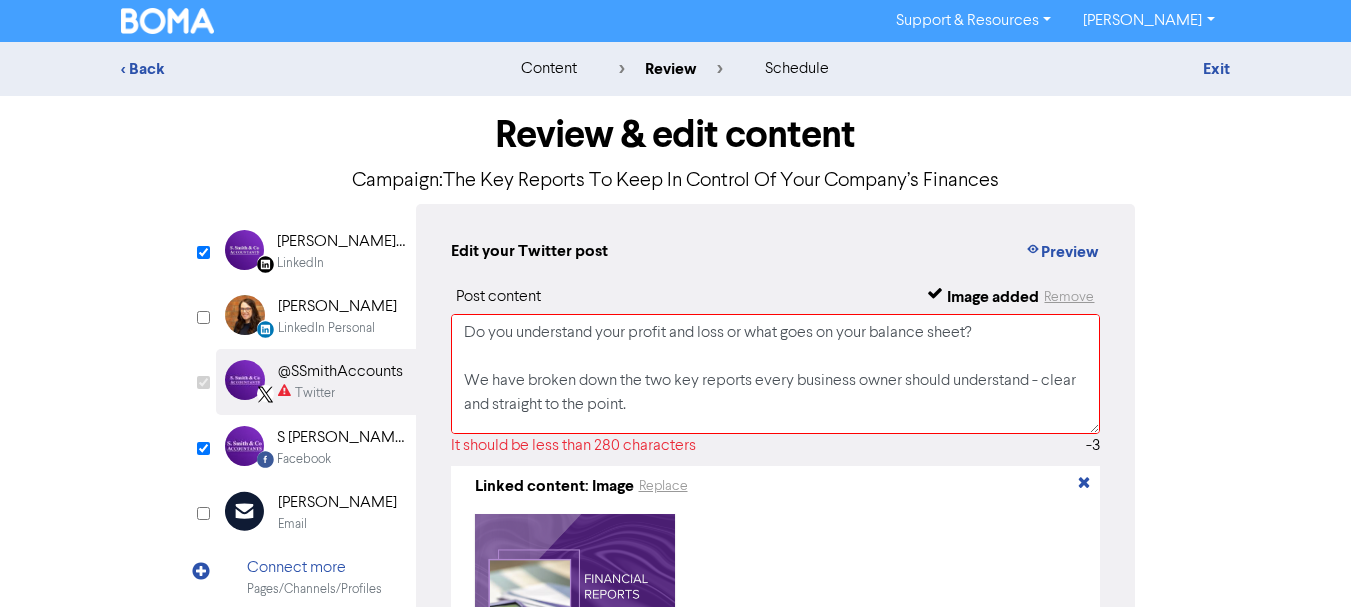 click on "S [PERSON_NAME] & Co Accountants" at bounding box center [341, 438] 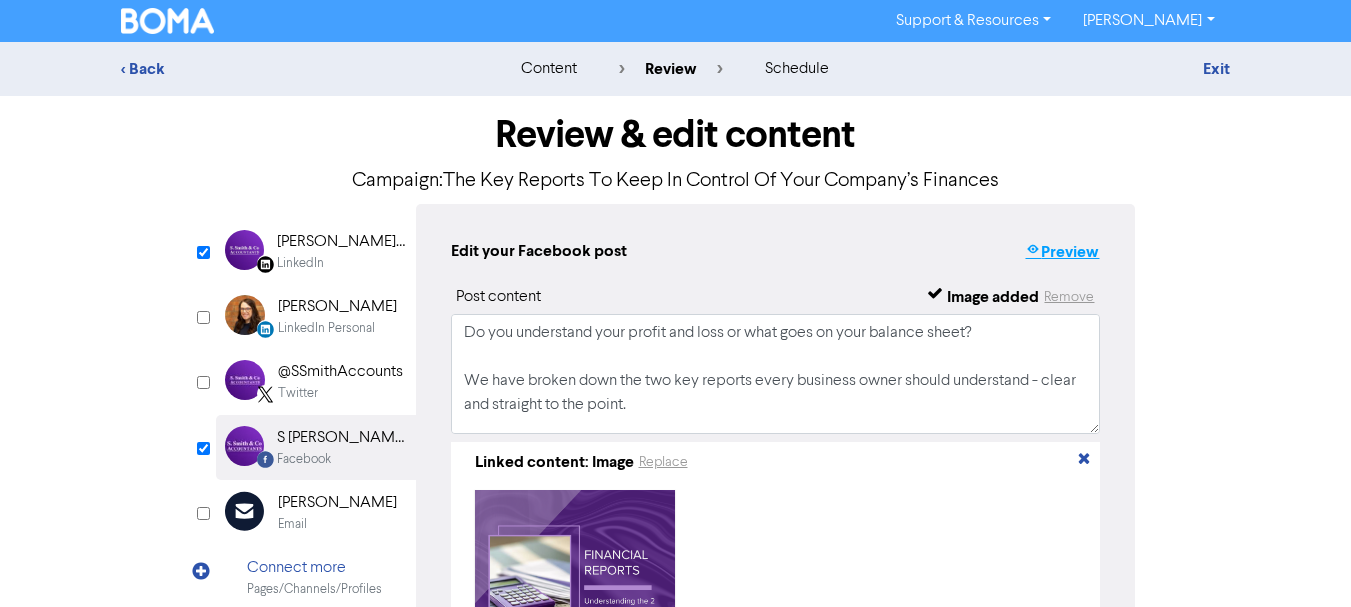 click on "Preview" at bounding box center (1062, 252) 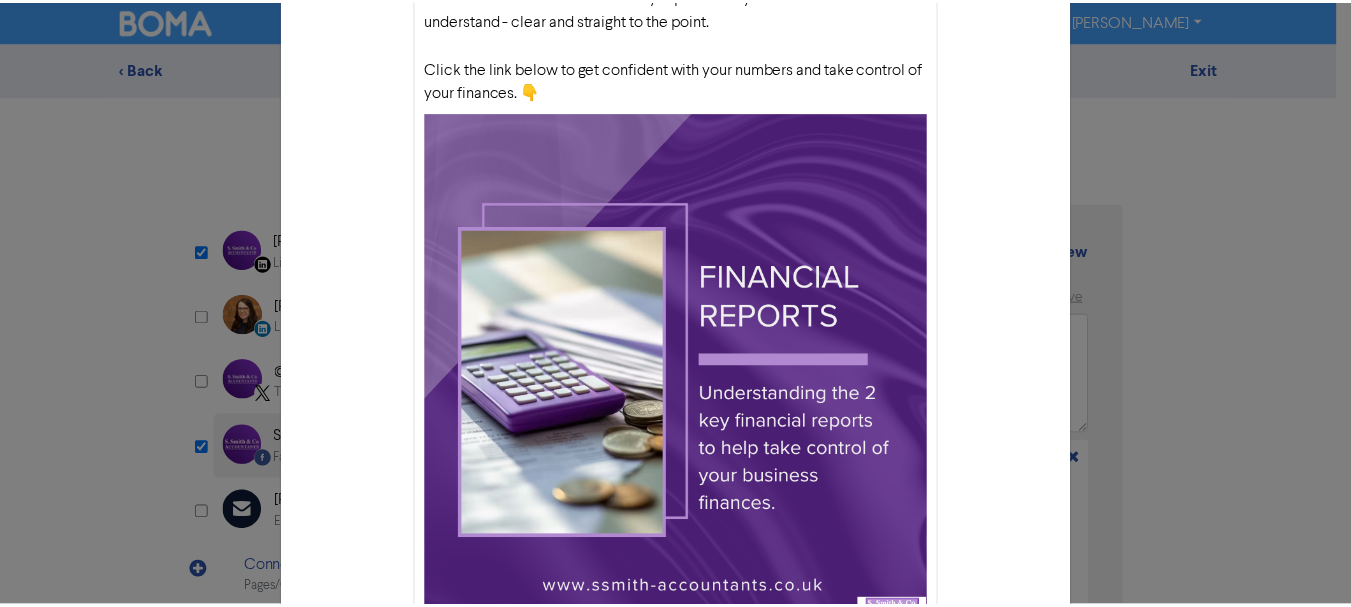 scroll, scrollTop: 0, scrollLeft: 0, axis: both 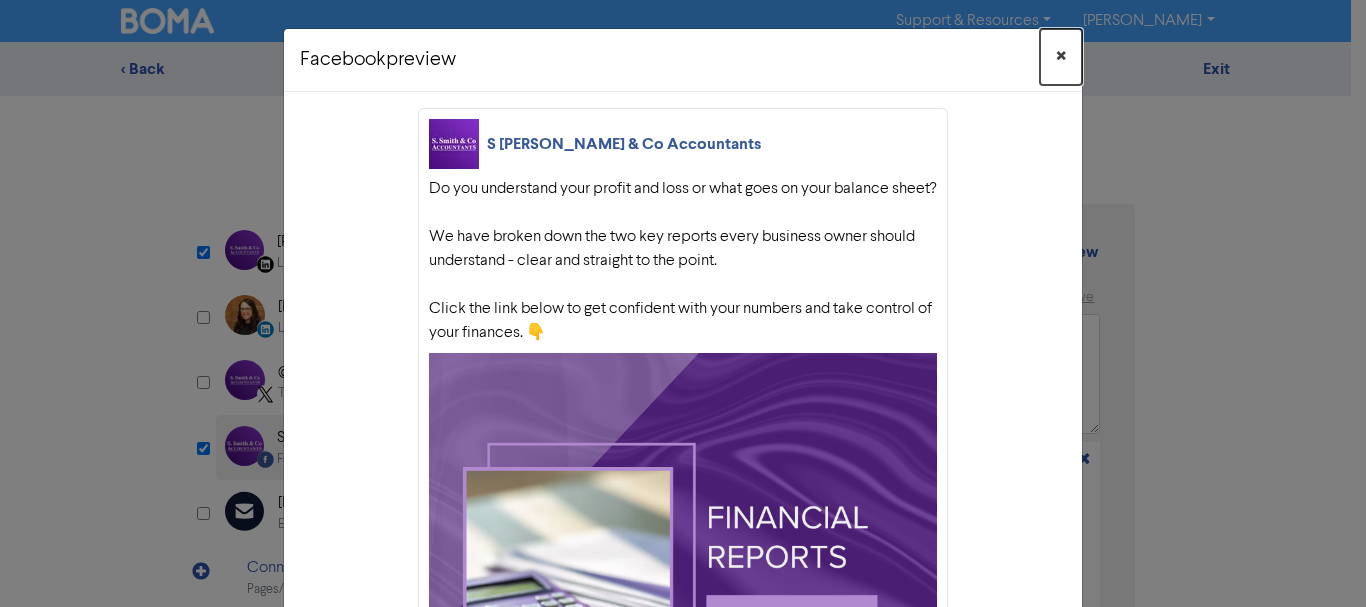 drag, startPoint x: 1048, startPoint y: 52, endPoint x: 729, endPoint y: 201, distance: 352.08237 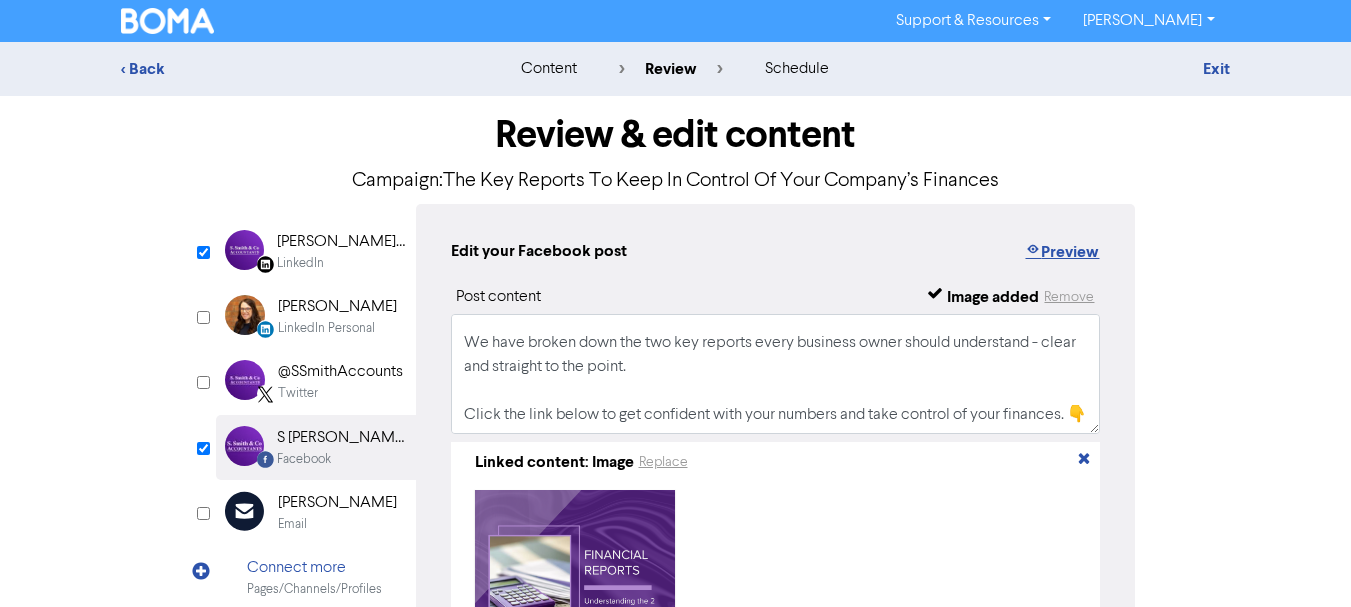 scroll, scrollTop: 62, scrollLeft: 0, axis: vertical 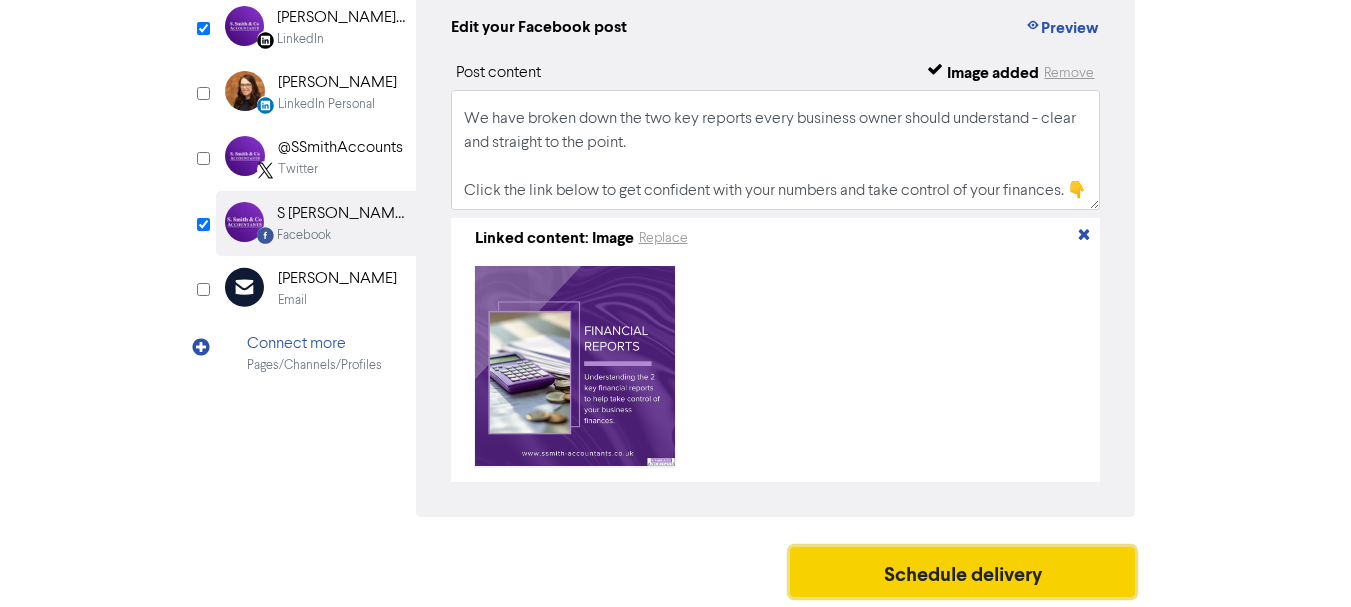 click on "Schedule delivery" at bounding box center (963, 572) 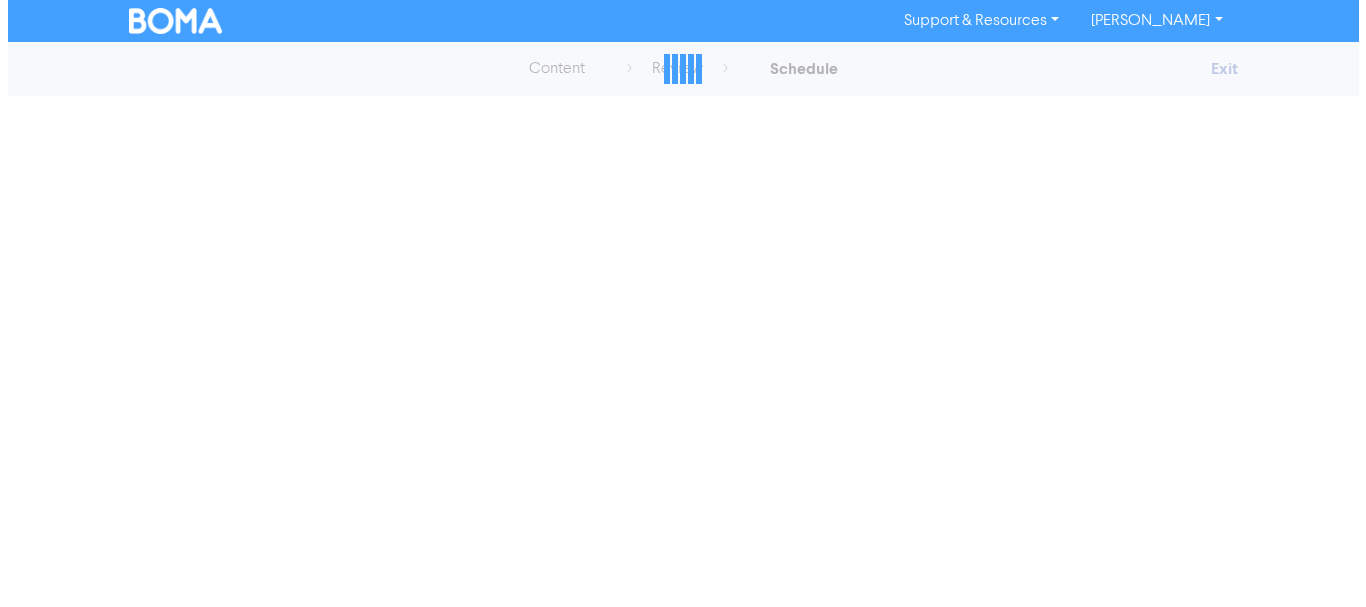 scroll, scrollTop: 0, scrollLeft: 0, axis: both 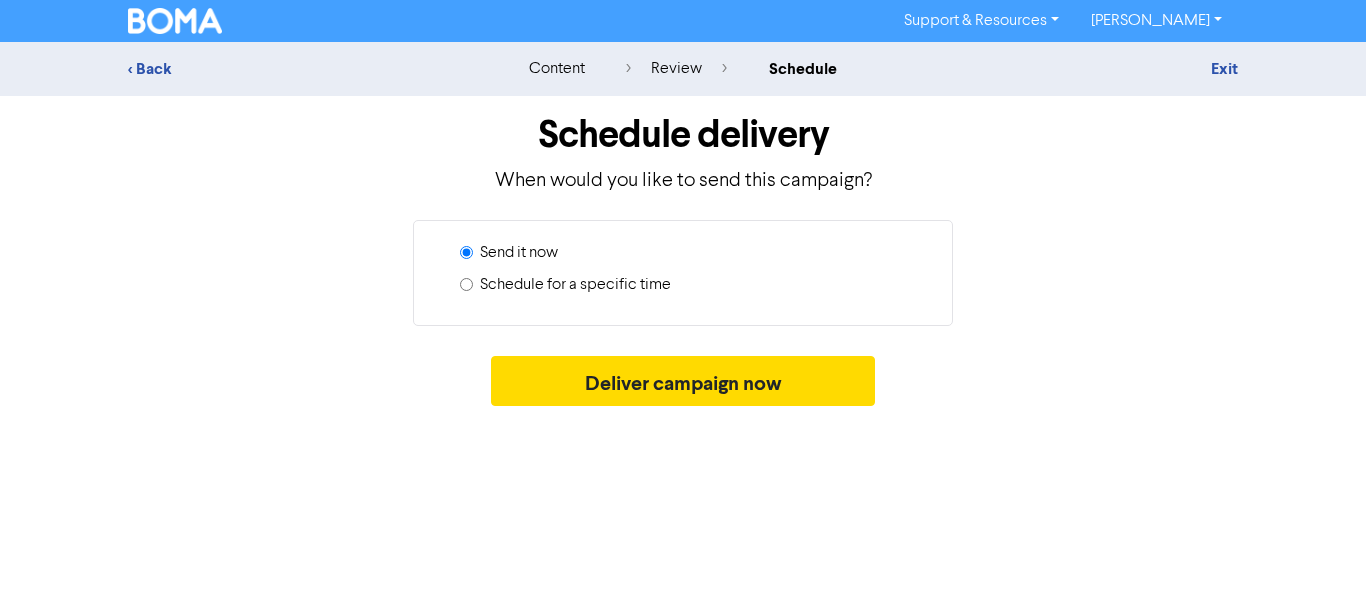 click on "Schedule for a specific time" at bounding box center [575, 285] 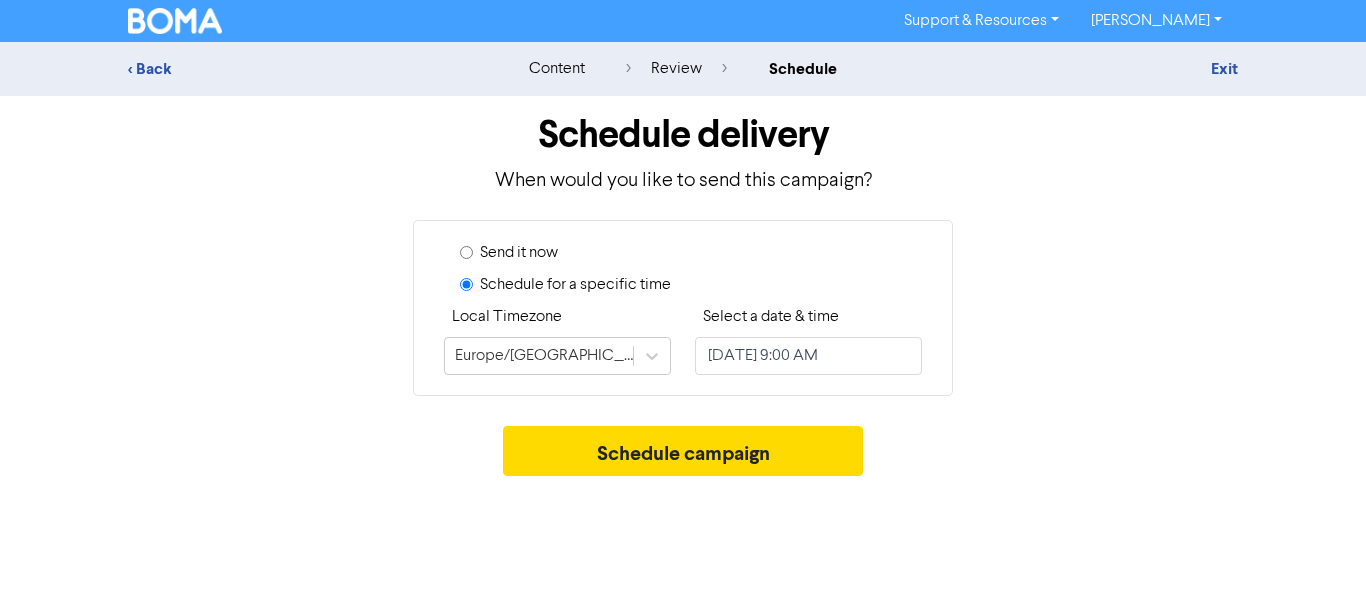 click on "Schedule for a specific time" at bounding box center [575, 285] 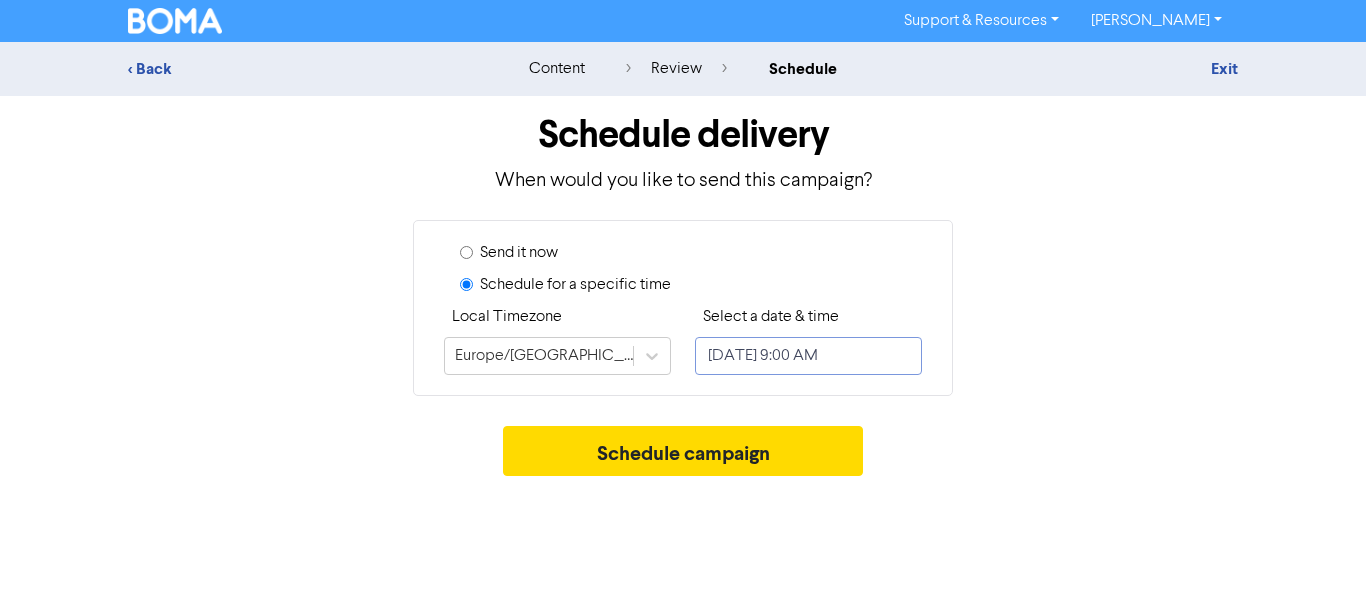 click on "July 30, 2025 9:00 AM" at bounding box center [808, 356] 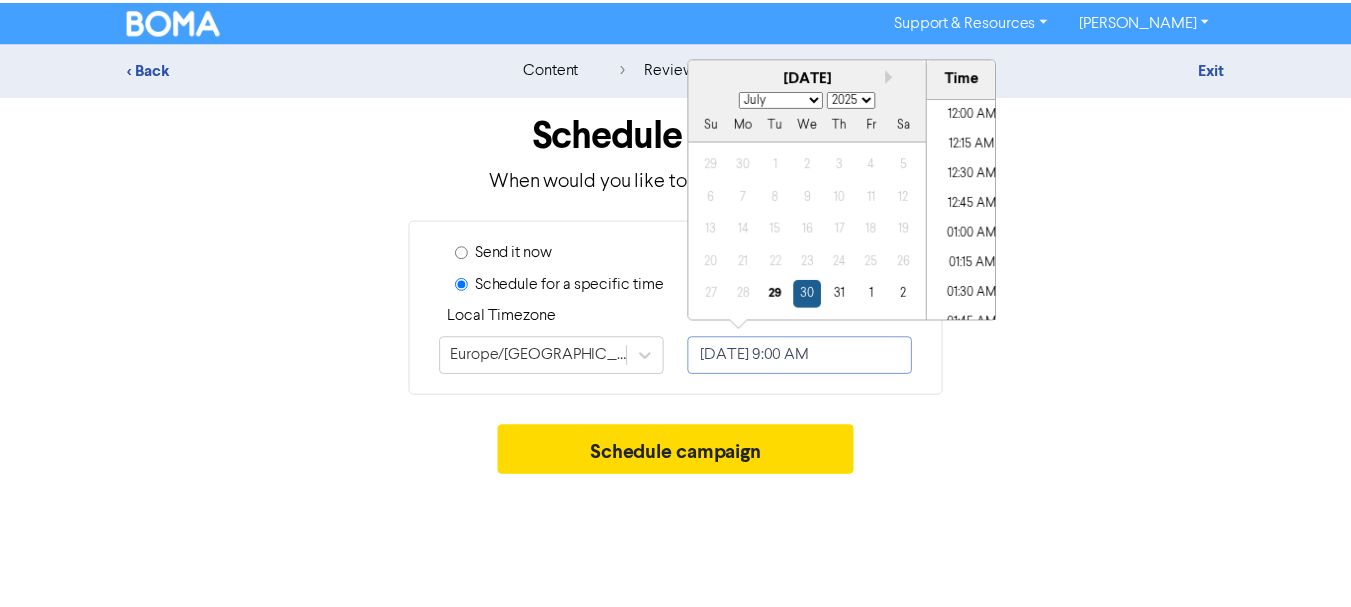 scroll, scrollTop: 984, scrollLeft: 0, axis: vertical 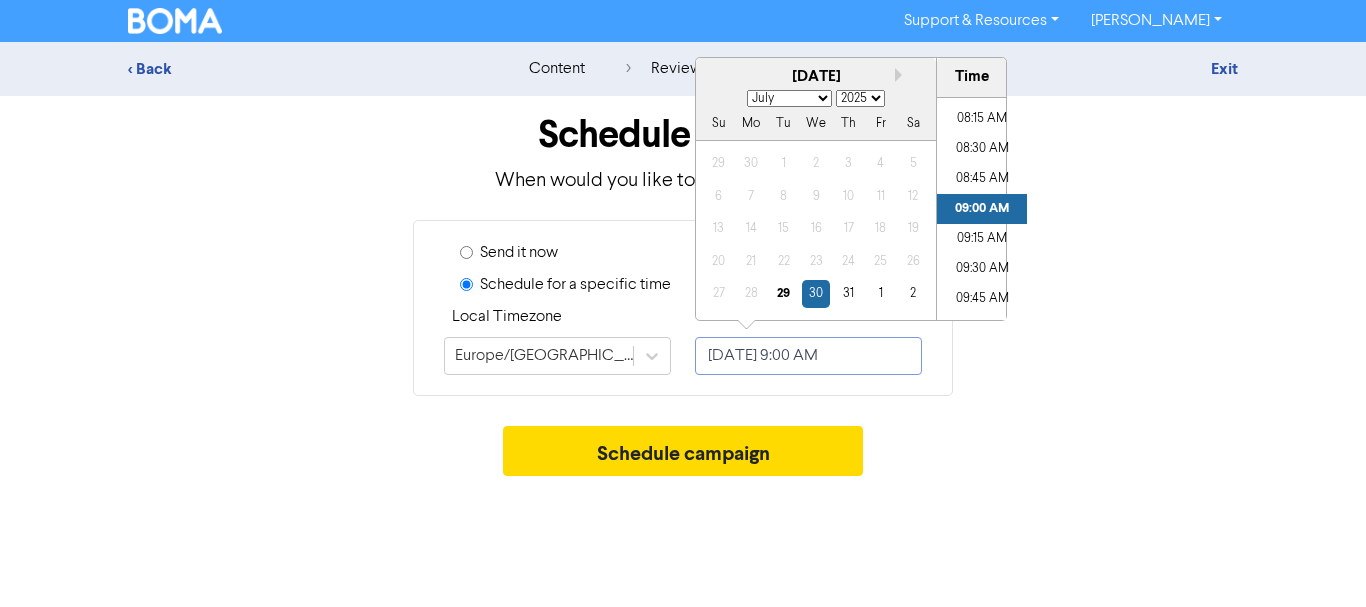 drag, startPoint x: 875, startPoint y: 290, endPoint x: 886, endPoint y: 278, distance: 16.27882 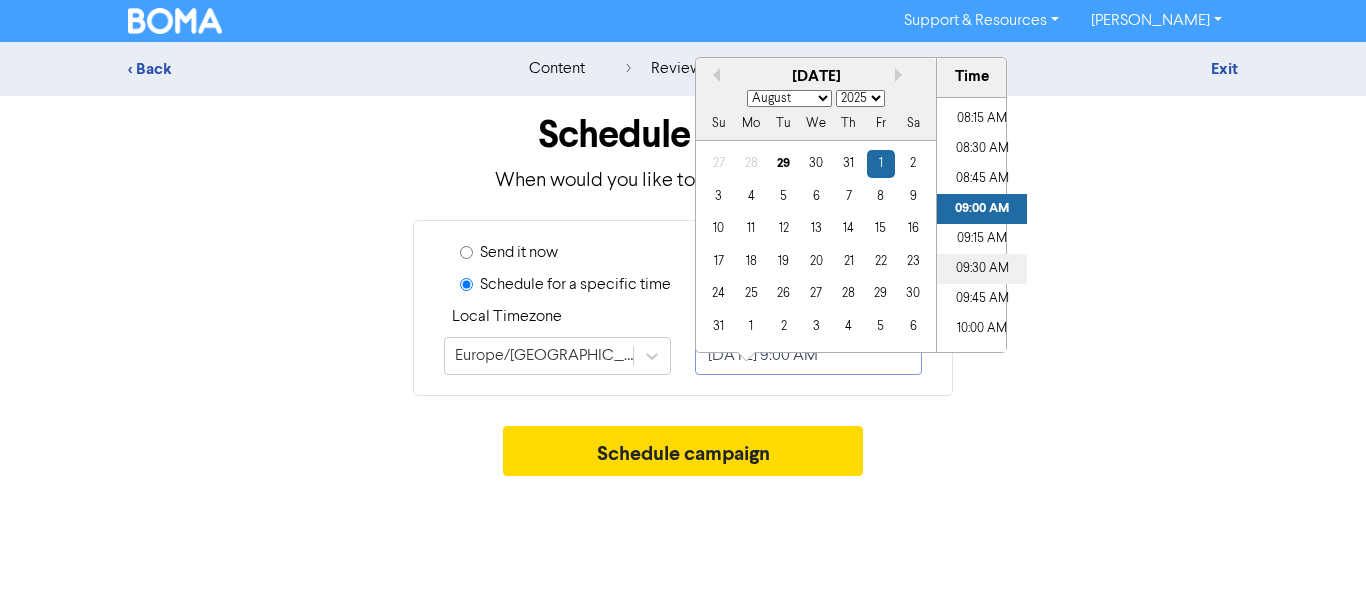 click on "09:30 AM" at bounding box center (982, 269) 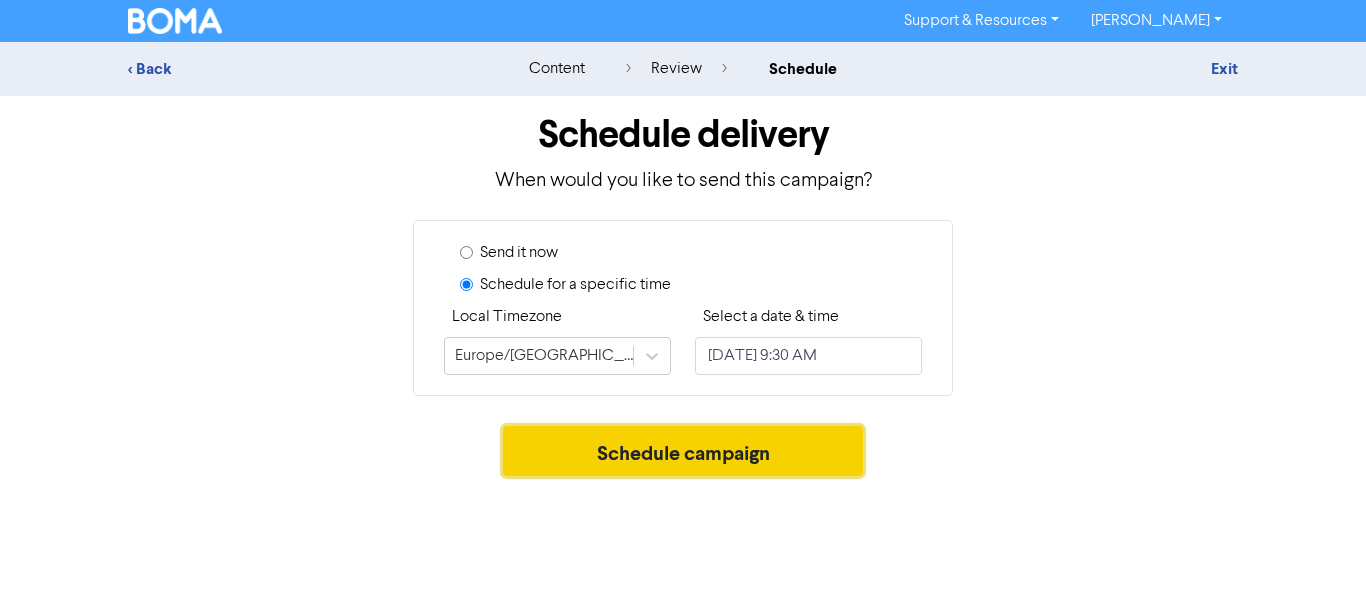 click on "Schedule campaign" at bounding box center (683, 451) 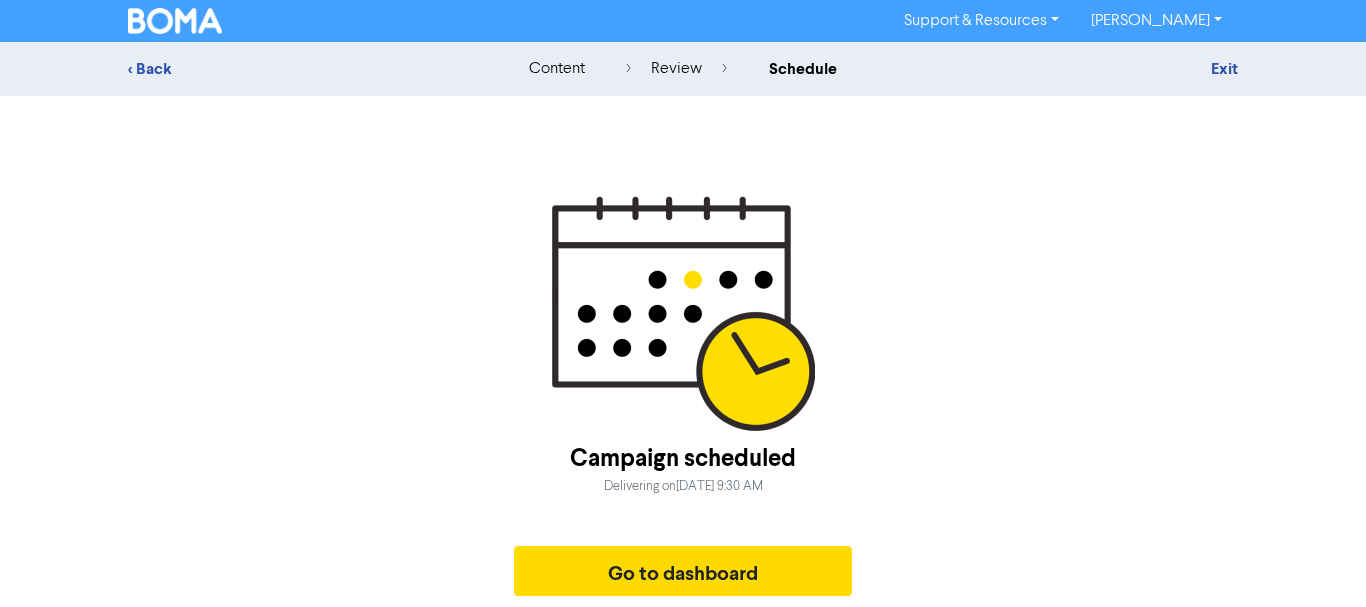 drag, startPoint x: 784, startPoint y: 439, endPoint x: 847, endPoint y: 533, distance: 113.15918 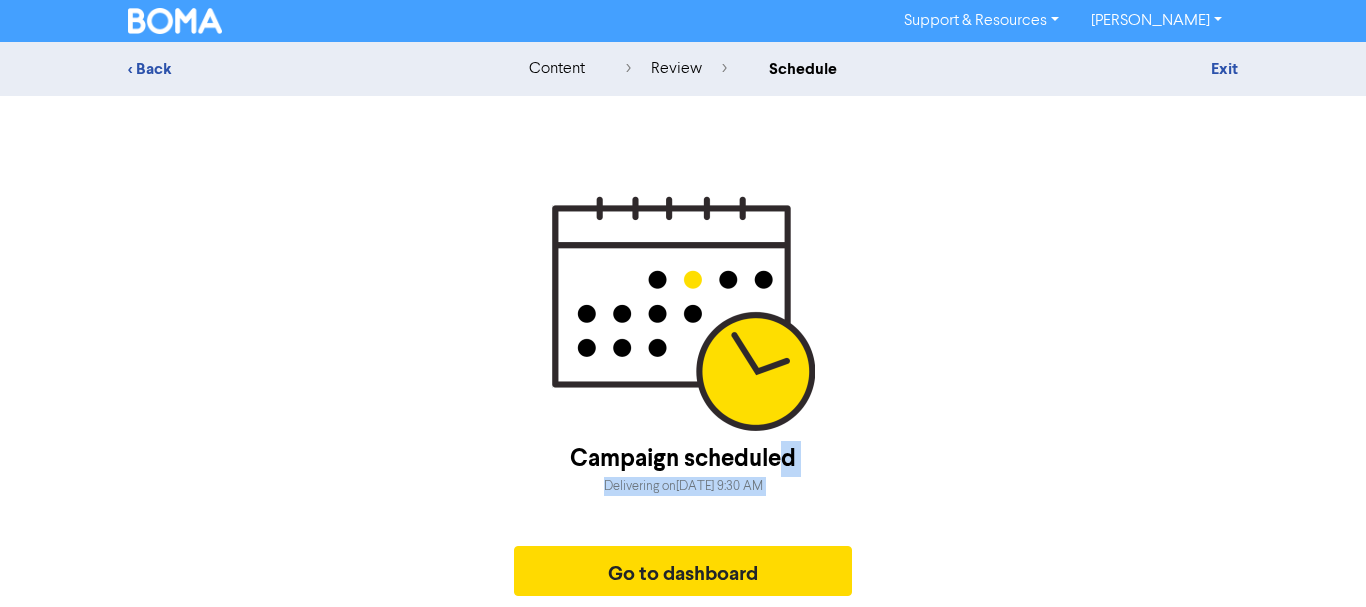 click on "Campaign scheduled Delivering on  Friday, August 1, 2025 9:30 AM
Go to dashboard" at bounding box center [683, 518] 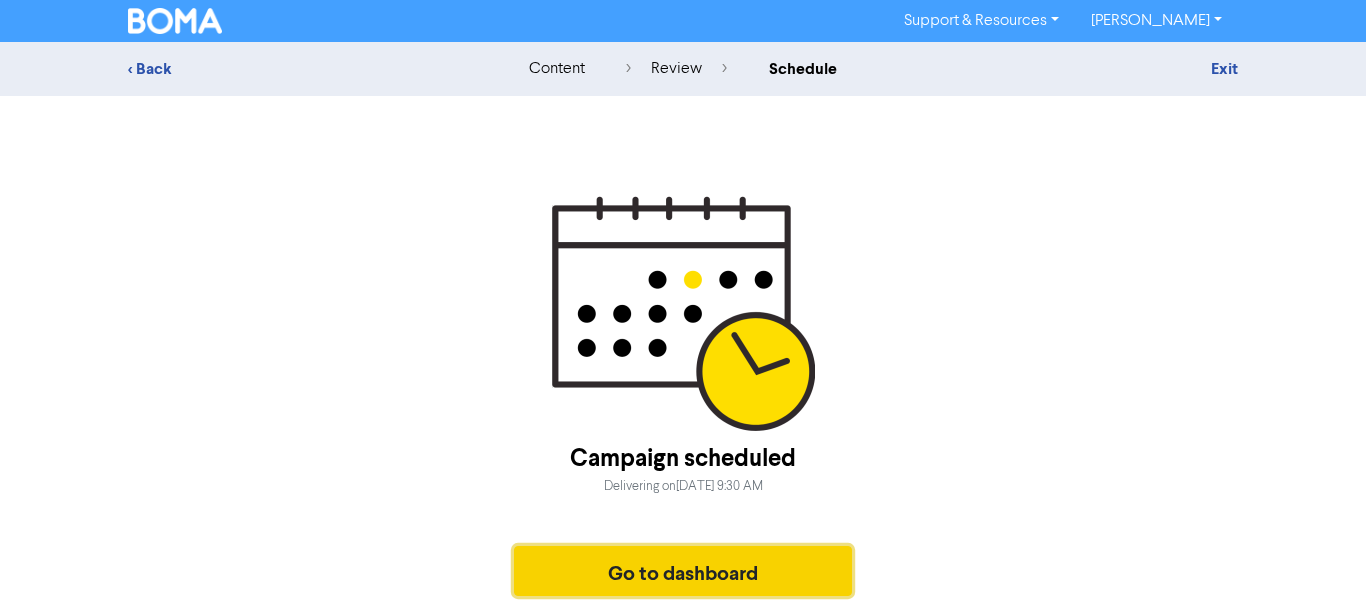 click on "Go to dashboard" at bounding box center (683, 571) 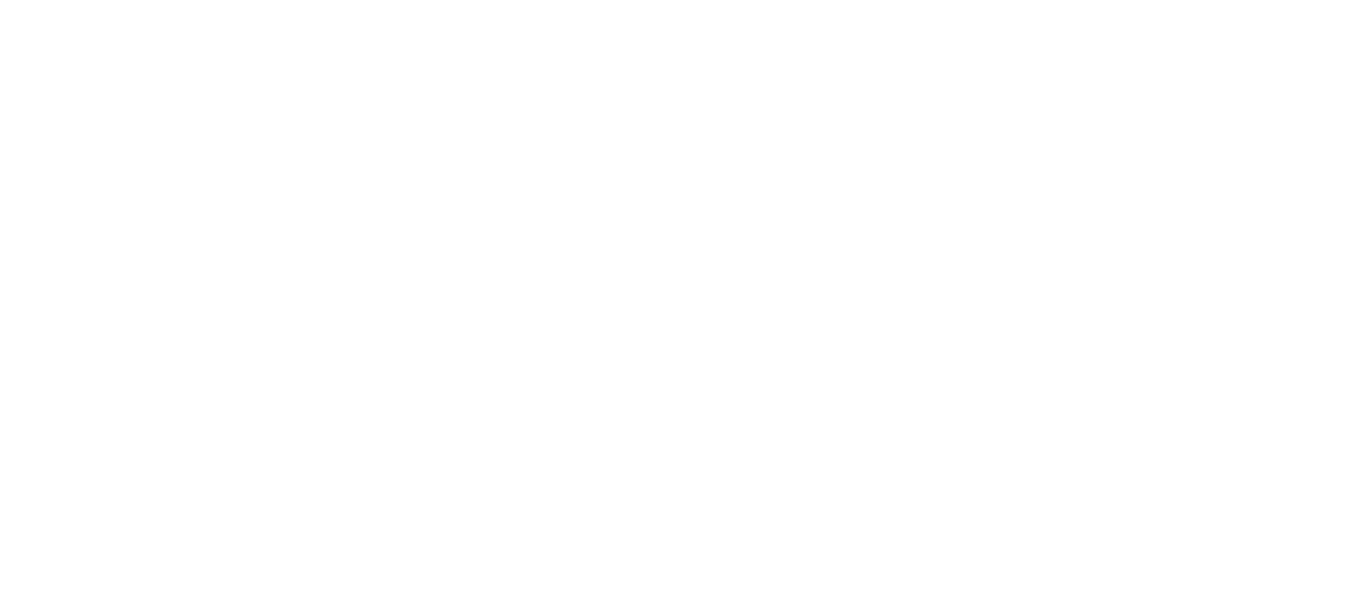 scroll, scrollTop: 0, scrollLeft: 0, axis: both 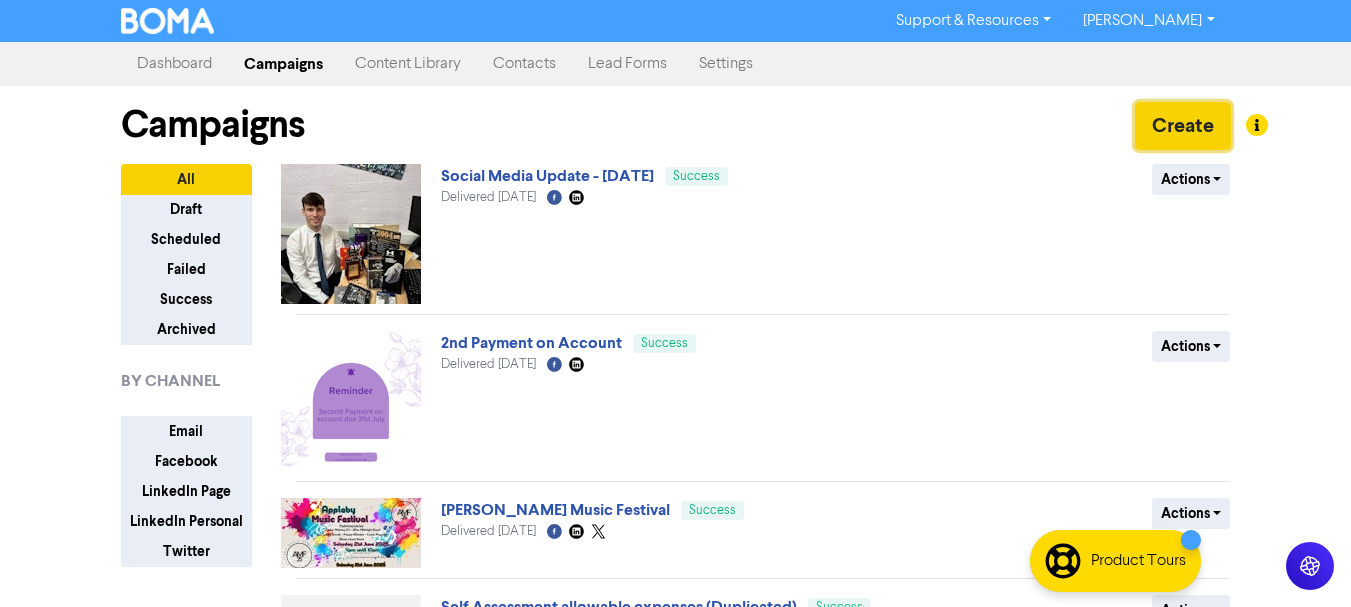 click on "Create" at bounding box center [1183, 126] 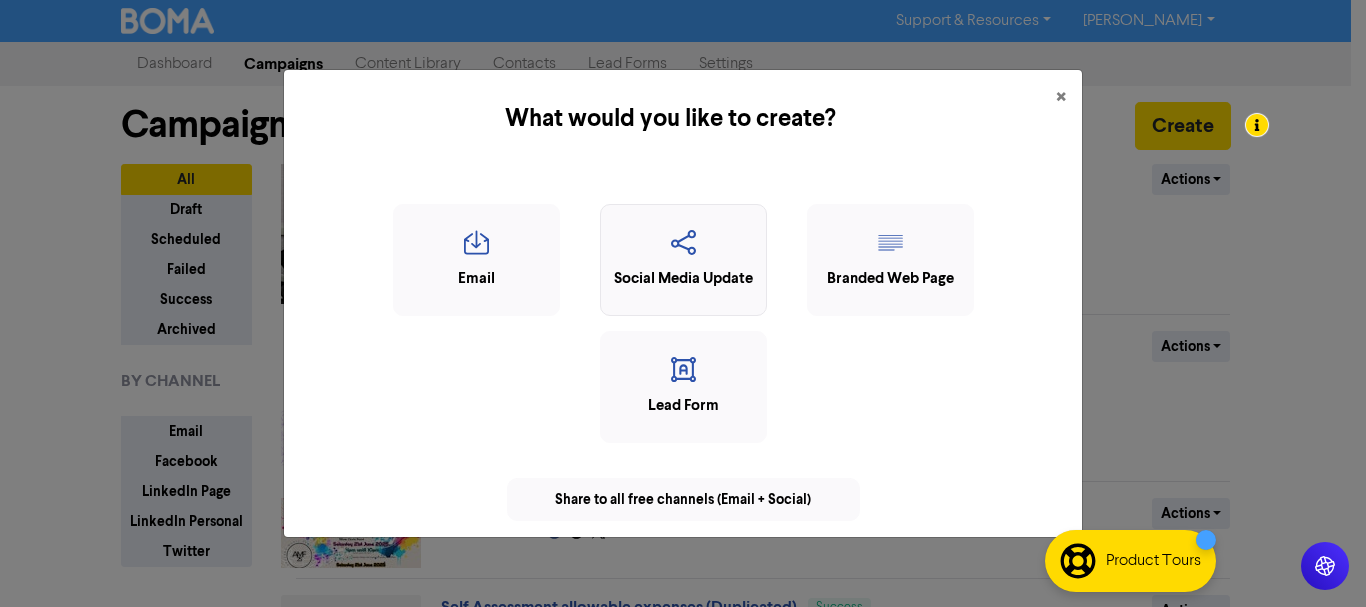 click at bounding box center (683, 249) 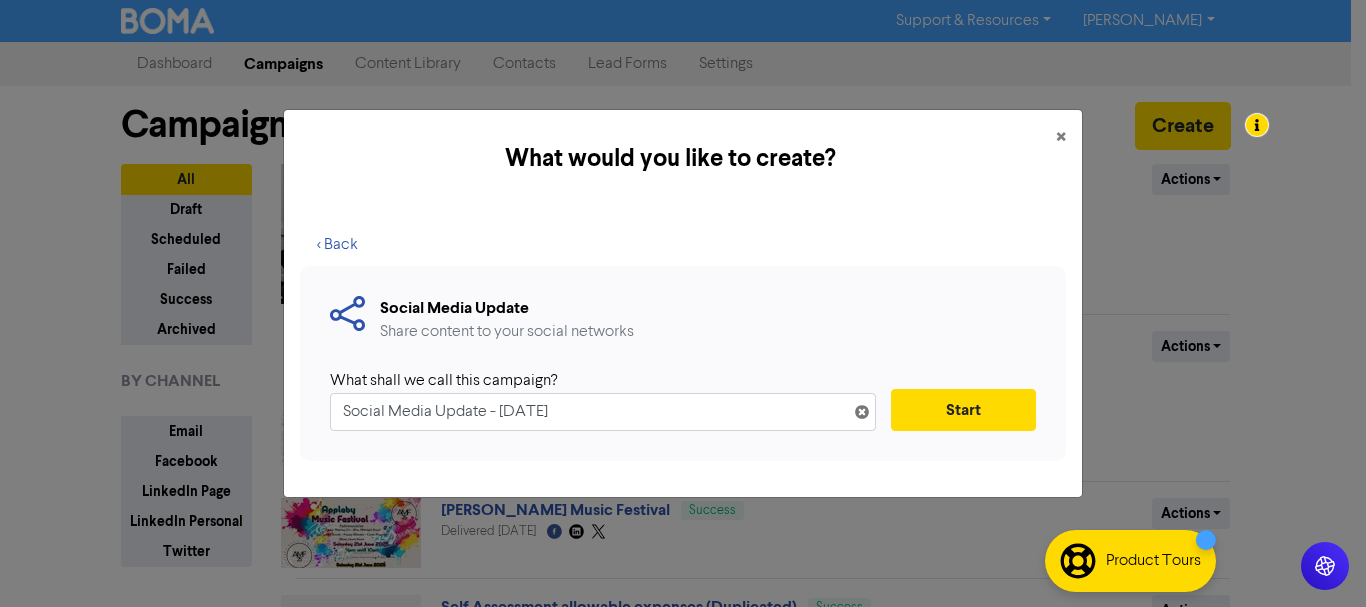 drag, startPoint x: 617, startPoint y: 414, endPoint x: 246, endPoint y: 448, distance: 372.5547 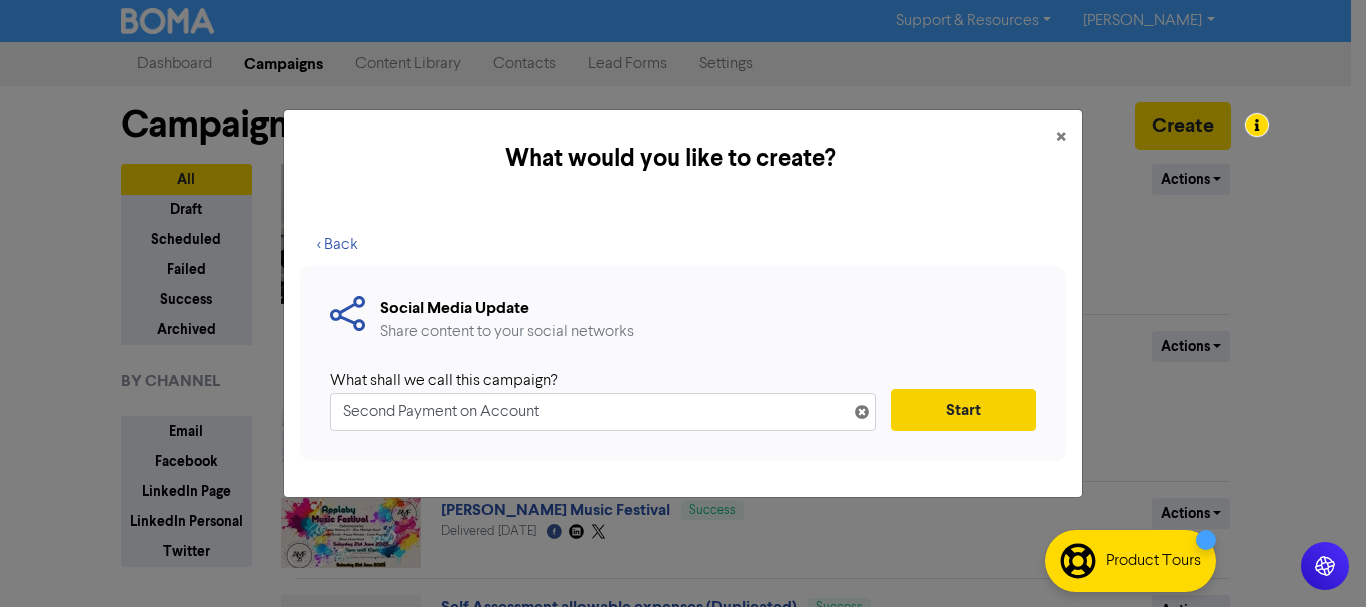type on "Second Payment on Account" 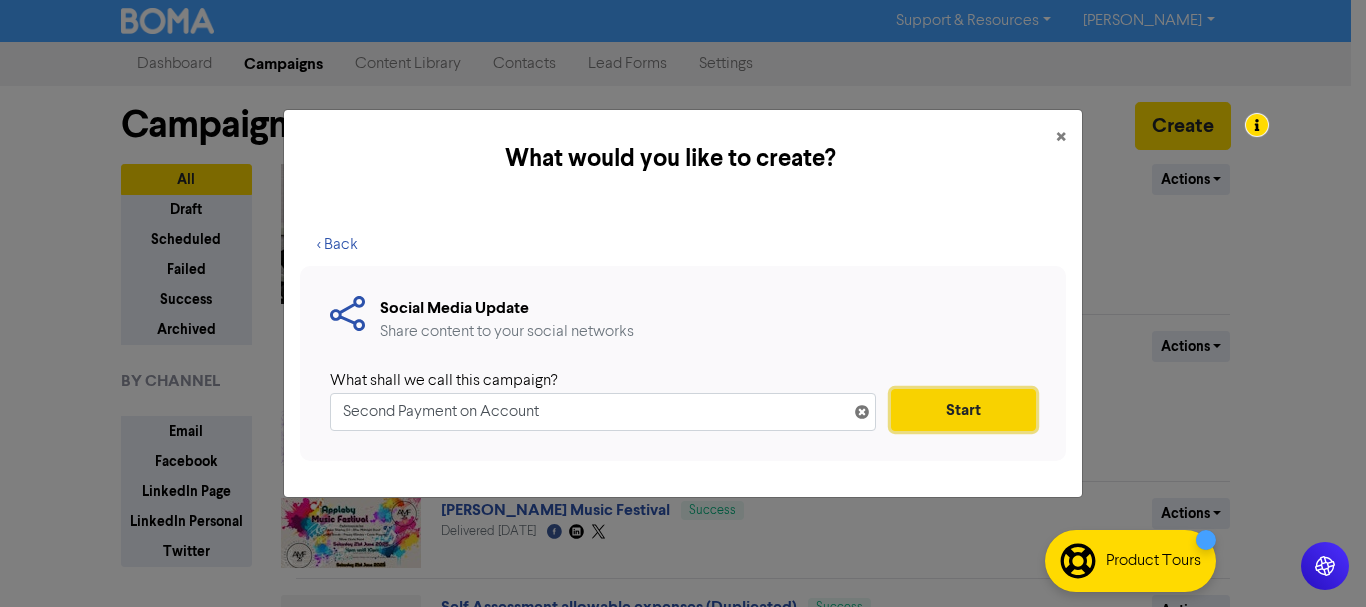 click on "Start" at bounding box center [963, 410] 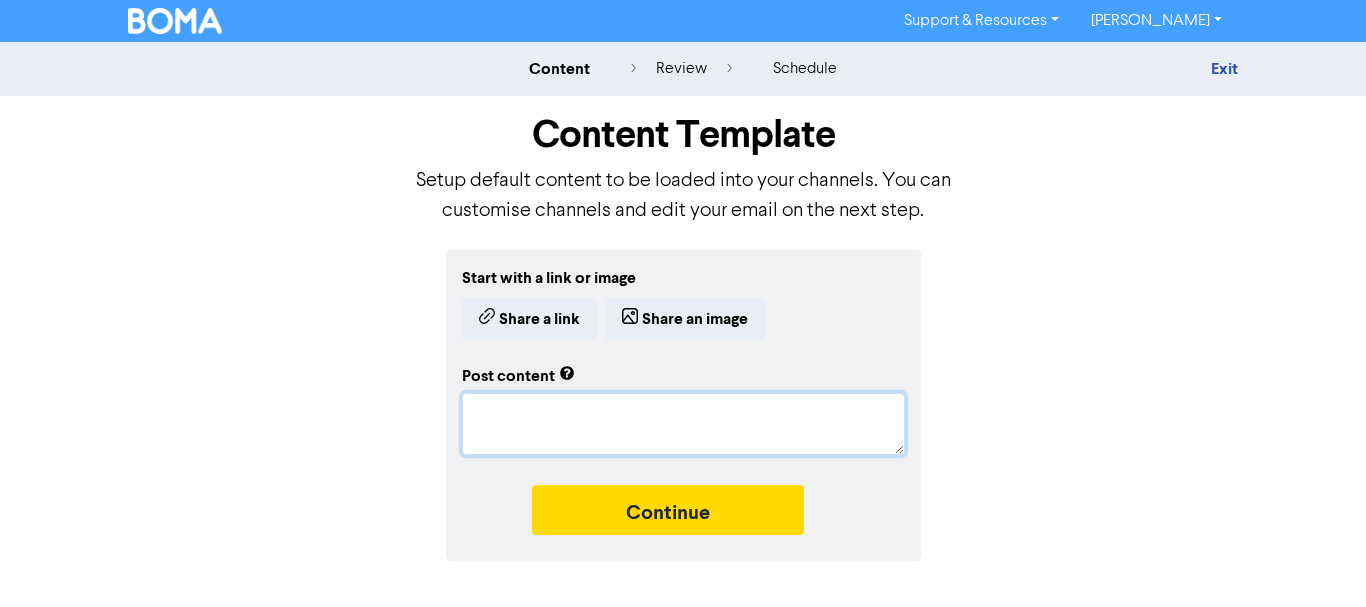 click at bounding box center [683, 424] 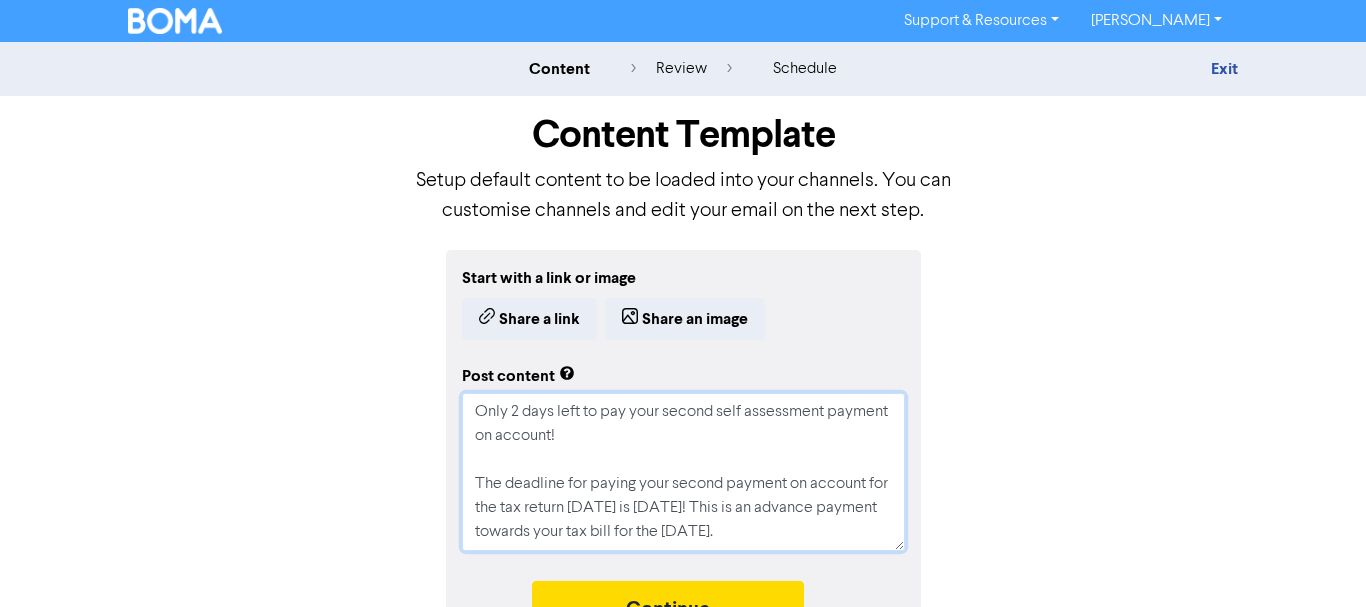 type on "x" 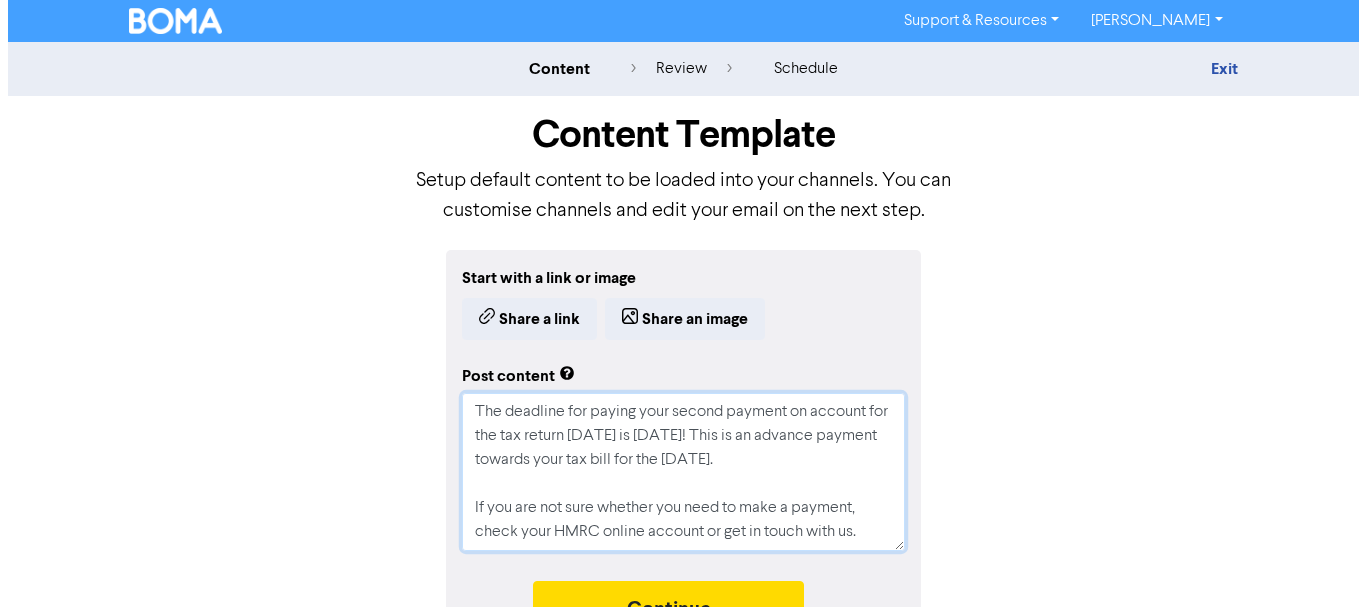 scroll, scrollTop: 0, scrollLeft: 0, axis: both 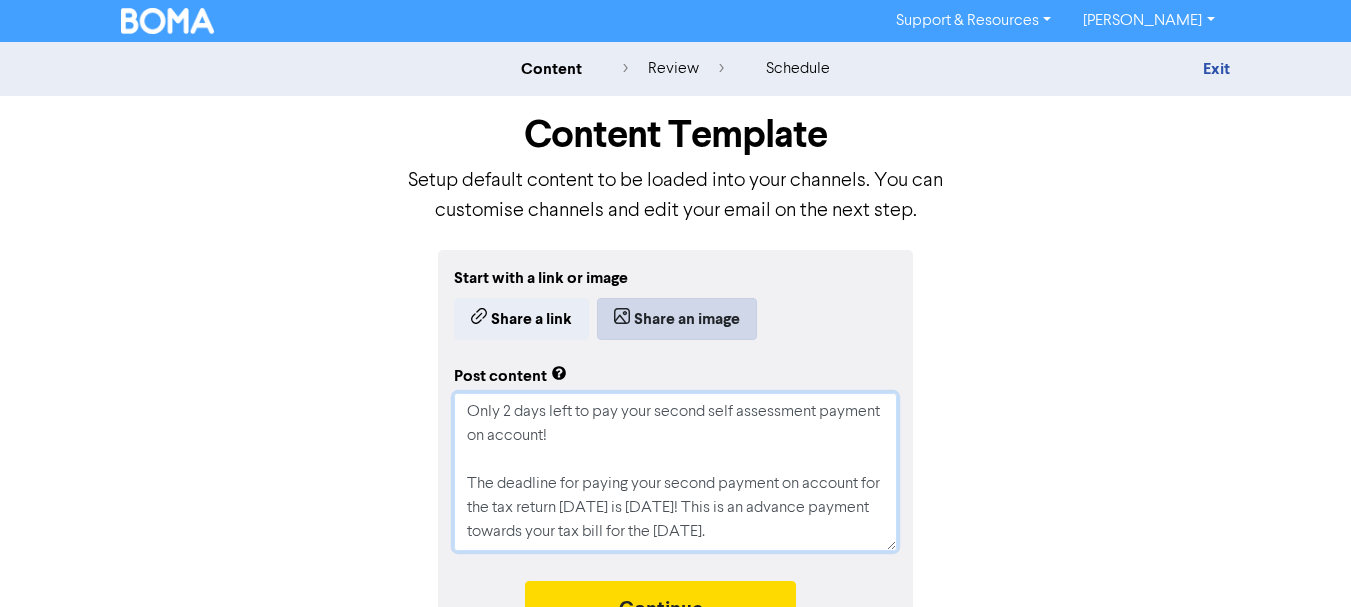 type on "Only 2 days left to pay your second self assessment payment on account!
The deadline for paying your second payment on account for the tax return [DATE] is [DATE]! This is an advance payment towards your tax bill for the [DATE].
If you are not sure whether you need to make a payment, check your HMRC online account or get in touch with us." 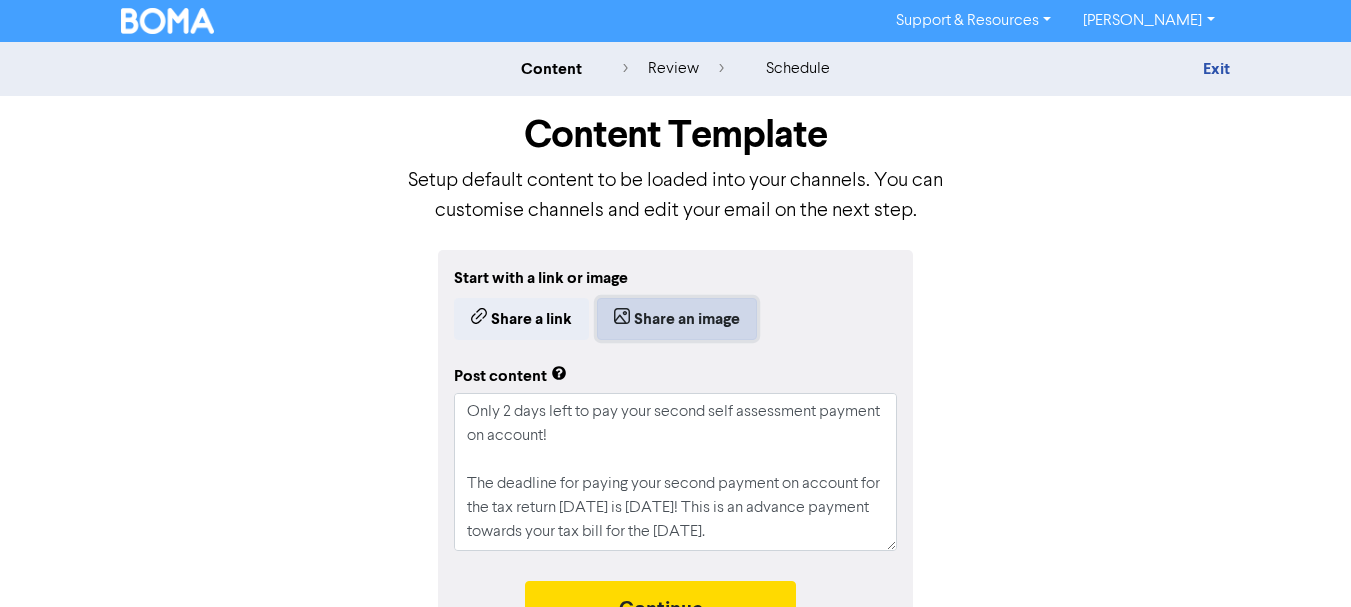 click on "Share an image" at bounding box center (677, 319) 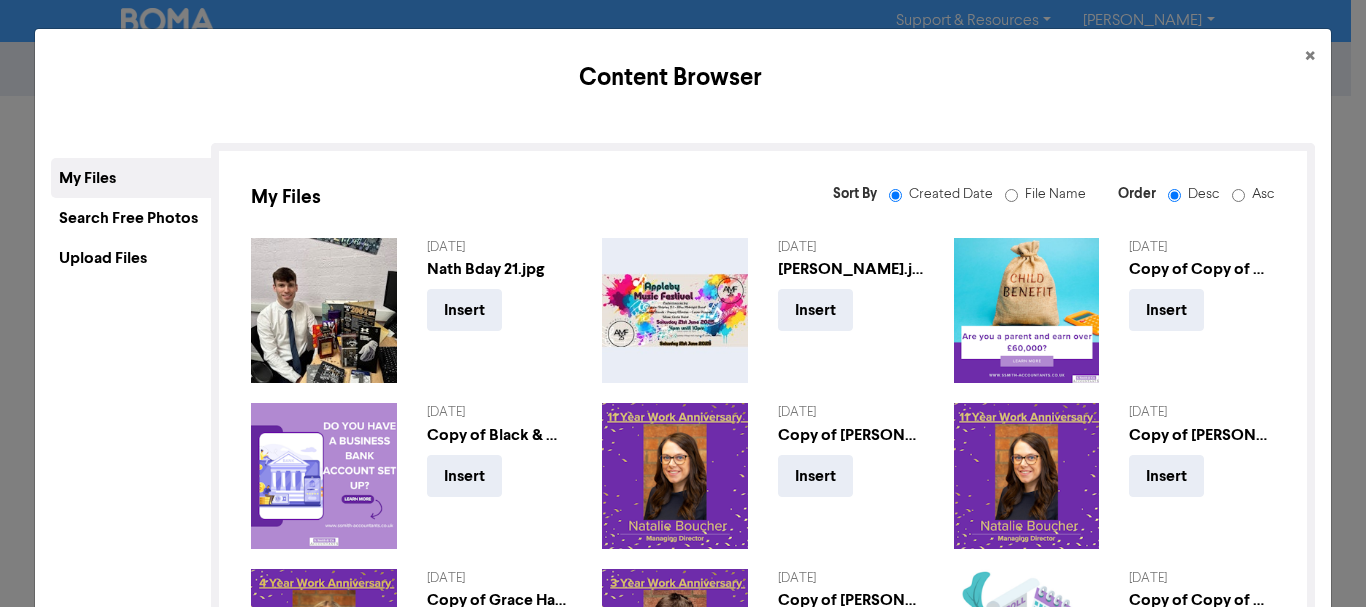 click on "Upload Files" at bounding box center [131, 258] 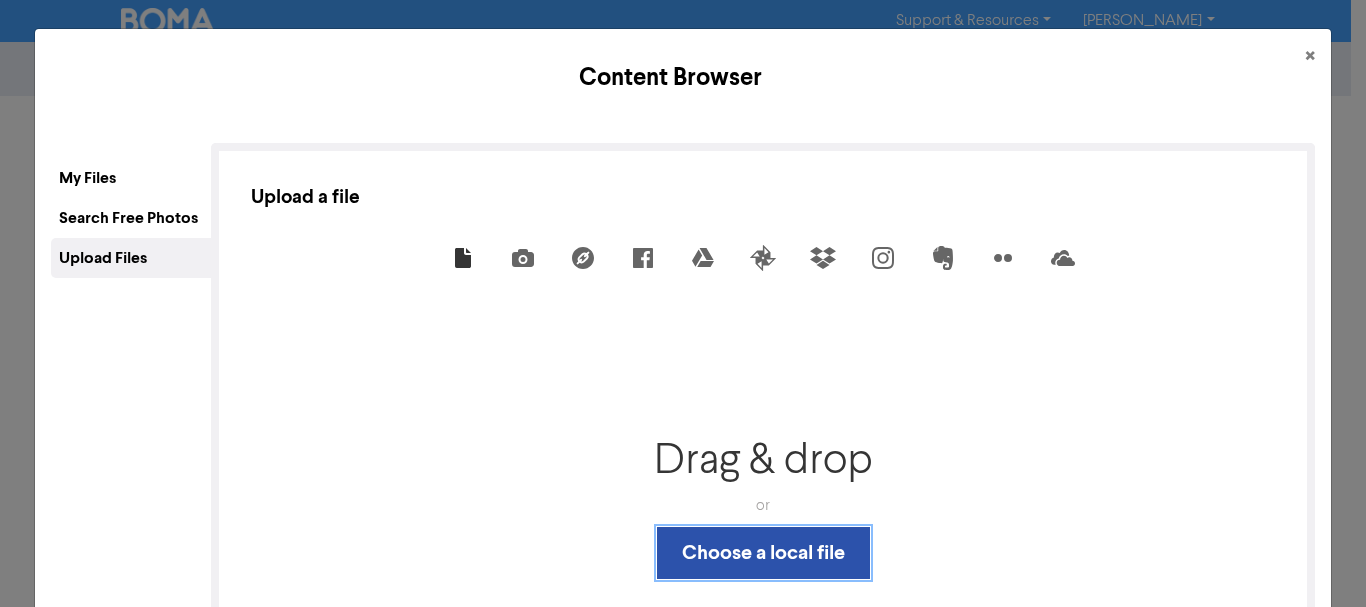 click on "Choose a local file" at bounding box center (763, 553) 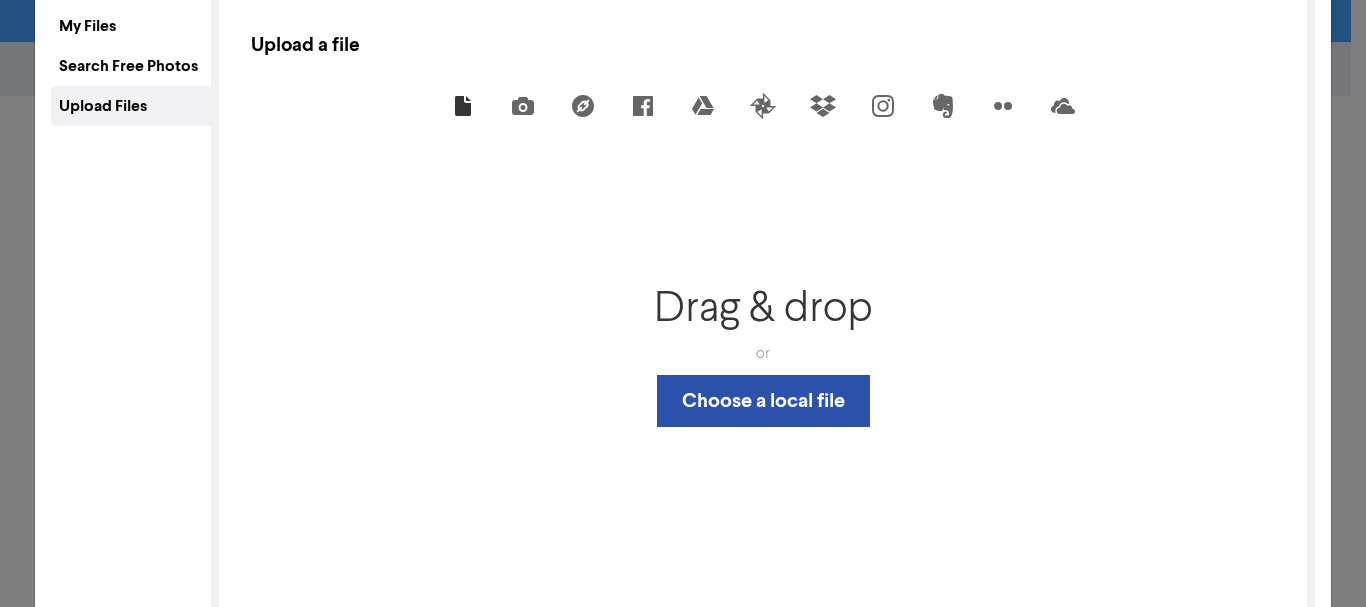 scroll, scrollTop: 106, scrollLeft: 0, axis: vertical 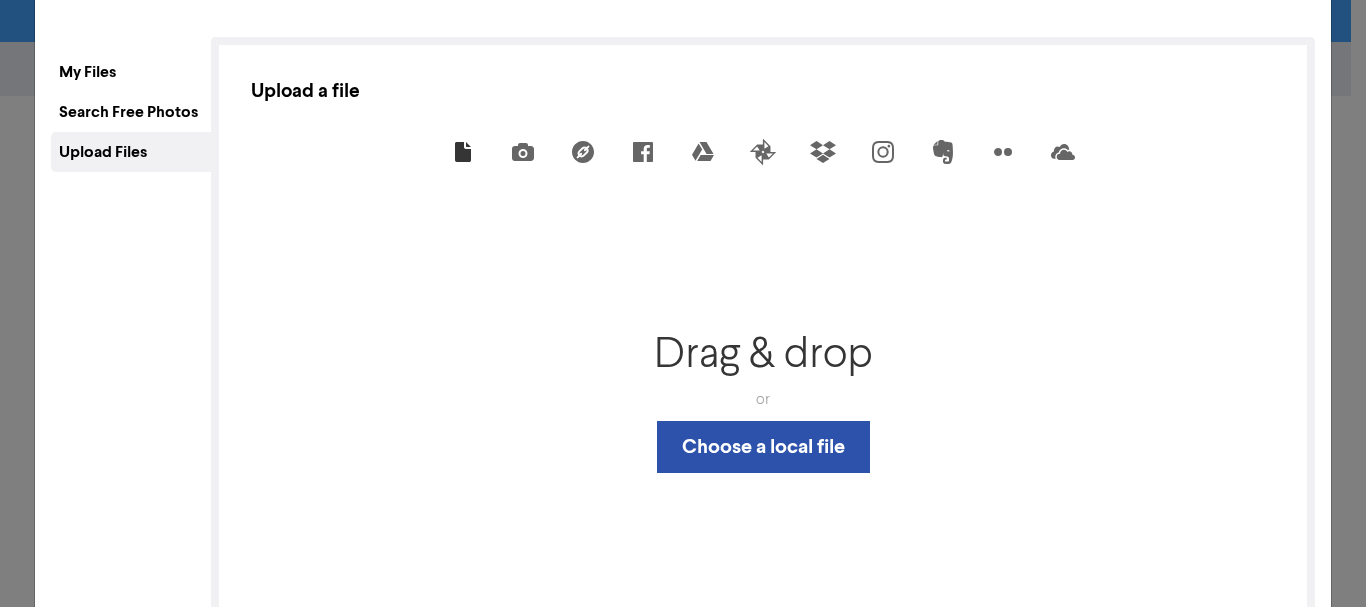 click on "My Files" at bounding box center [131, 72] 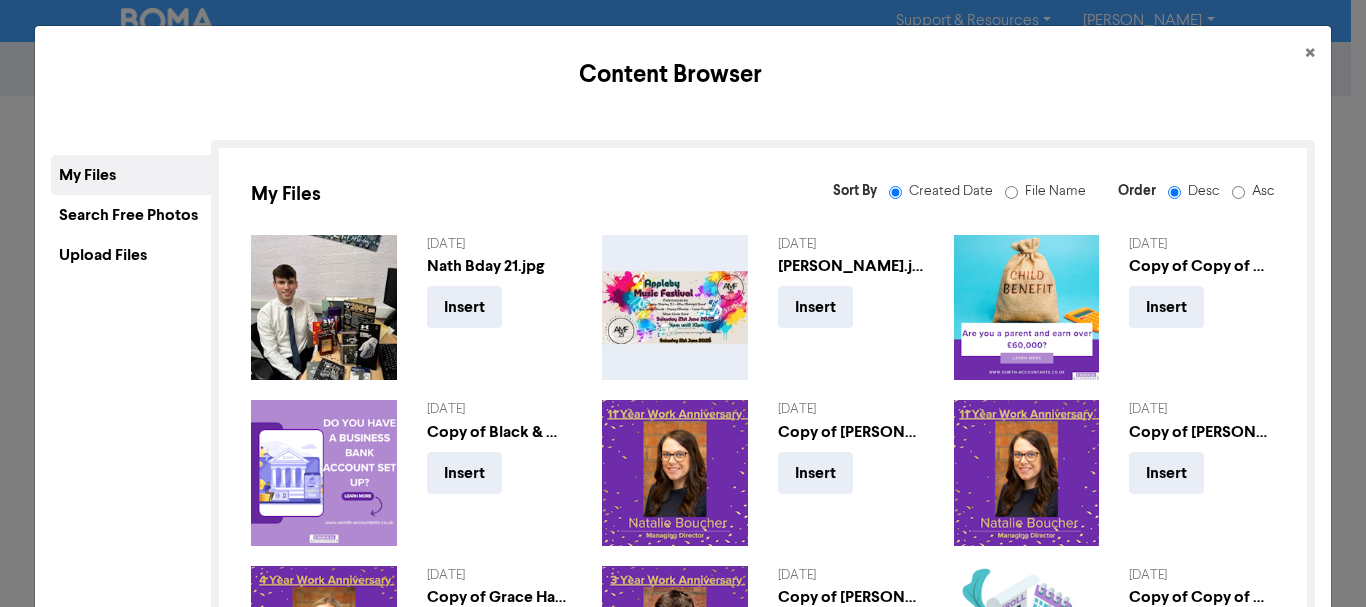 scroll, scrollTop: 0, scrollLeft: 0, axis: both 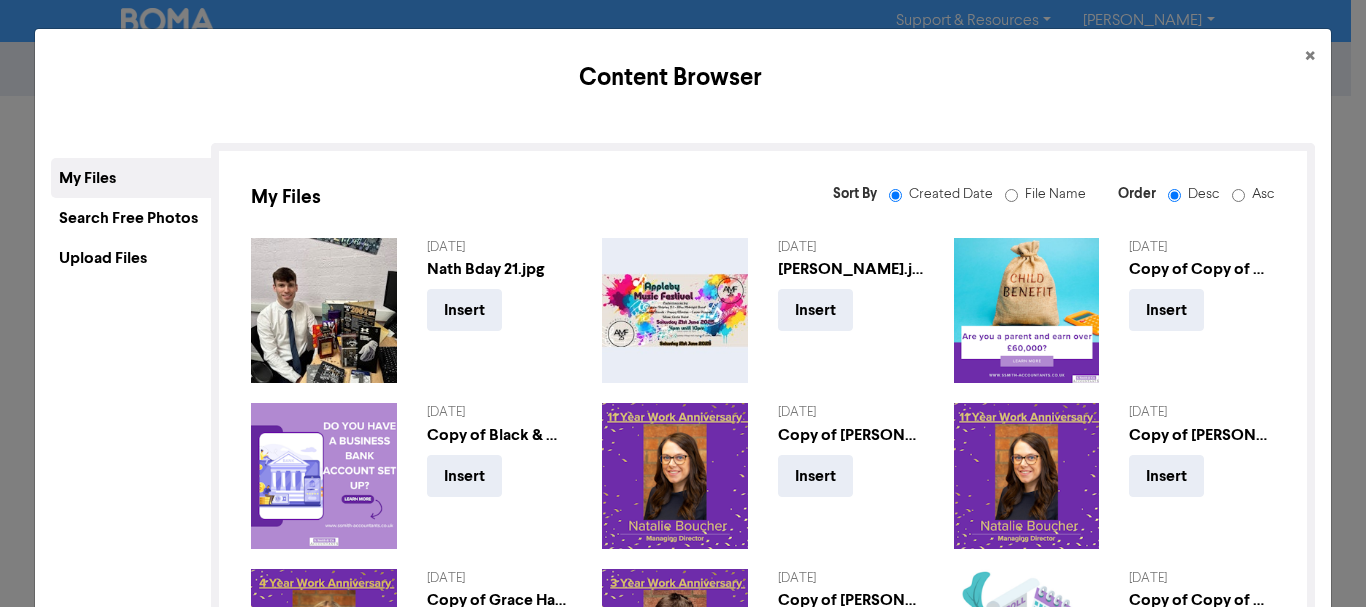click on "Asc" at bounding box center (1238, 195) 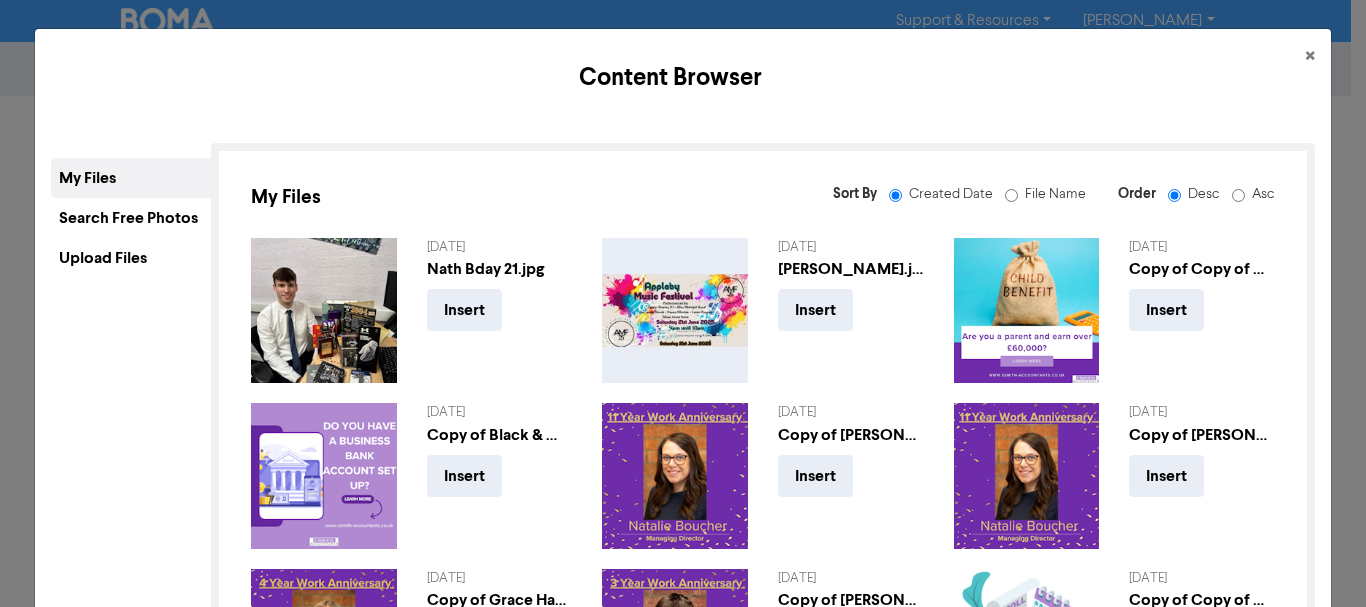 radio on "false" 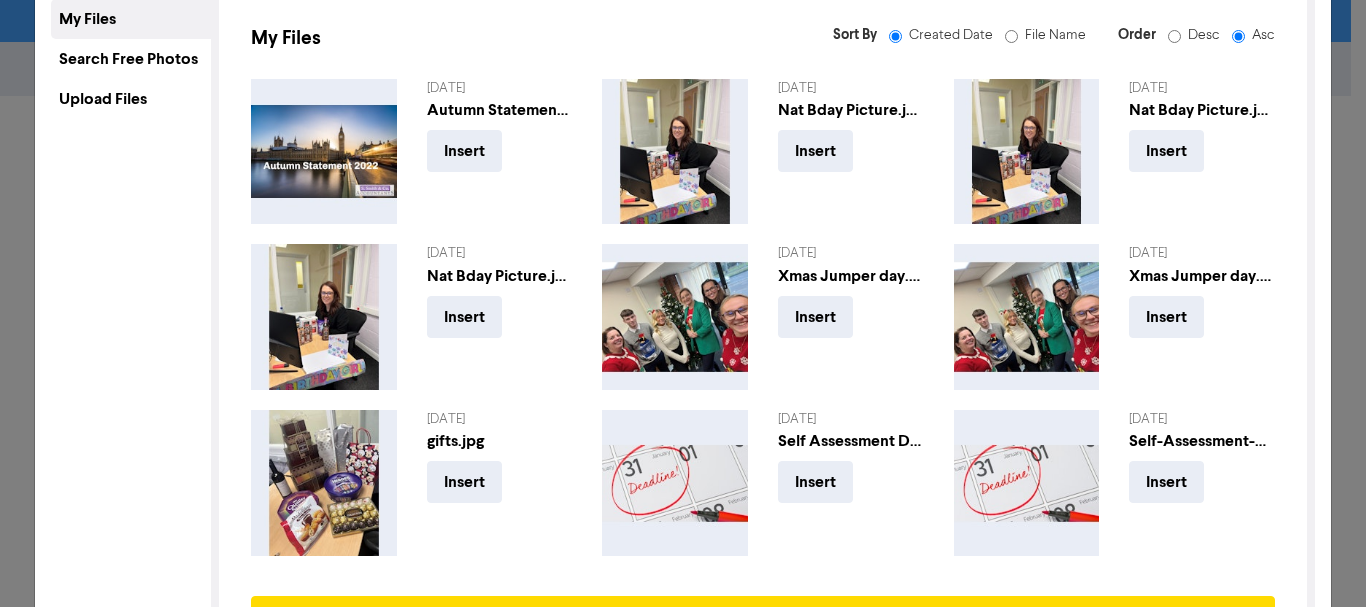 scroll, scrollTop: 167, scrollLeft: 0, axis: vertical 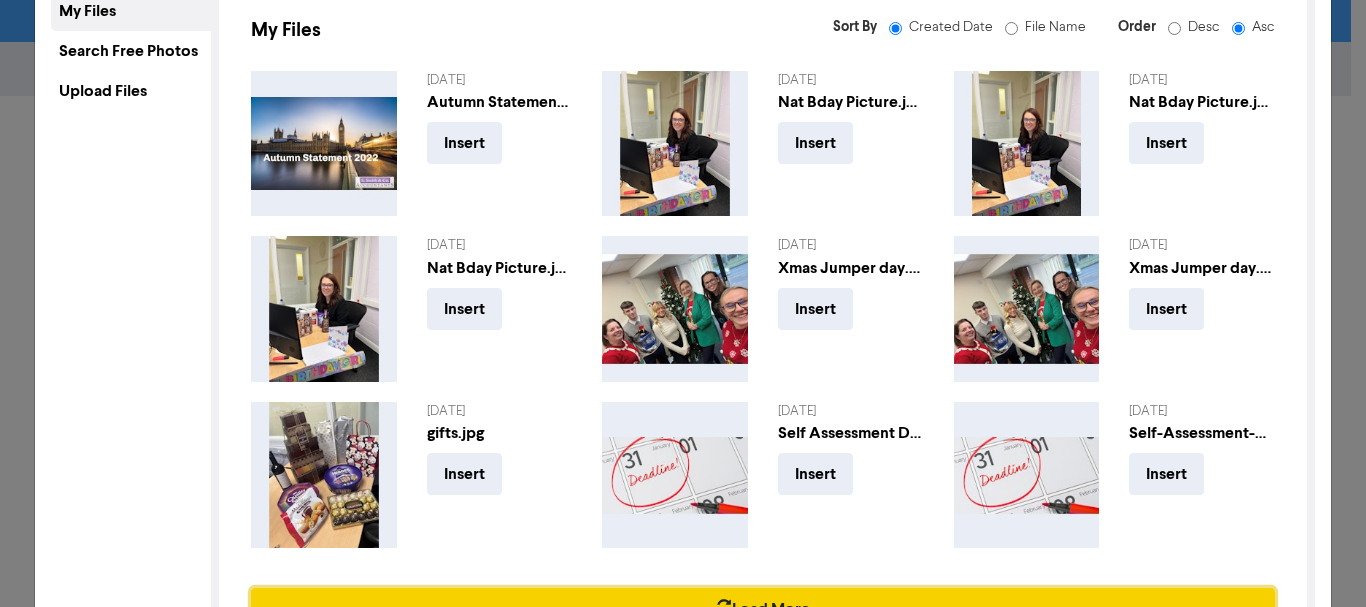 click on "Load More" at bounding box center (763, 609) 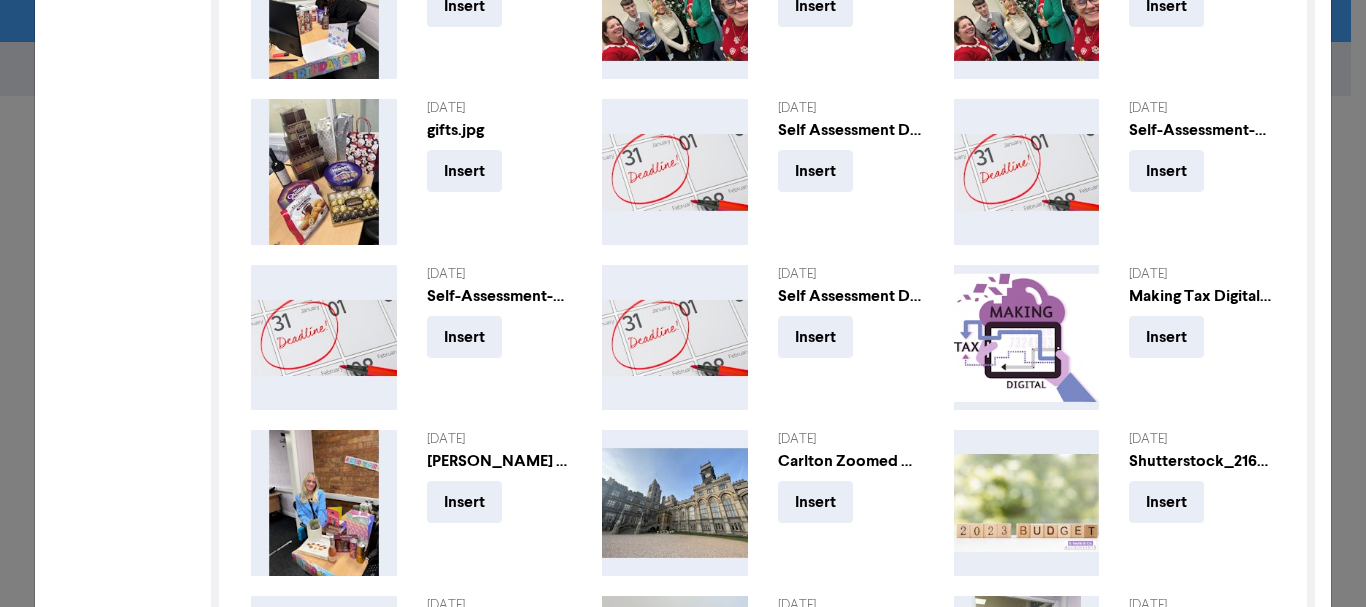 scroll, scrollTop: 567, scrollLeft: 0, axis: vertical 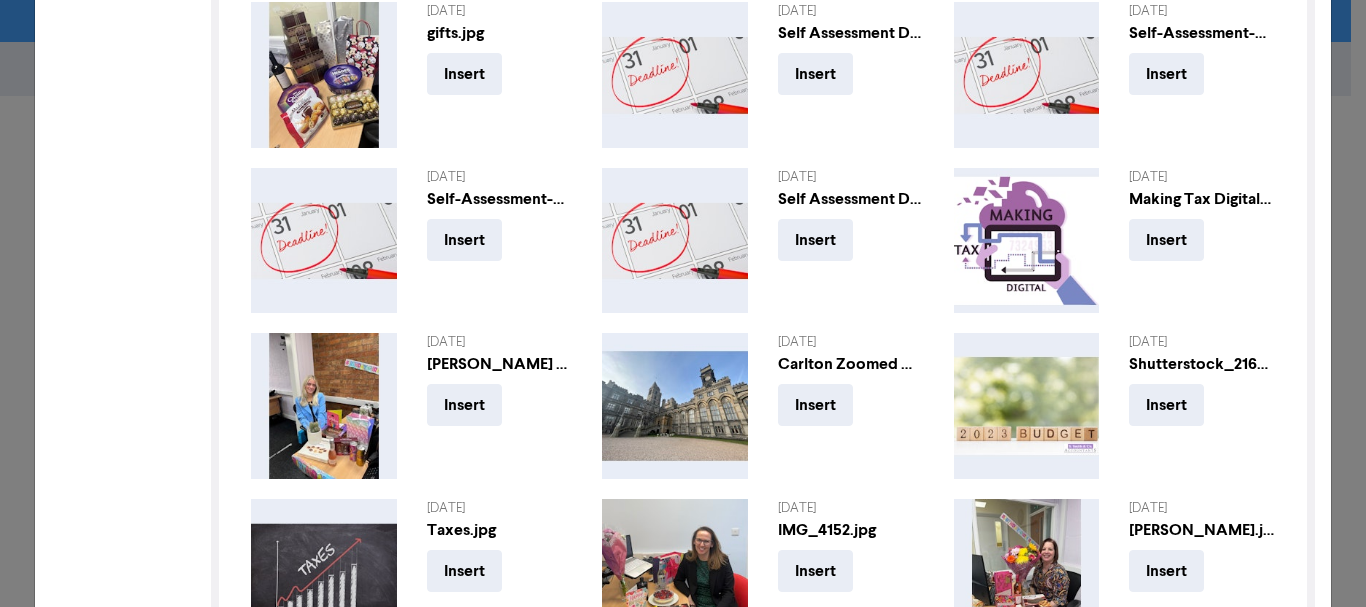 click on "Load More" at bounding box center [763, 705] 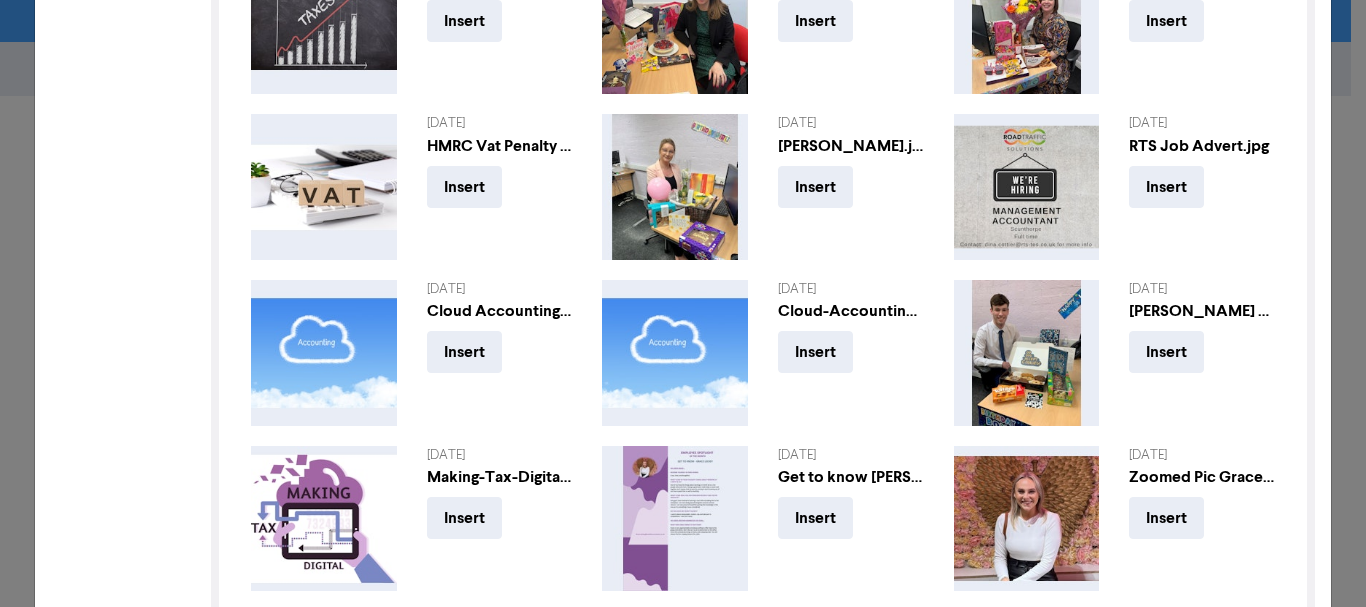 click on "Load More" at bounding box center (763, 652) 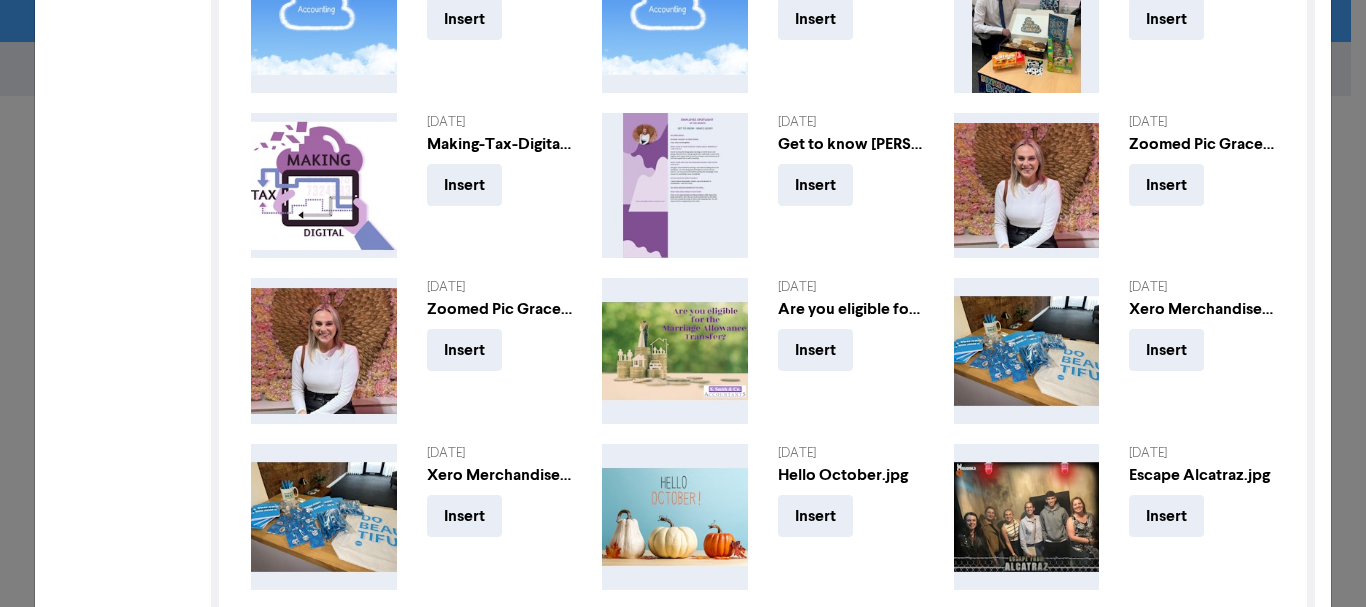 scroll, scrollTop: 1737, scrollLeft: 0, axis: vertical 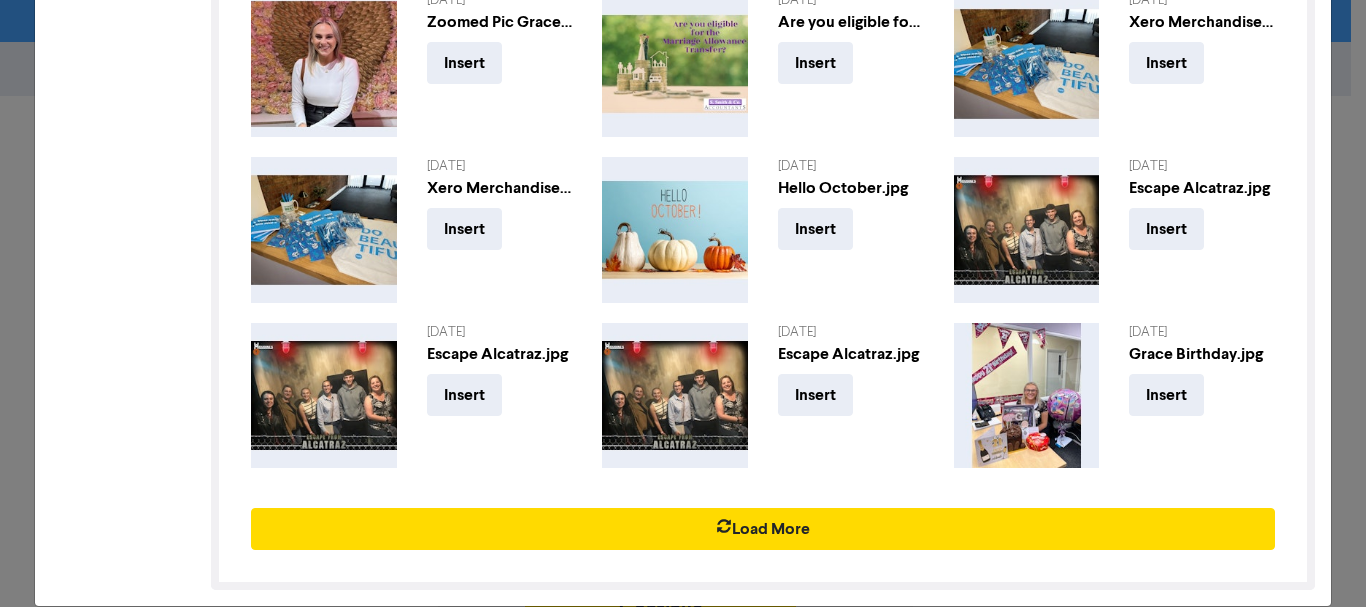 click on "My Files Sort By   Created Date   File Name Order   Desc   Asc [DATE] Autumn Statement 2022.jpg Insert [DATE] Nat Bday Picture.jpg Insert [DATE] Nat Bday Picture.jpg Insert [DATE] Nat Bday Picture.jpg Insert [DATE] Xmas Jumper day.jpg Insert [DATE] Xmas Jumper day.jpg Insert [DATE] gifts.jpg Insert [DATE] Self Assessment Deadline.jpg Insert [DATE] Self-Assessment-Deadline-850x444.jpg Insert [DATE] Self-Assessment-Deadline-850x444.jpg Insert [DATE] Self Assessment Deadline.jpg Insert [DATE] Making Tax Digital.jpg Insert [DEMOGRAPHIC_DATA] [PERSON_NAME] Birthday.jpg Insert [DATE] Carlton Zoomed Out.jpg Insert [DATE] Shutterstock_2165879107 (1).jpg Insert [DATE] Taxes.jpg Insert [DATE] IMG_4152.jpg Insert [DATE] [PERSON_NAME].jpg Insert [DATE] HMRC Vat Penalty Reform v2.jpg Insert [DATE] [PERSON_NAME].jpg Insert [DATE] RTS Job Advert.jpg Insert [DATE] Cloud Accounting.jpg Insert [DATE] Insert Insert" at bounding box center (763, -502) 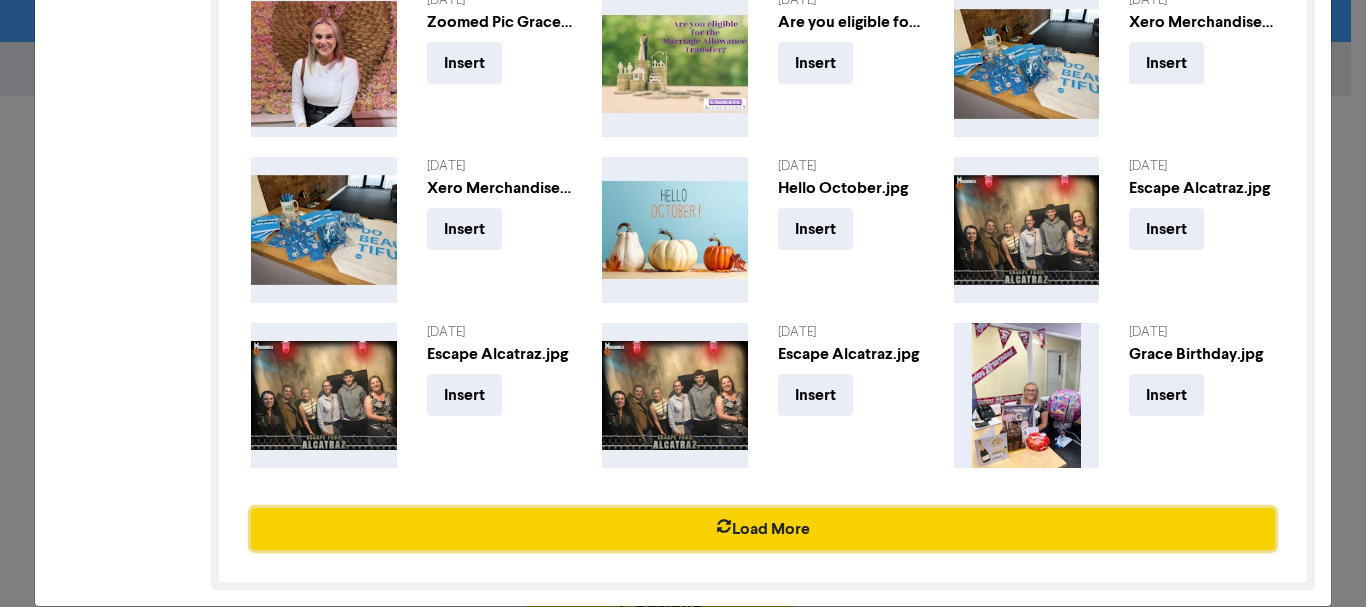 click on "Load More" at bounding box center [763, 529] 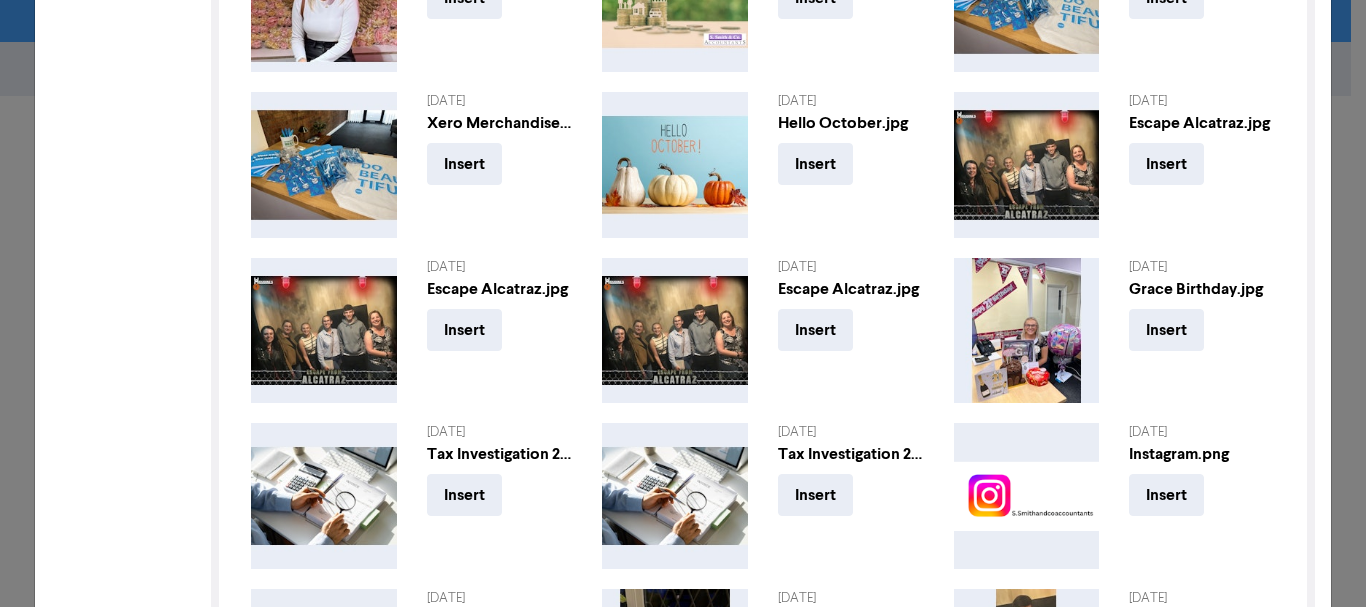 scroll, scrollTop: 2226, scrollLeft: 0, axis: vertical 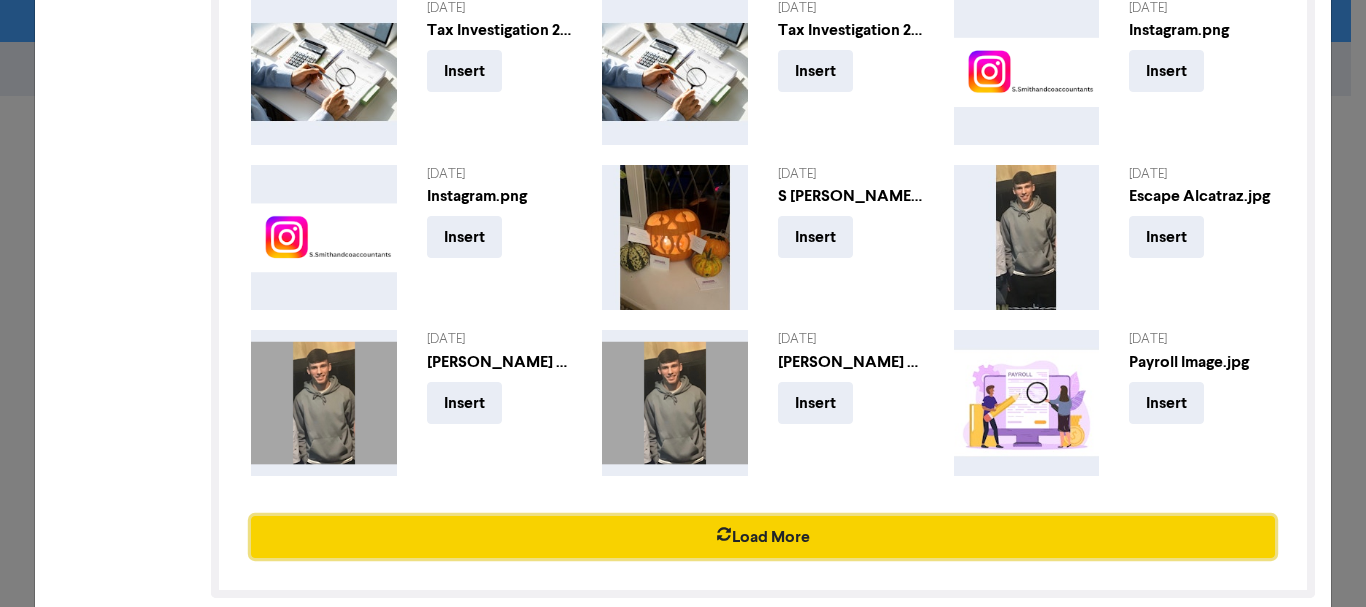 click on "Load More" at bounding box center [763, 537] 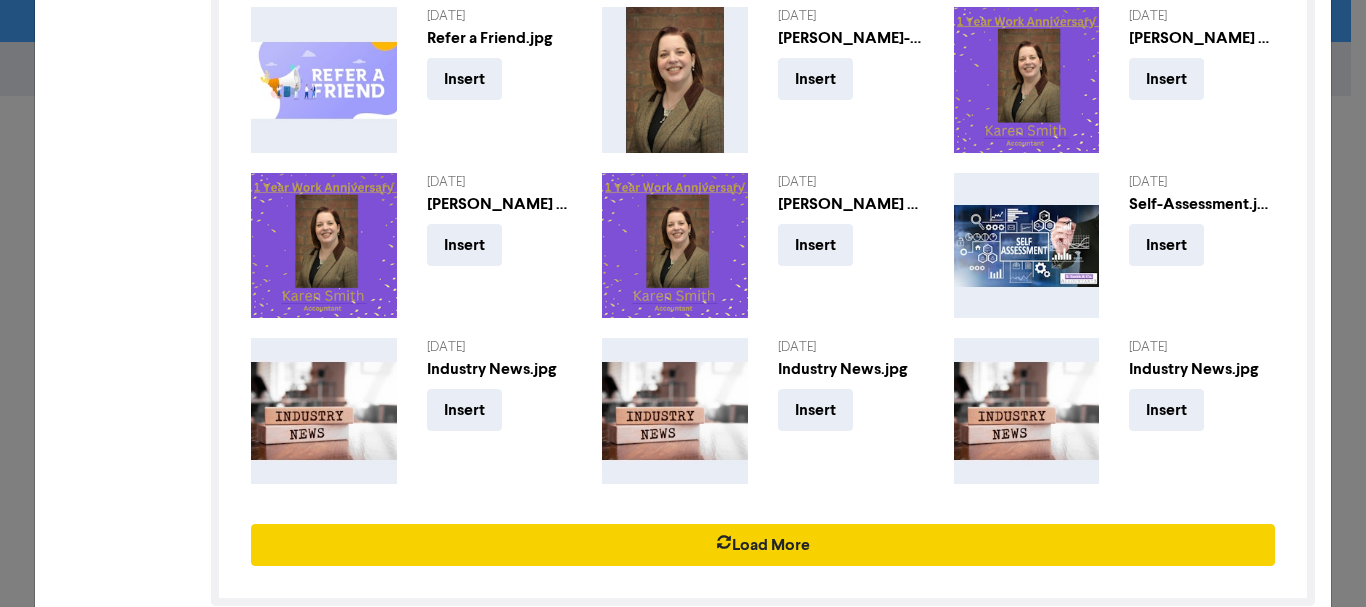 scroll, scrollTop: 2716, scrollLeft: 0, axis: vertical 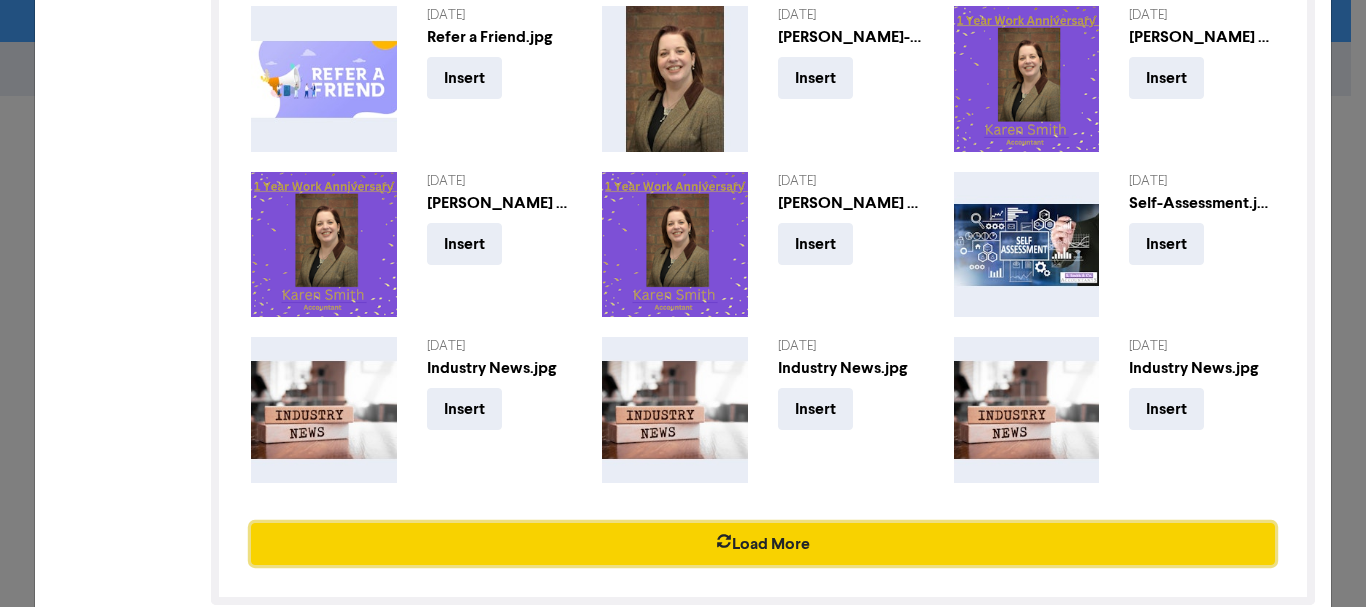 click on "Load More" at bounding box center [763, 544] 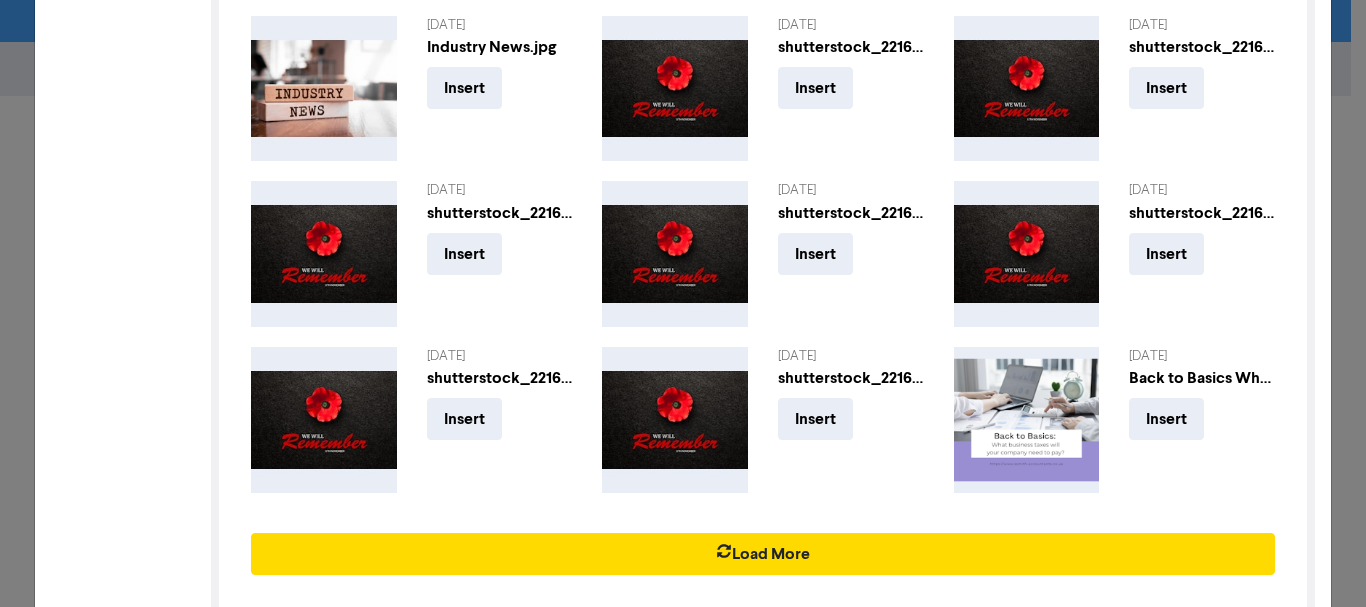 scroll, scrollTop: 3206, scrollLeft: 0, axis: vertical 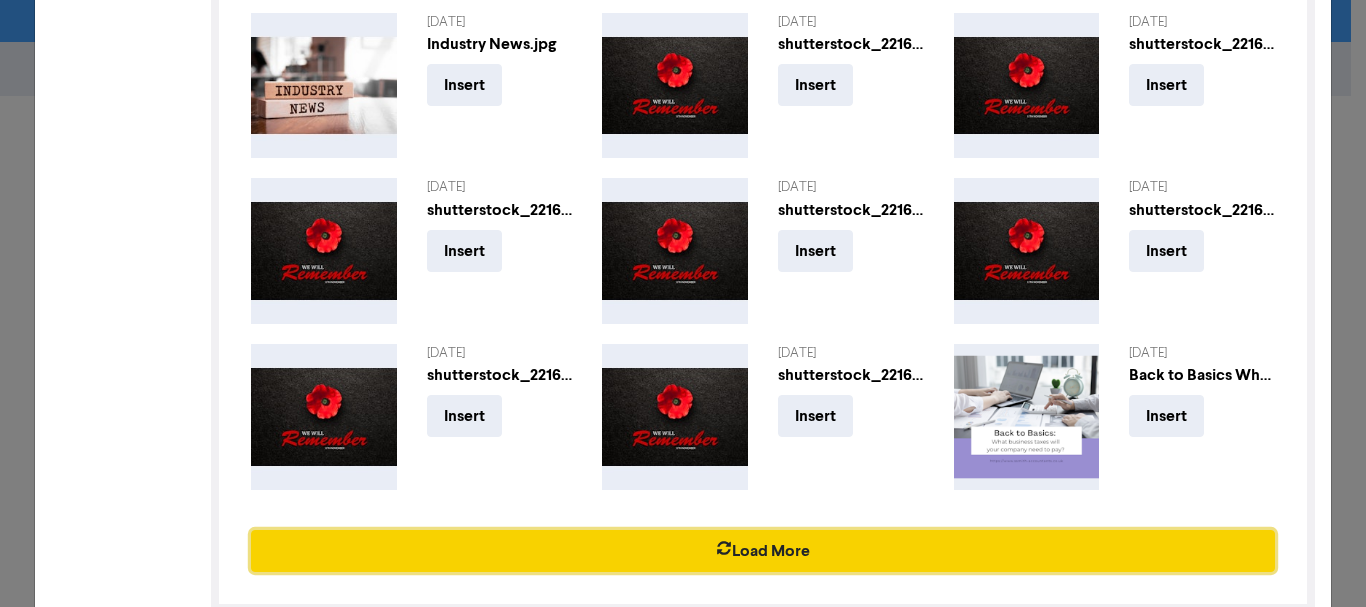 click on "Load More" at bounding box center (763, 551) 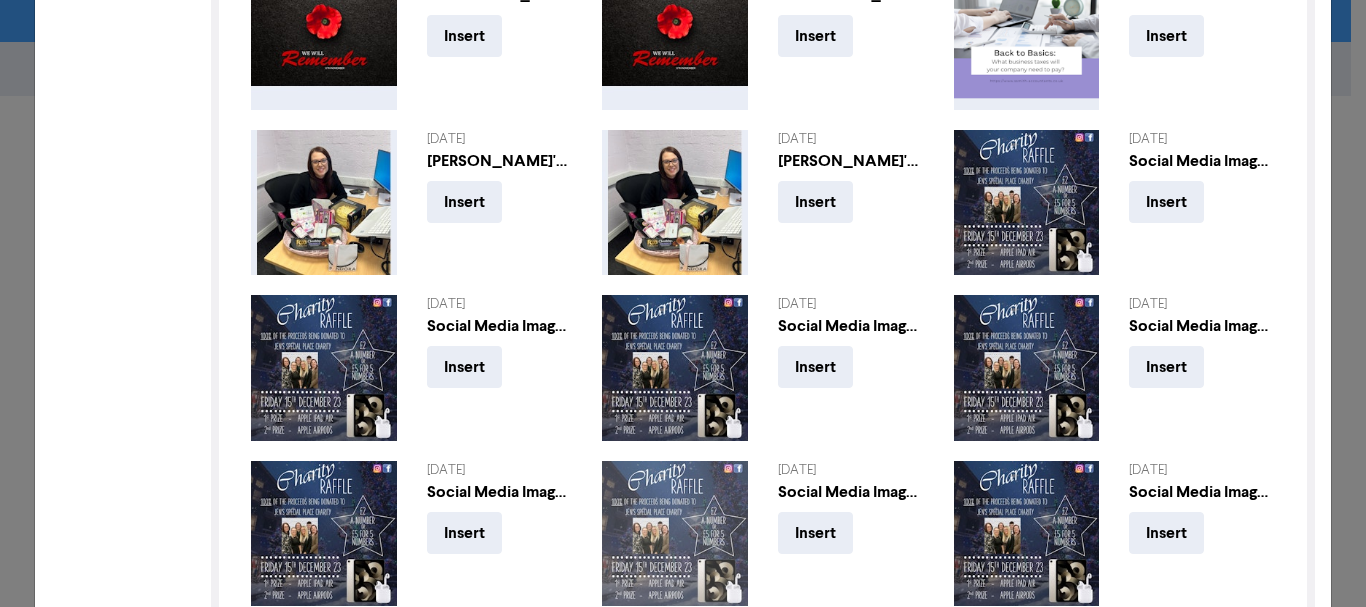 scroll, scrollTop: 3645, scrollLeft: 0, axis: vertical 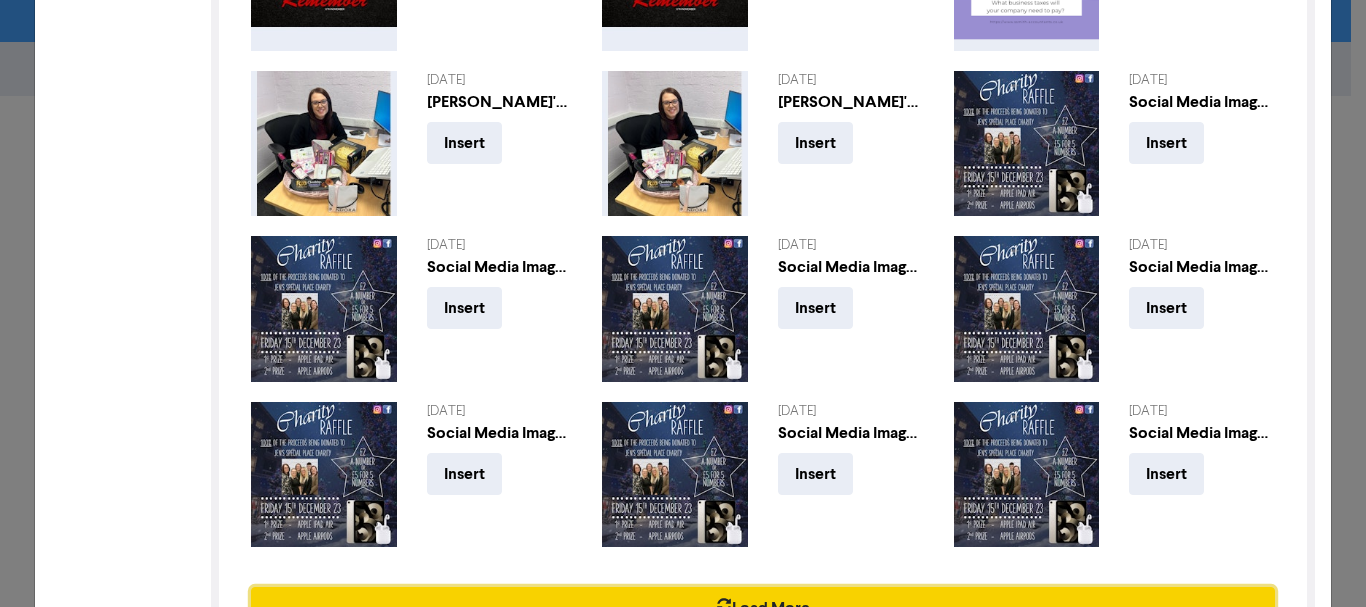 click on "Load More" at bounding box center (763, 608) 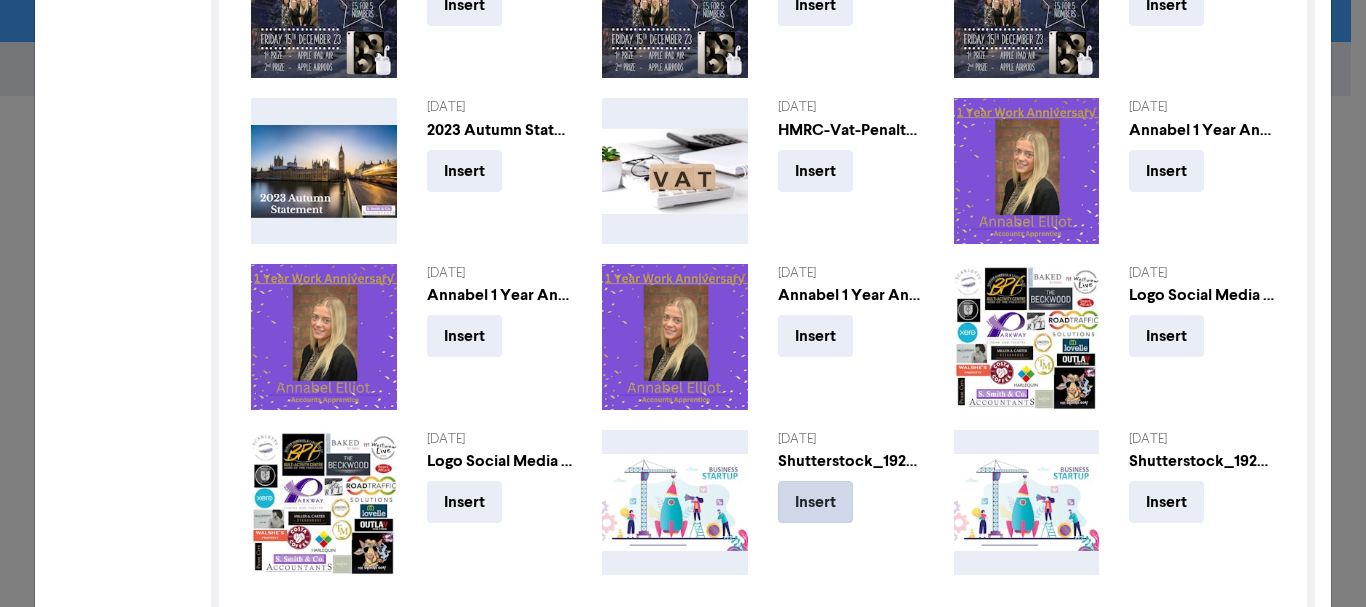 scroll, scrollTop: 4185, scrollLeft: 0, axis: vertical 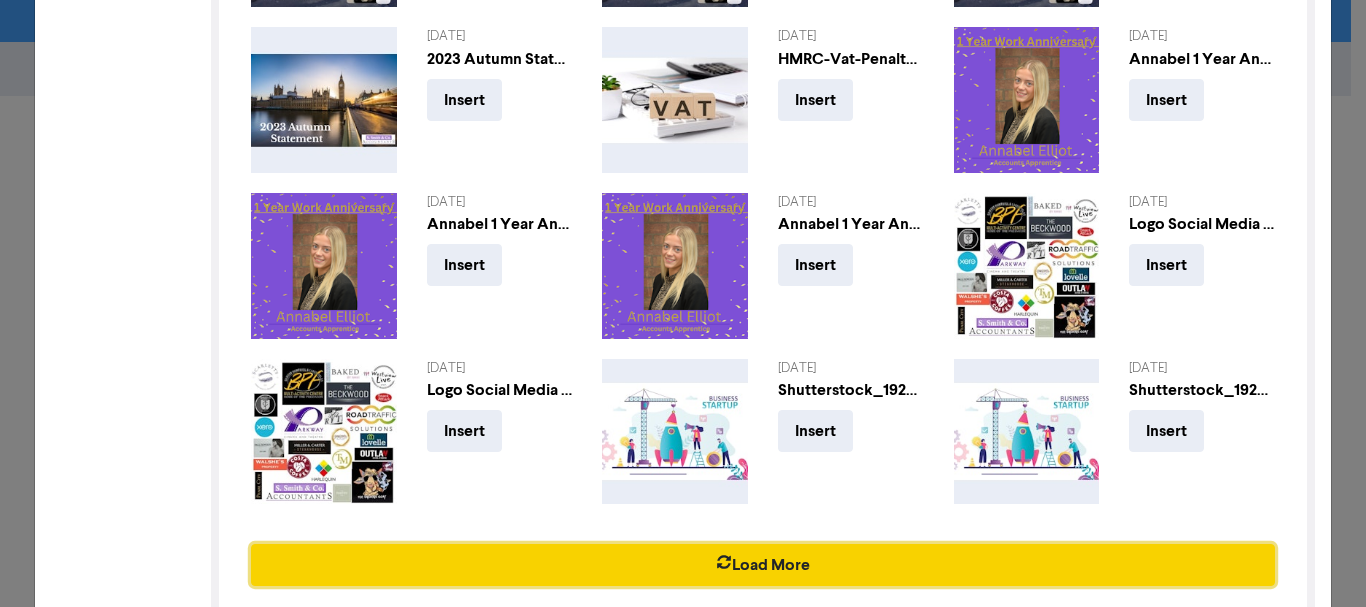 click on "Load More" at bounding box center [763, 565] 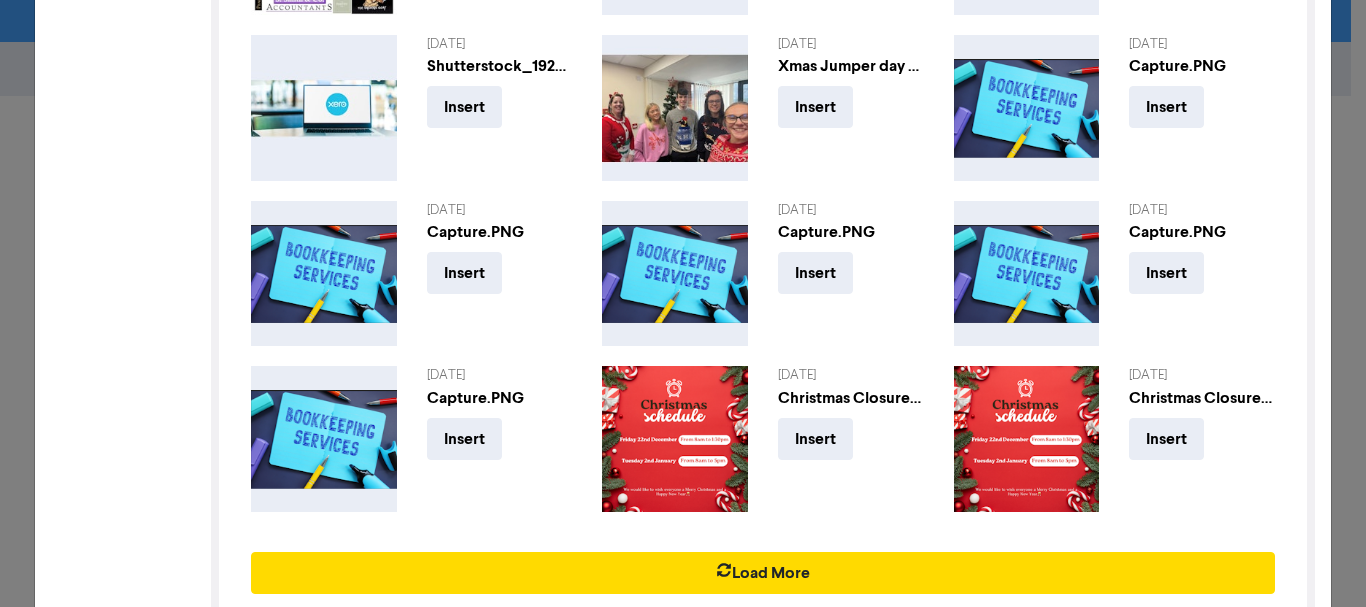 scroll, scrollTop: 4675, scrollLeft: 0, axis: vertical 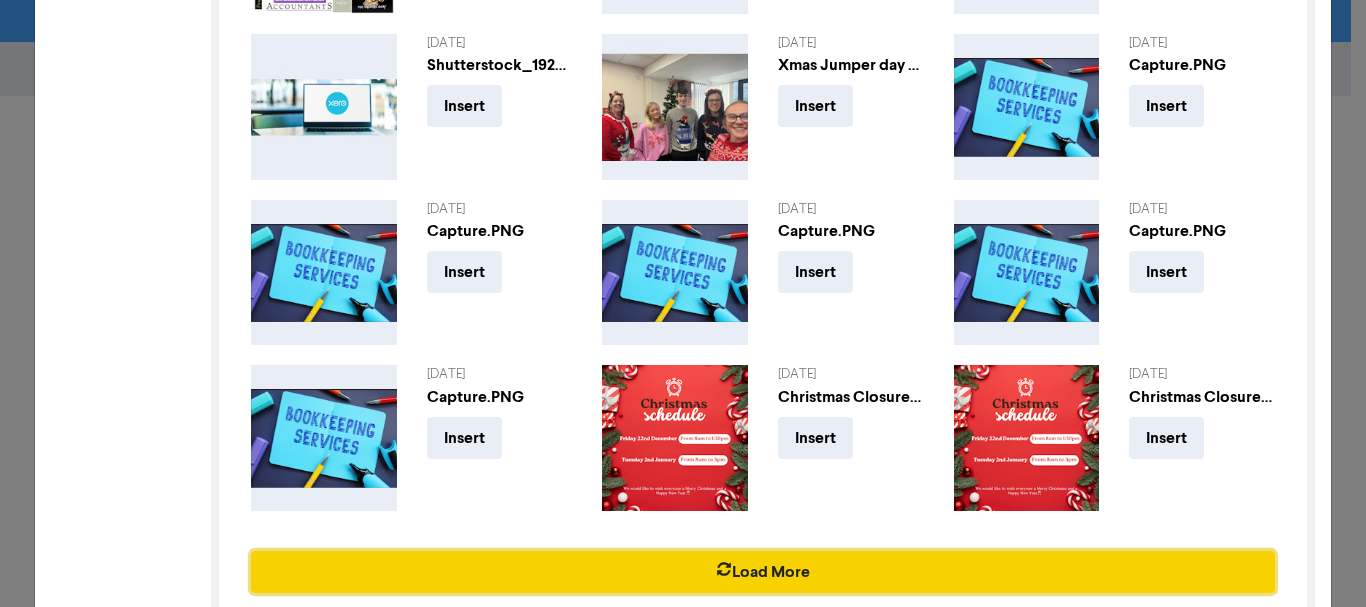 click on "Load More" at bounding box center (763, 572) 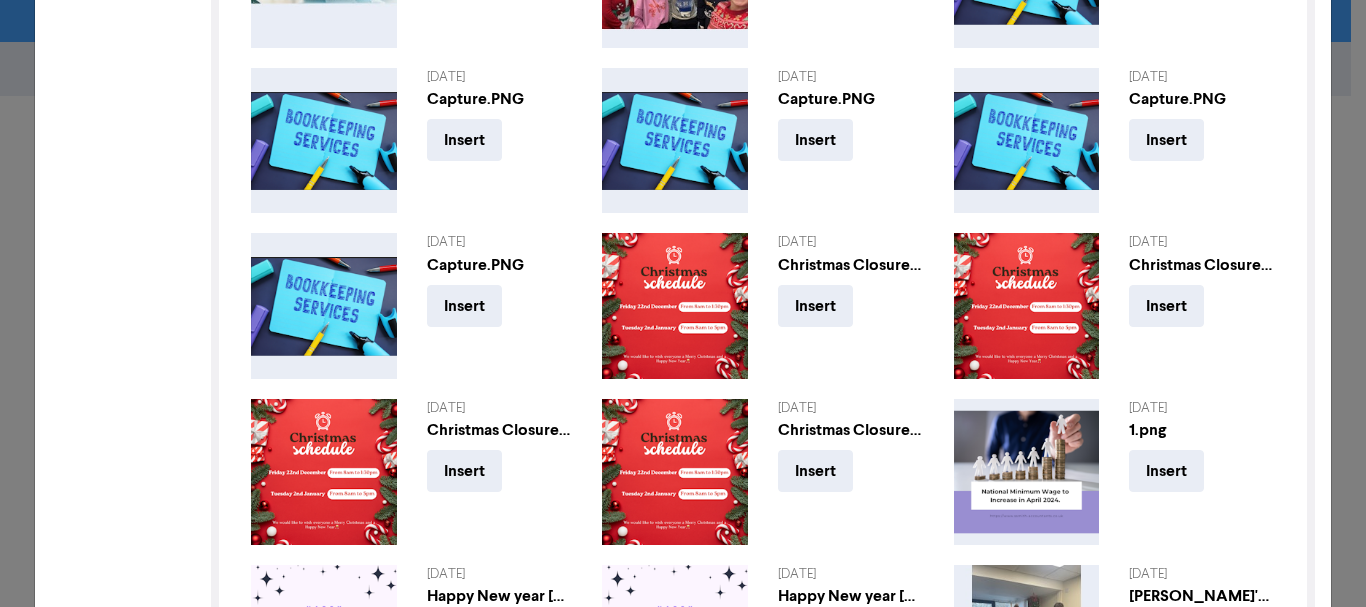 scroll, scrollTop: 5077, scrollLeft: 0, axis: vertical 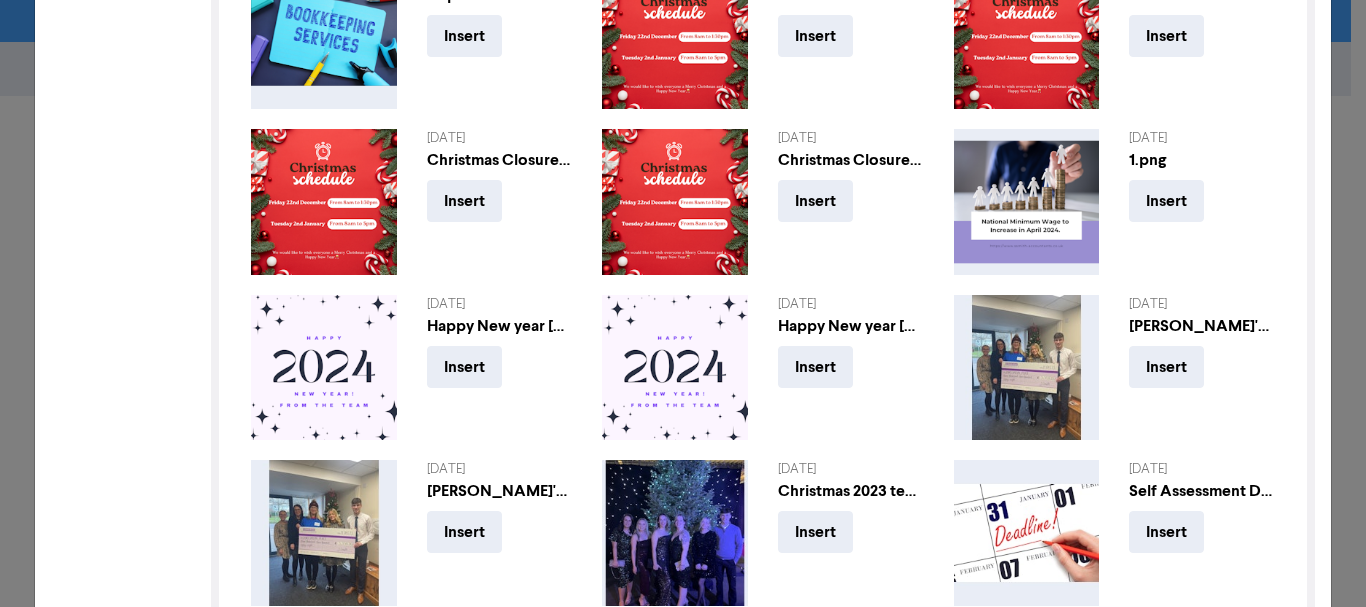 click on "[DATE] Christmas 2023 team picture.jpg Insert" at bounding box center (762, 543) 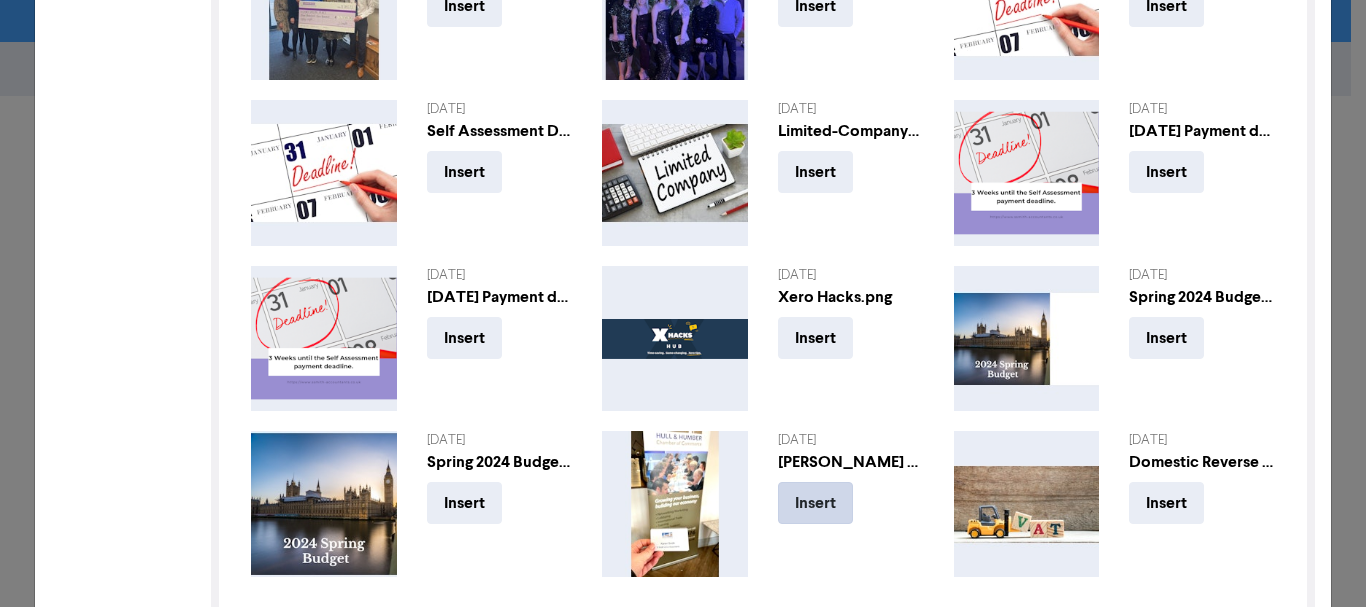 scroll, scrollTop: 5604, scrollLeft: 0, axis: vertical 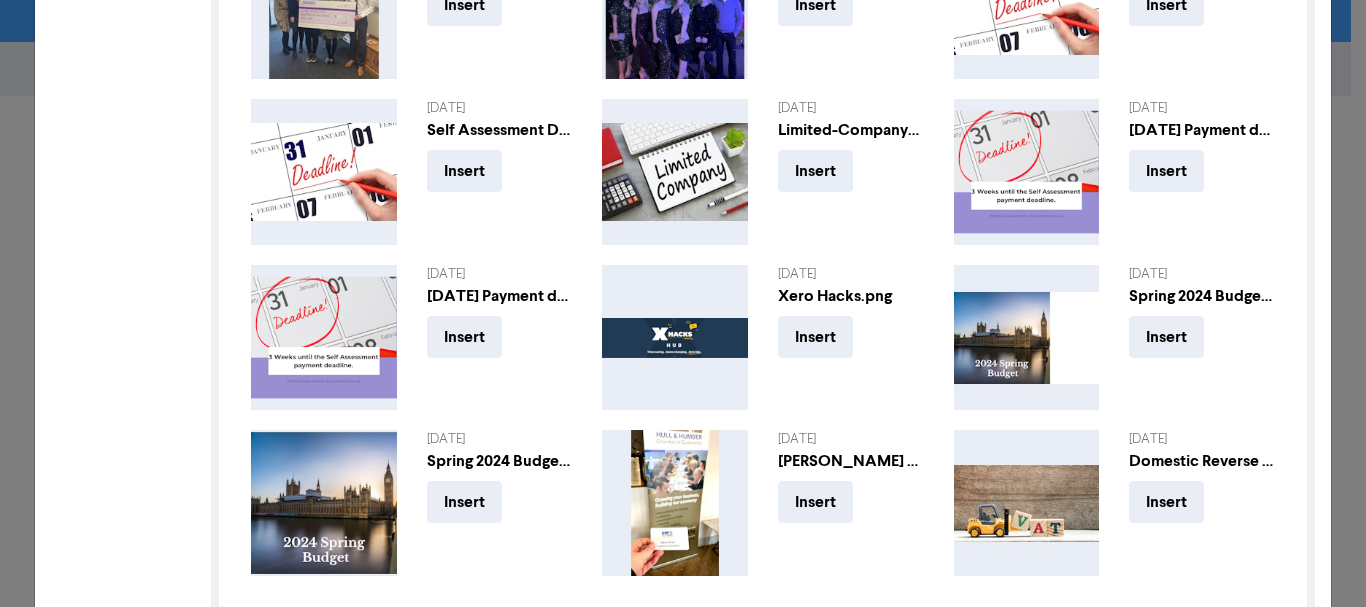 click on "Load More" at bounding box center (763, 637) 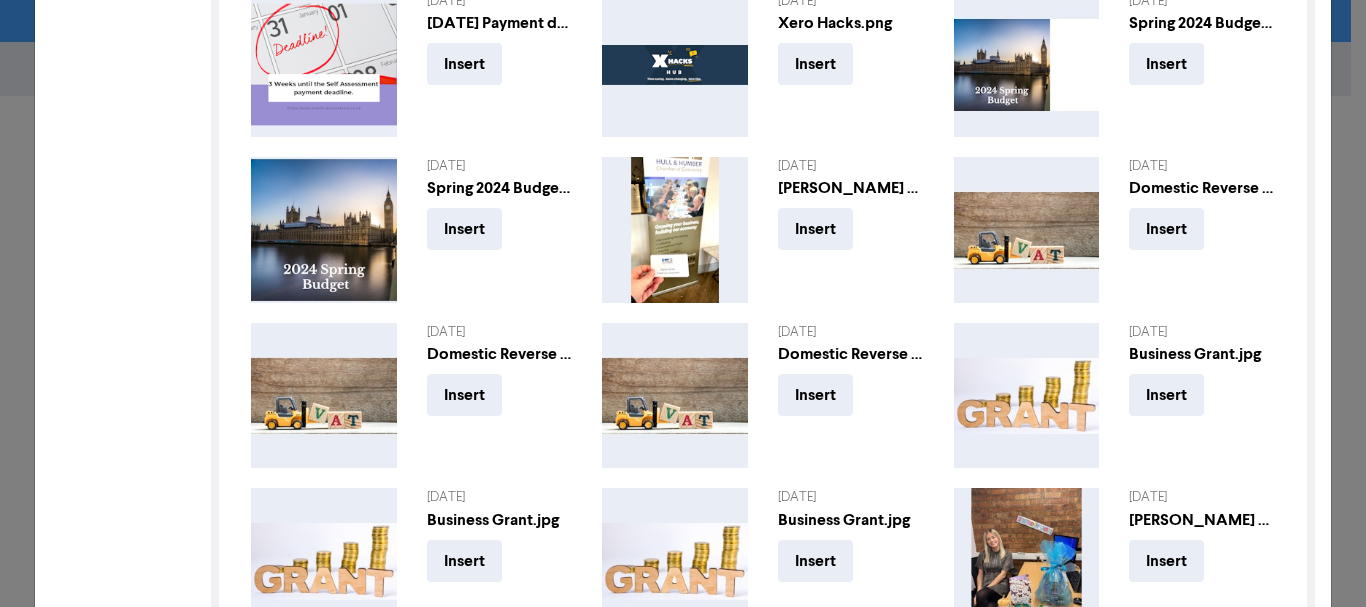scroll, scrollTop: 6144, scrollLeft: 0, axis: vertical 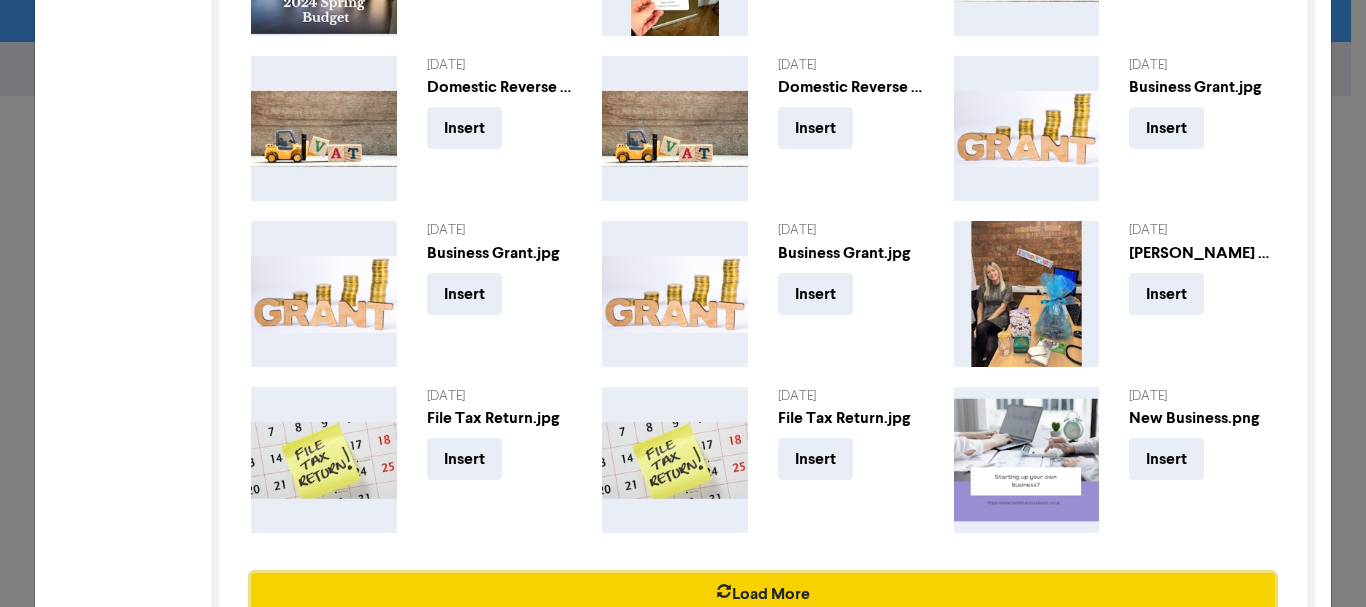click on "Load More" at bounding box center [763, 594] 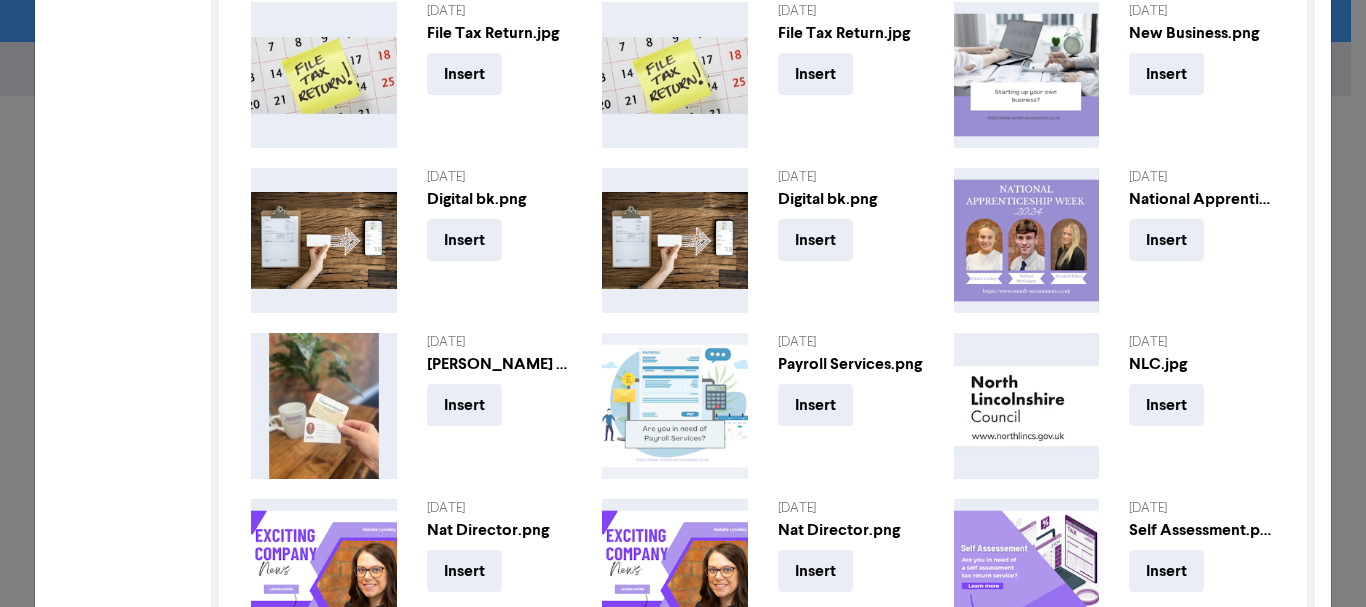 scroll, scrollTop: 6584, scrollLeft: 0, axis: vertical 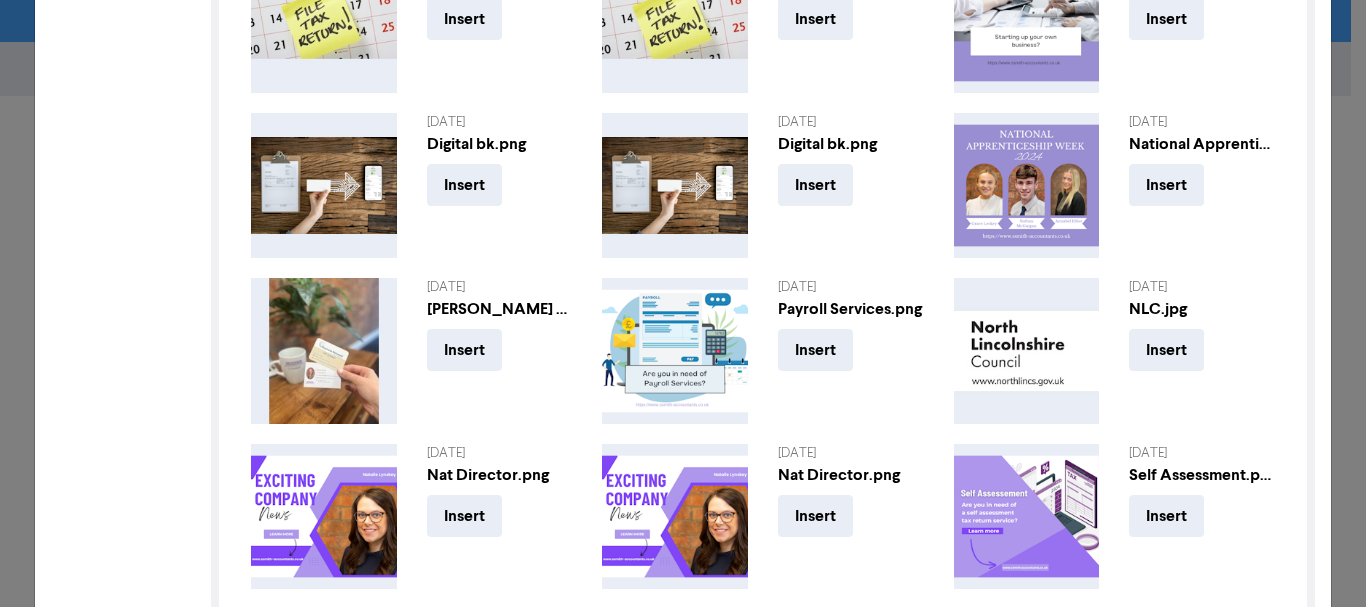 click on "Load More" at bounding box center [763, 650] 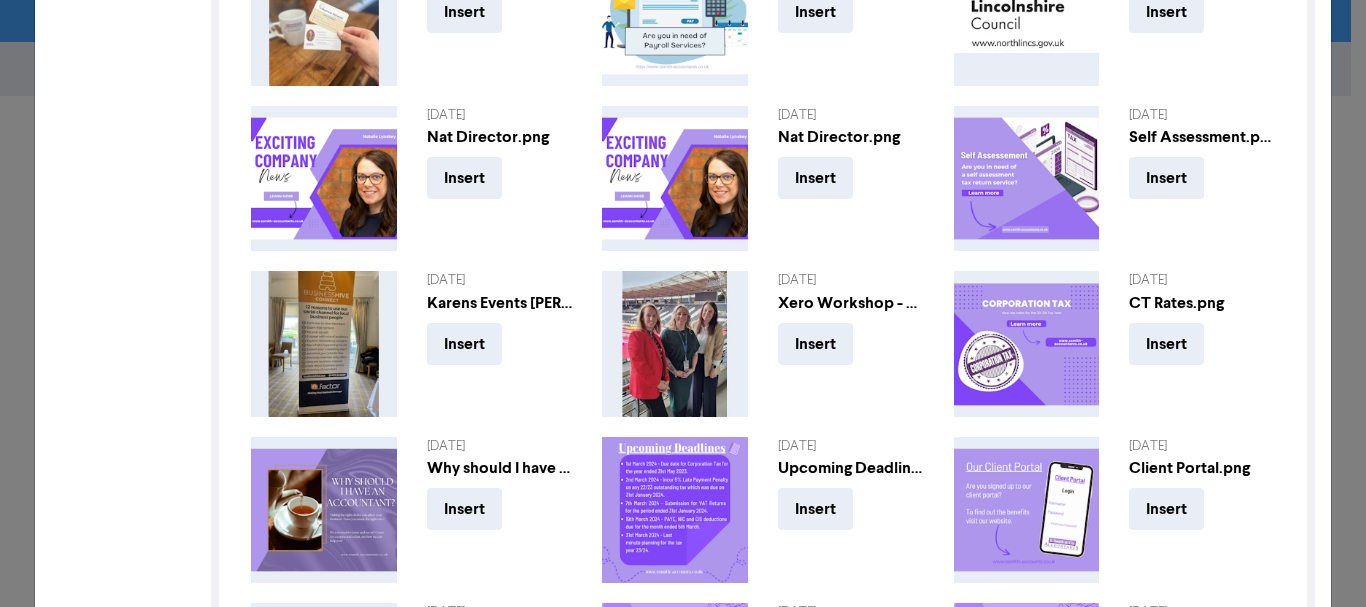 scroll, scrollTop: 6923, scrollLeft: 0, axis: vertical 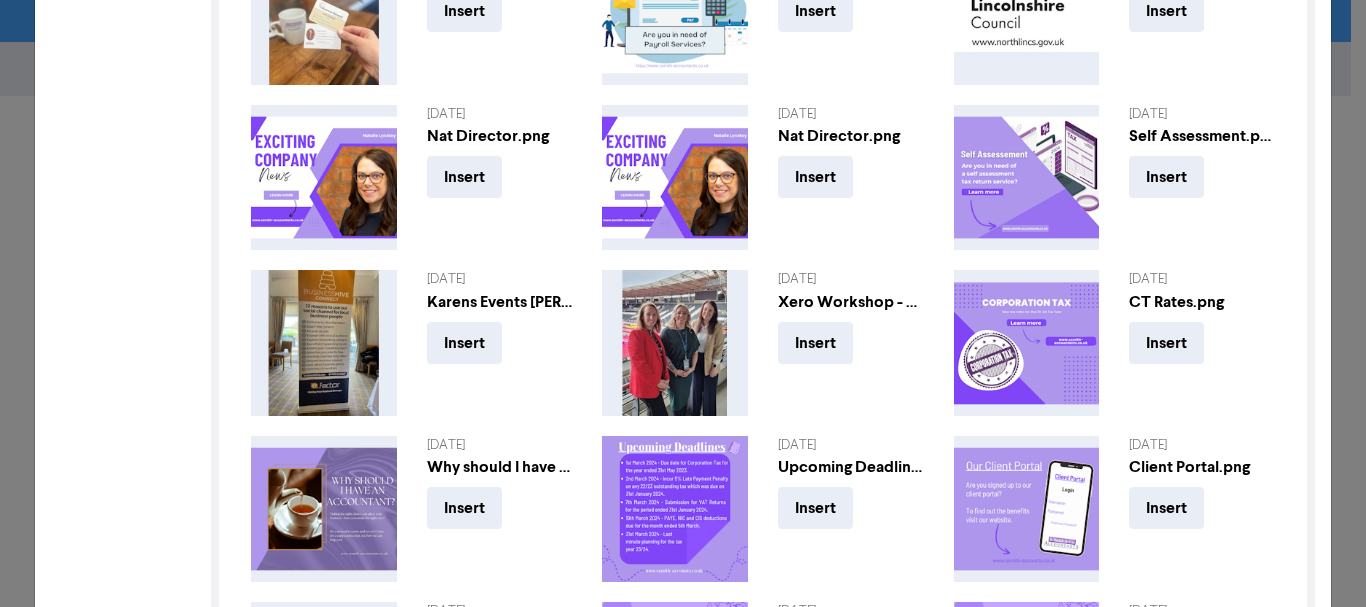 click on "Load More" at bounding box center (763, 808) 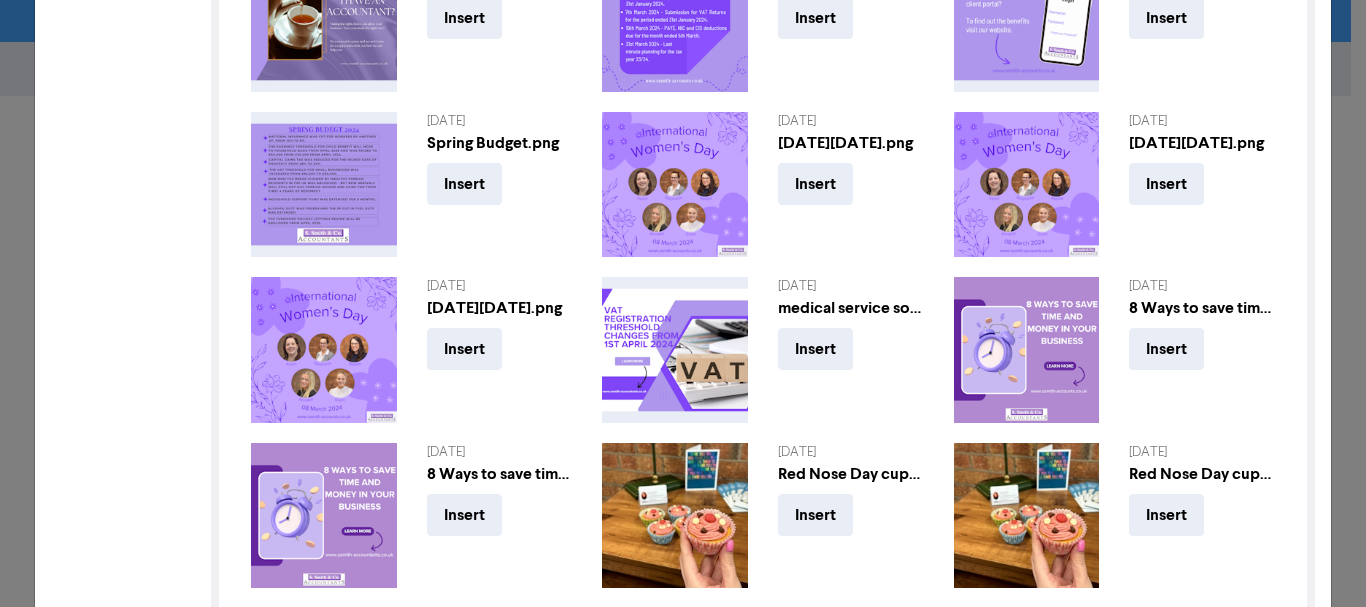 scroll, scrollTop: 7463, scrollLeft: 0, axis: vertical 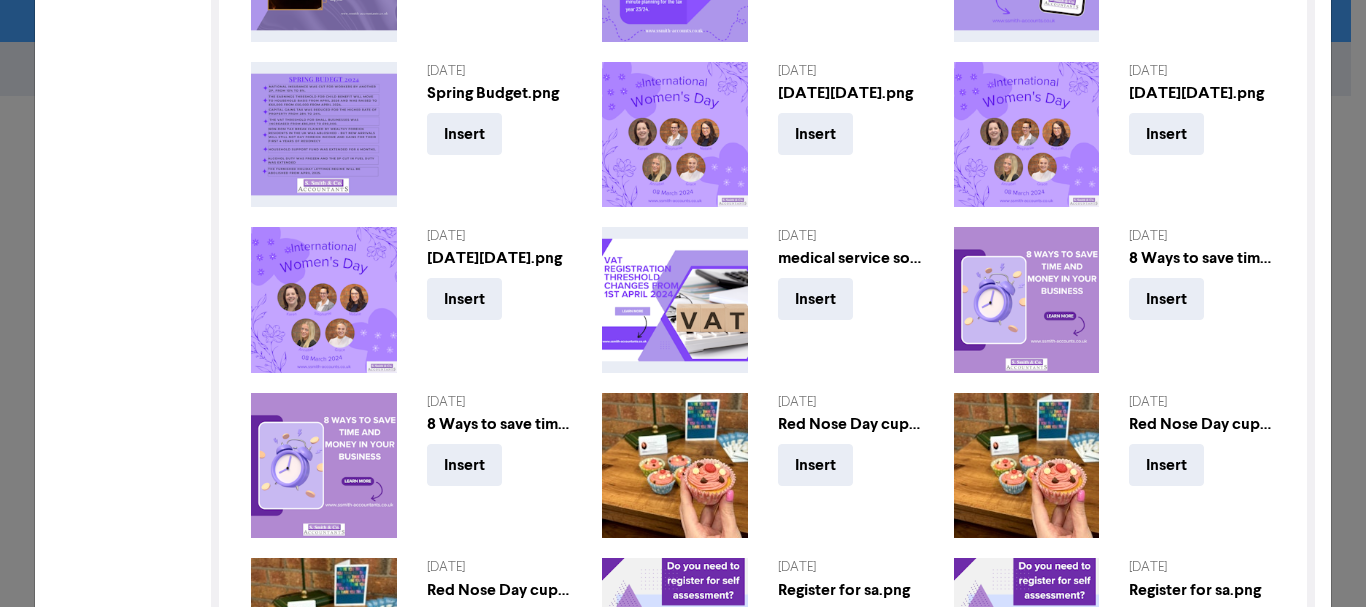 click on "Load More" at bounding box center (763, 765) 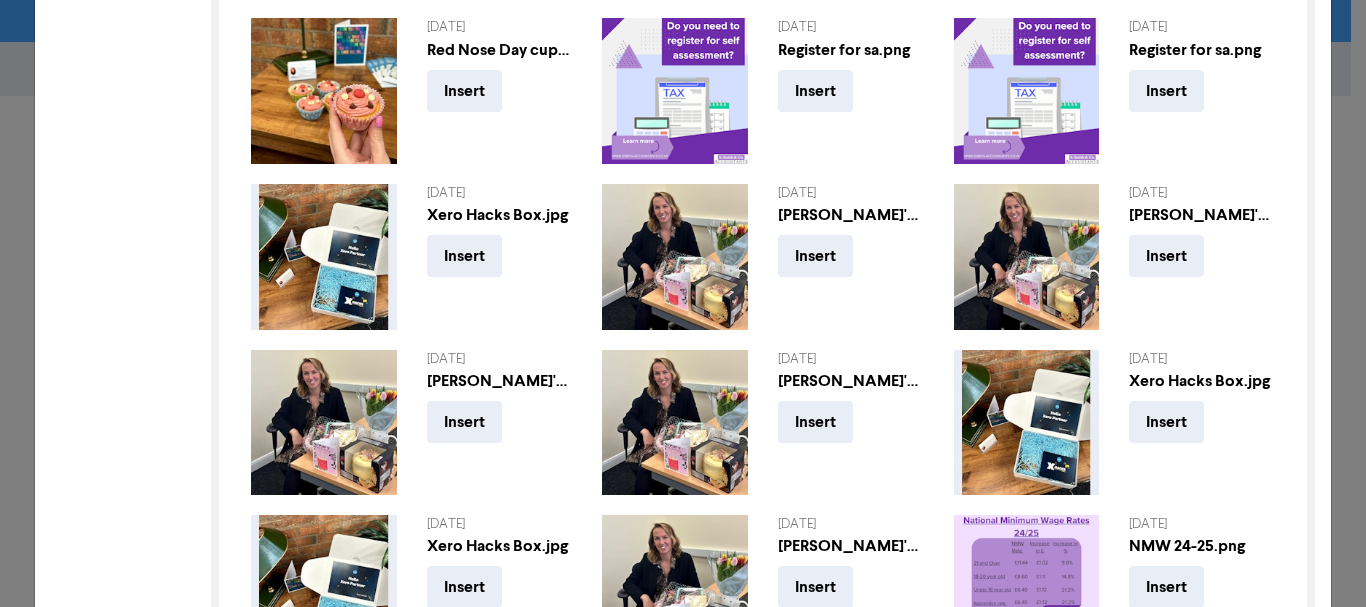 click on "Load More" at bounding box center [763, 722] 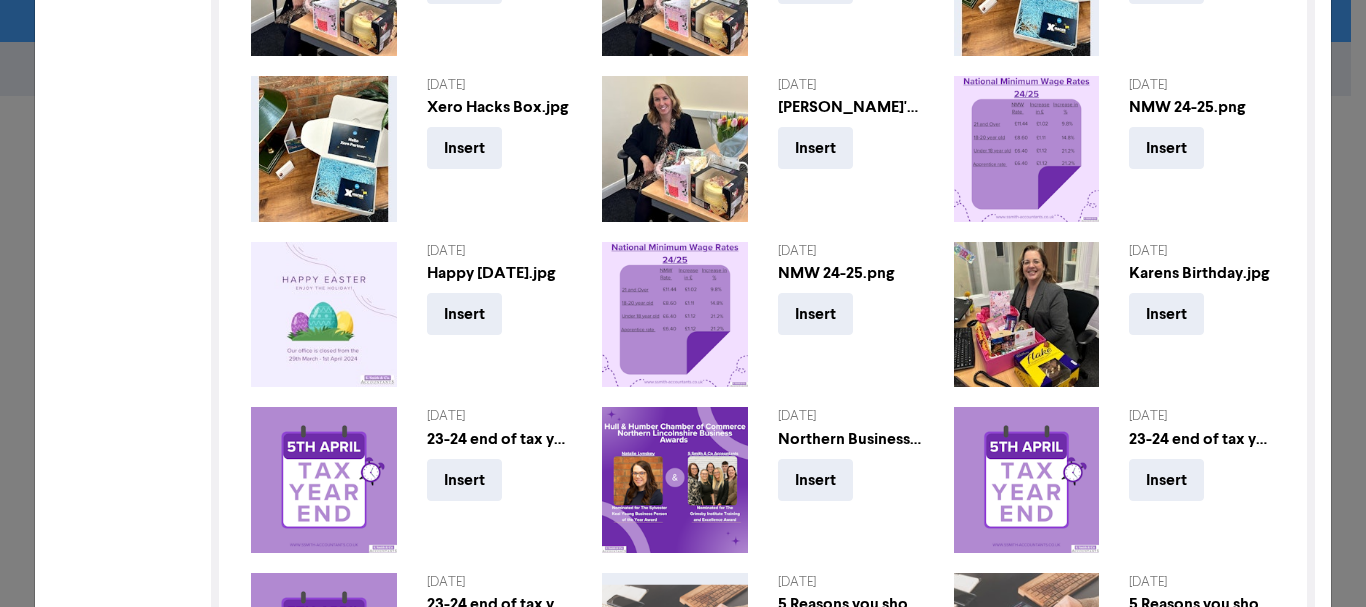 scroll, scrollTop: 8493, scrollLeft: 0, axis: vertical 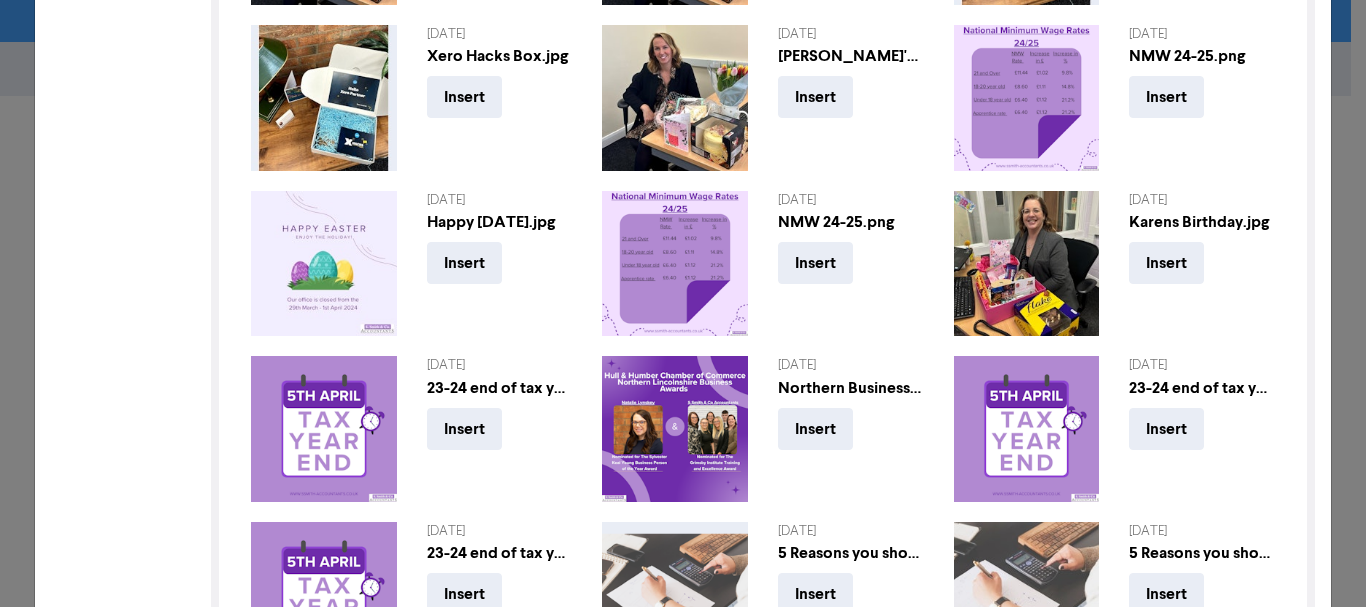 click on "Load More" at bounding box center (763, 729) 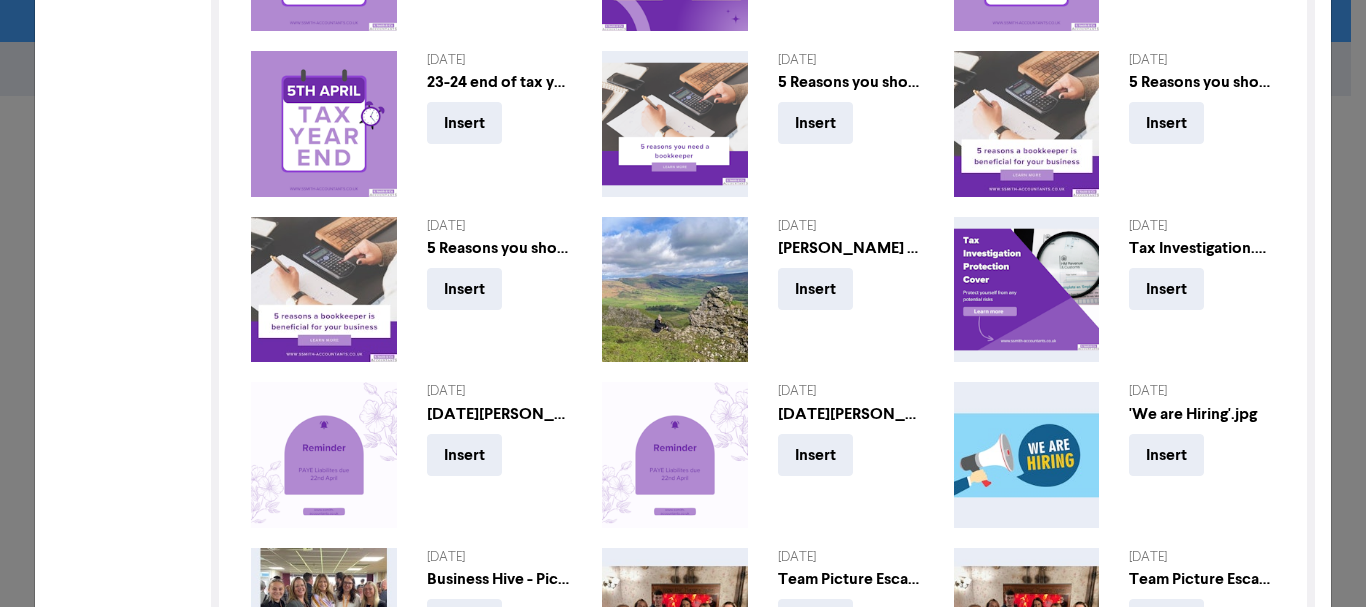 scroll, scrollTop: 8982, scrollLeft: 0, axis: vertical 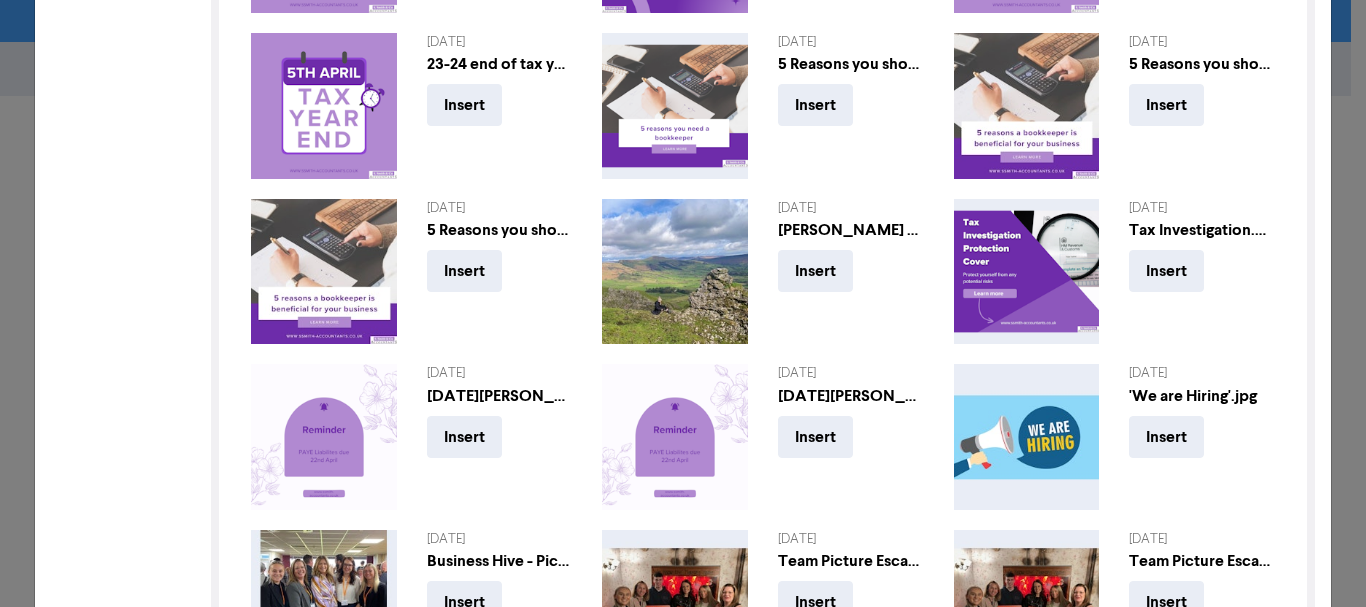 click on "Load More" at bounding box center (763, 737) 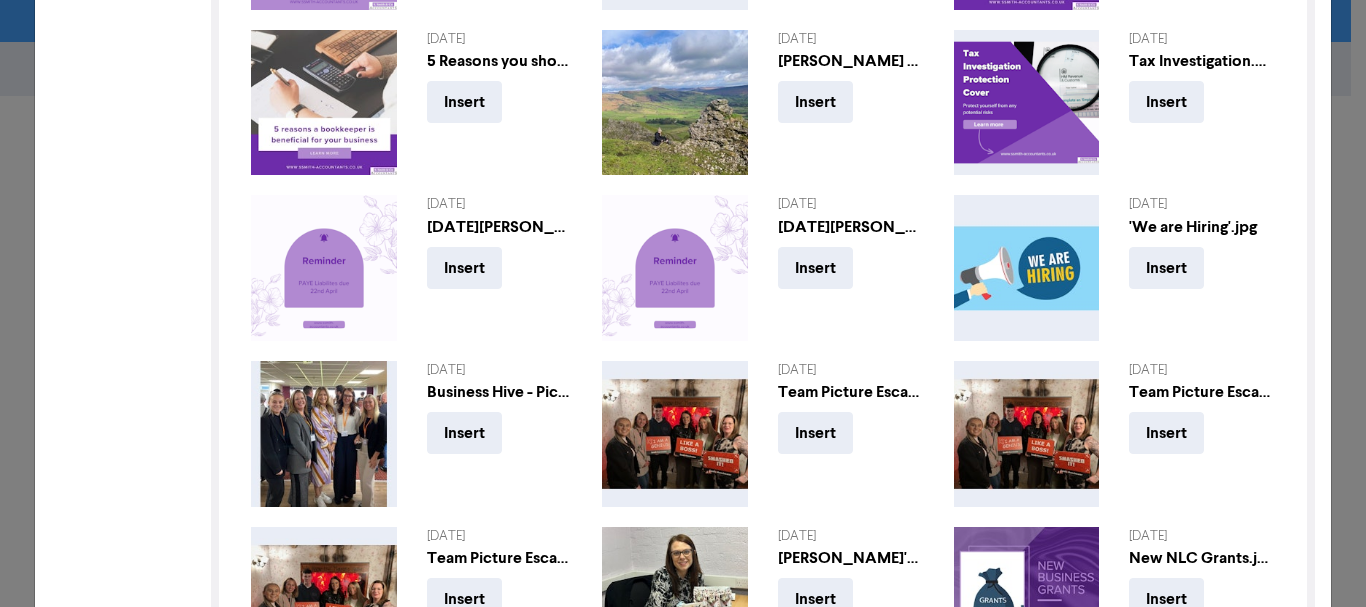 scroll, scrollTop: 9472, scrollLeft: 0, axis: vertical 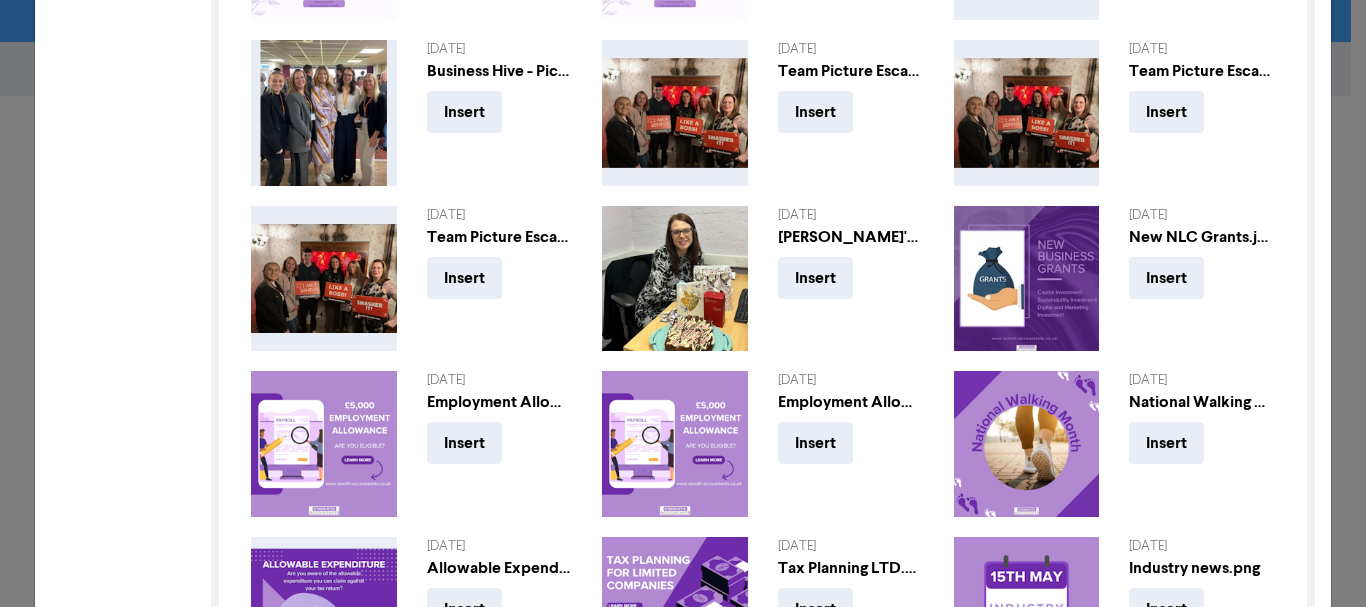 click on "Load More" at bounding box center (763, 743) 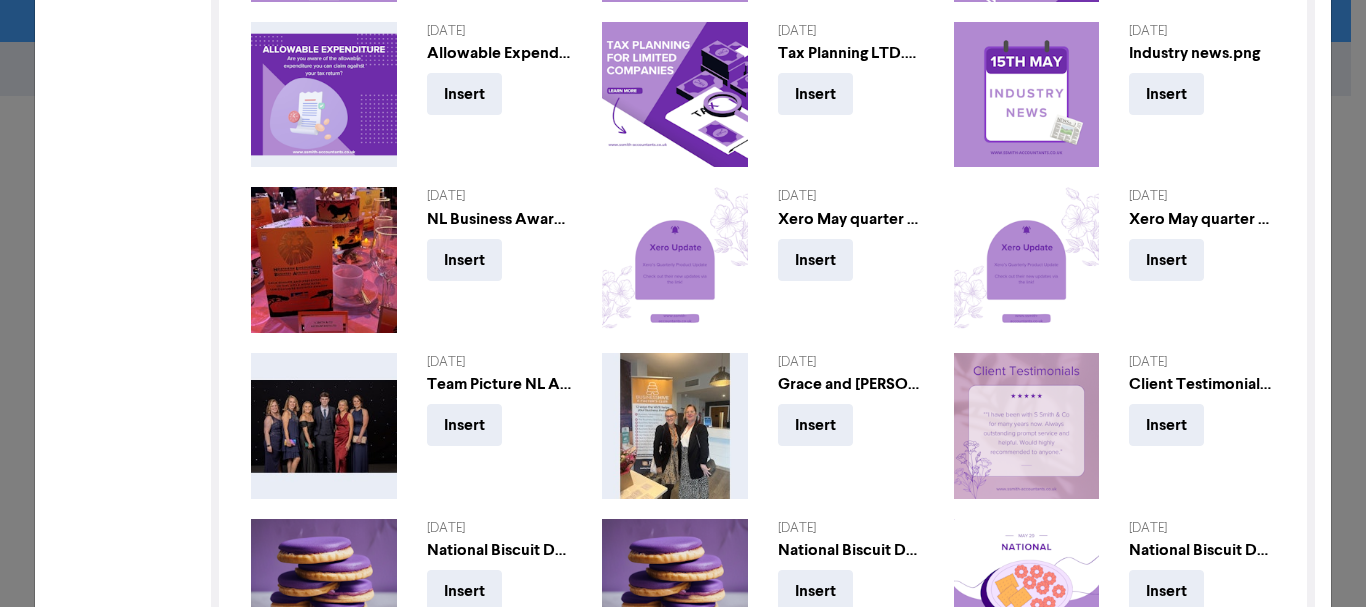 scroll, scrollTop: 10062, scrollLeft: 0, axis: vertical 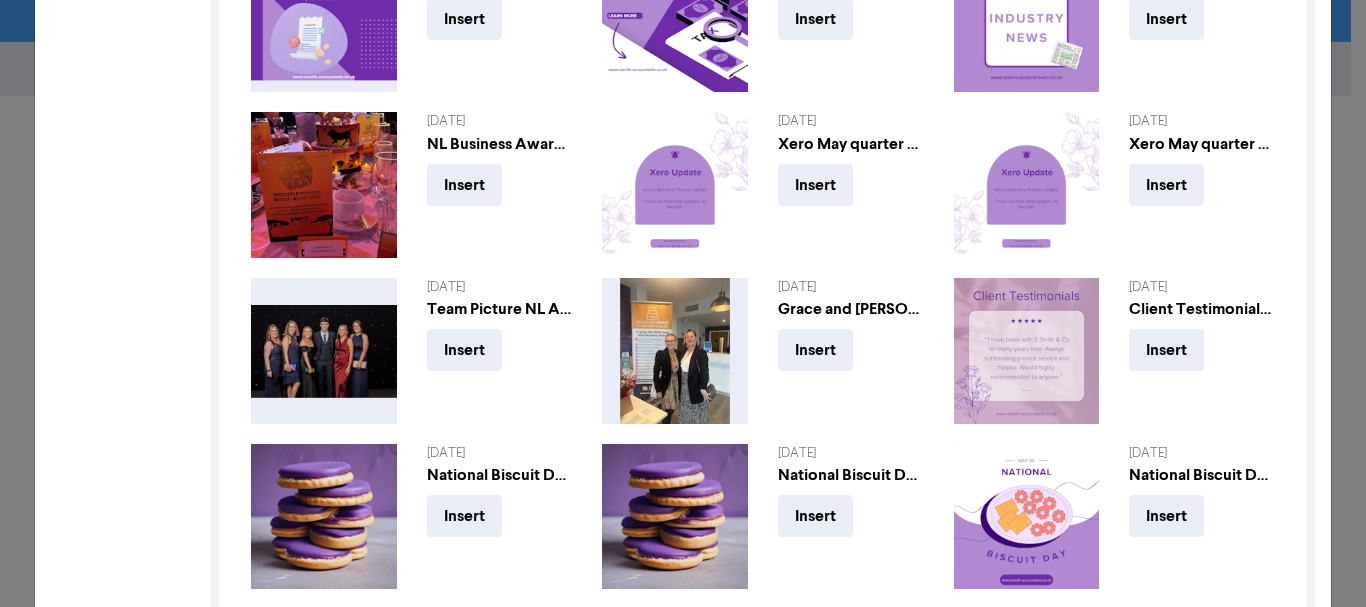 click on "Load More" at bounding box center [763, 650] 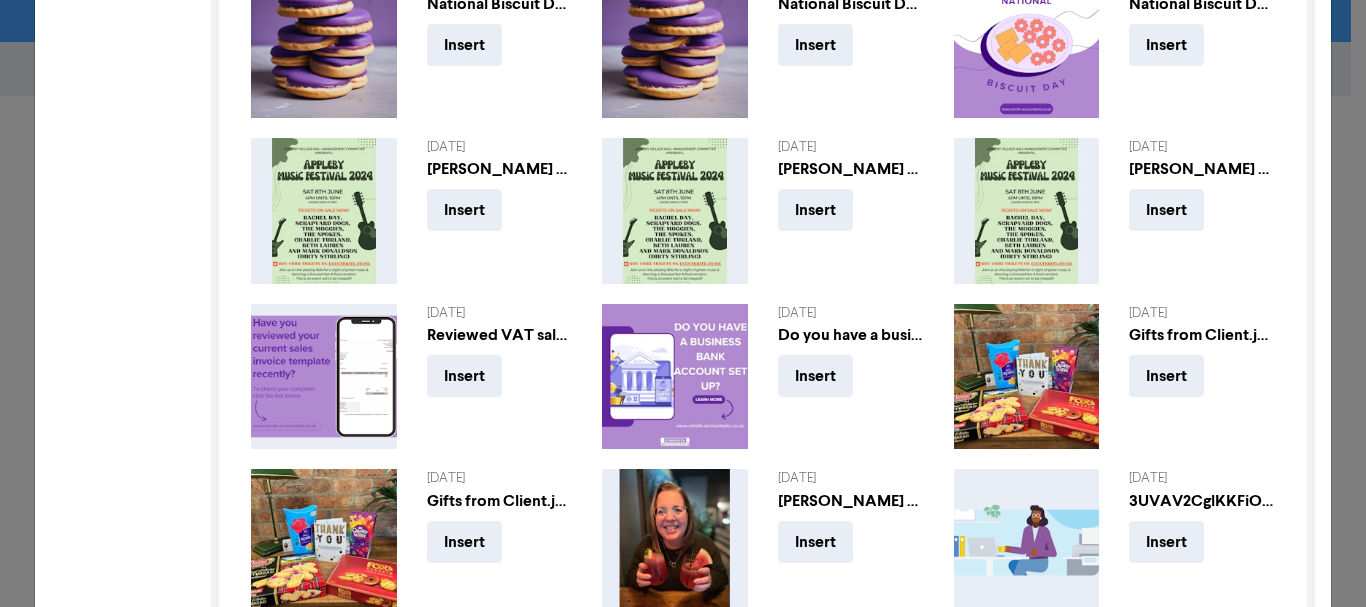 scroll, scrollTop: 10551, scrollLeft: 0, axis: vertical 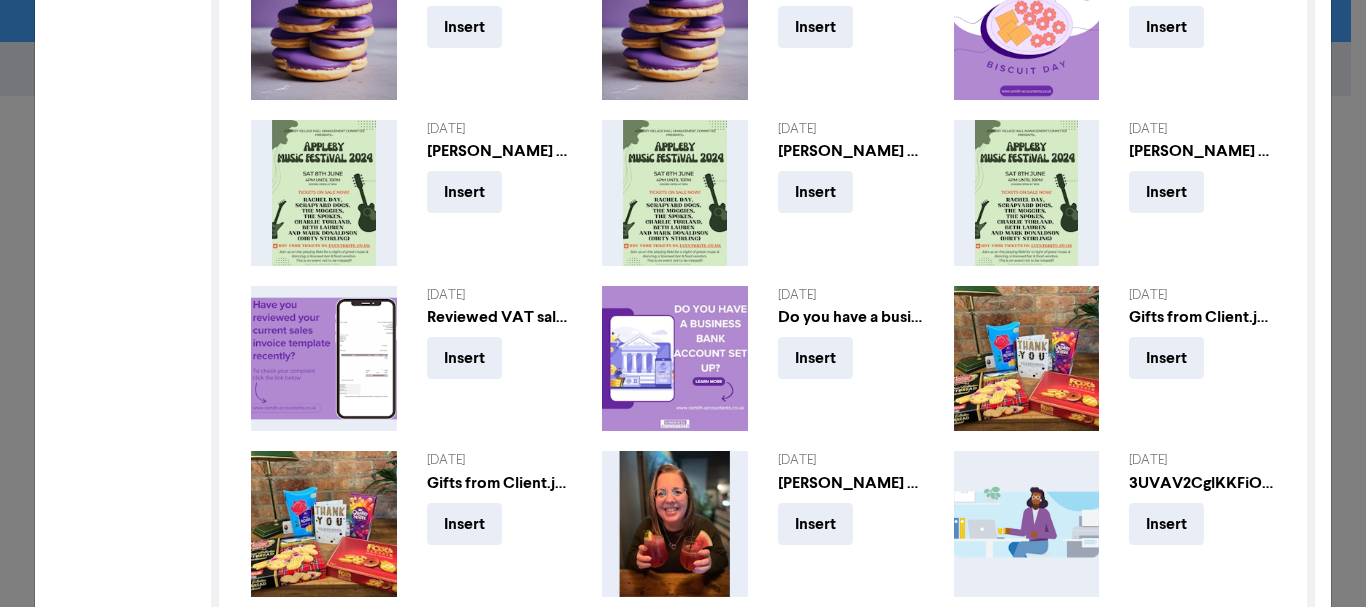 click on "Load More" at bounding box center [763, 658] 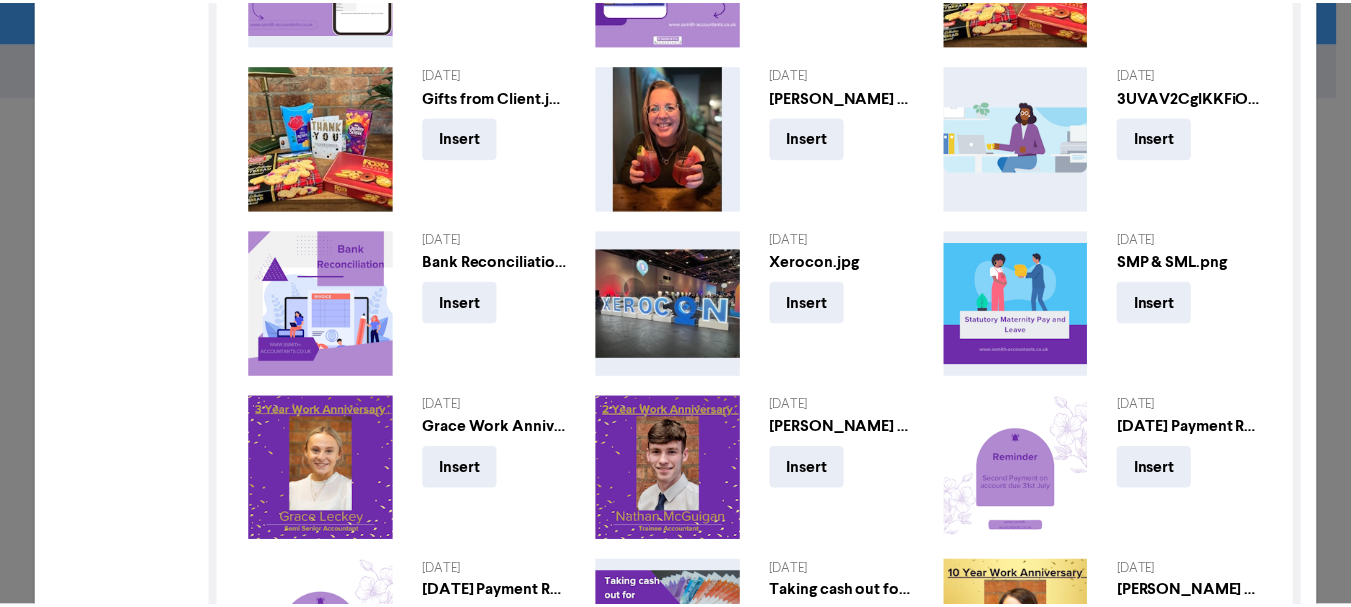 scroll, scrollTop: 10951, scrollLeft: 0, axis: vertical 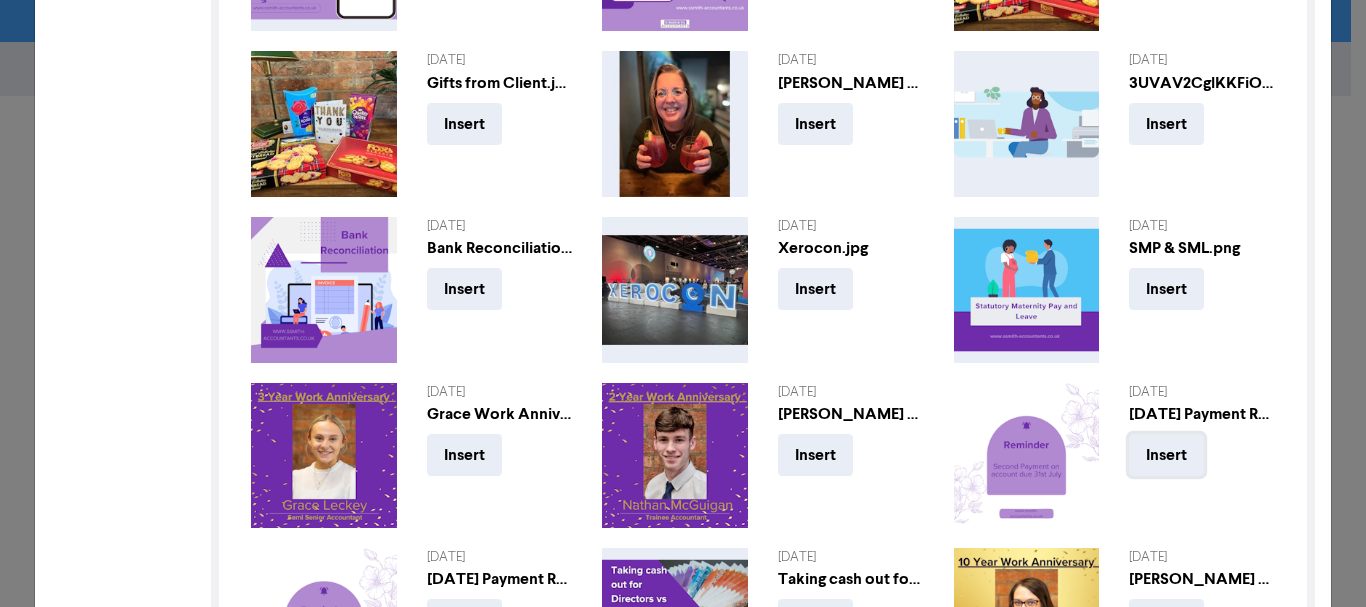 drag, startPoint x: 1168, startPoint y: 301, endPoint x: 1329, endPoint y: 432, distance: 207.56204 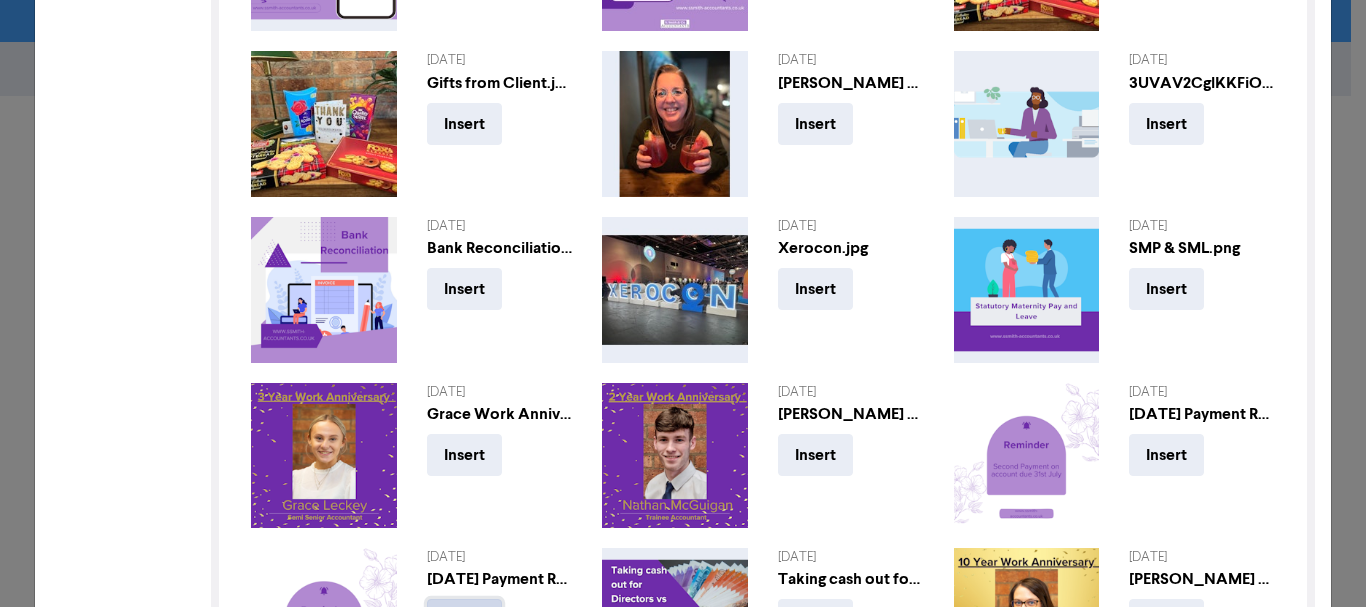 click on "Insert" at bounding box center (464, 620) 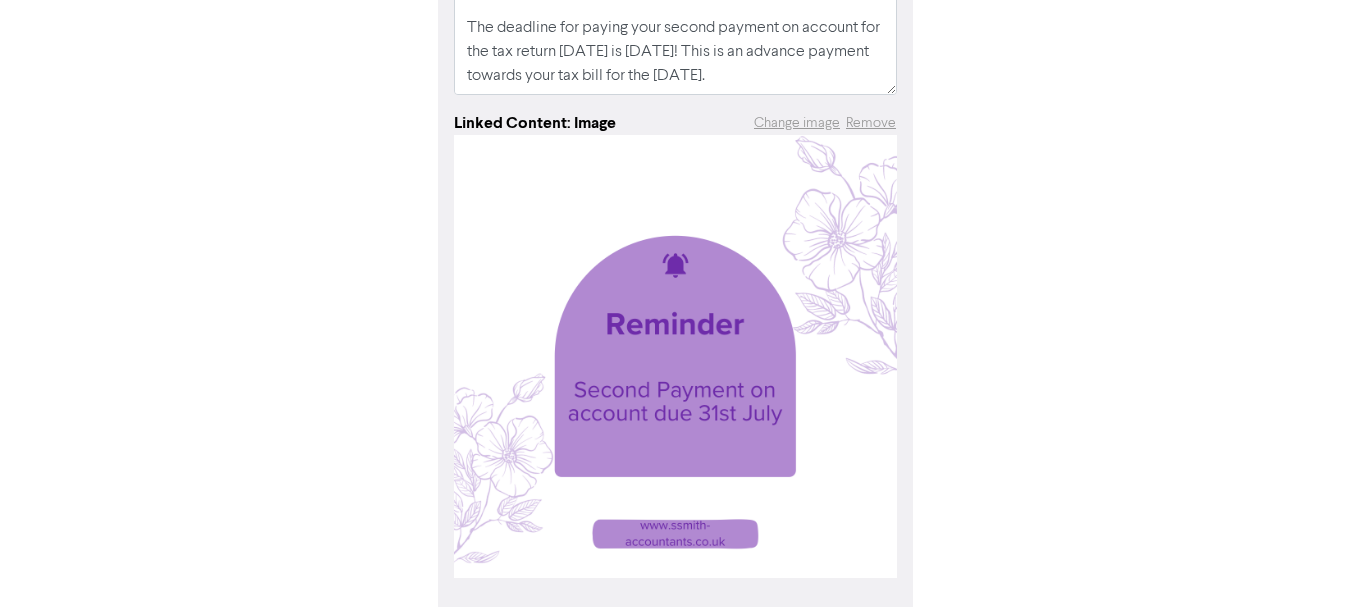 scroll, scrollTop: 189, scrollLeft: 0, axis: vertical 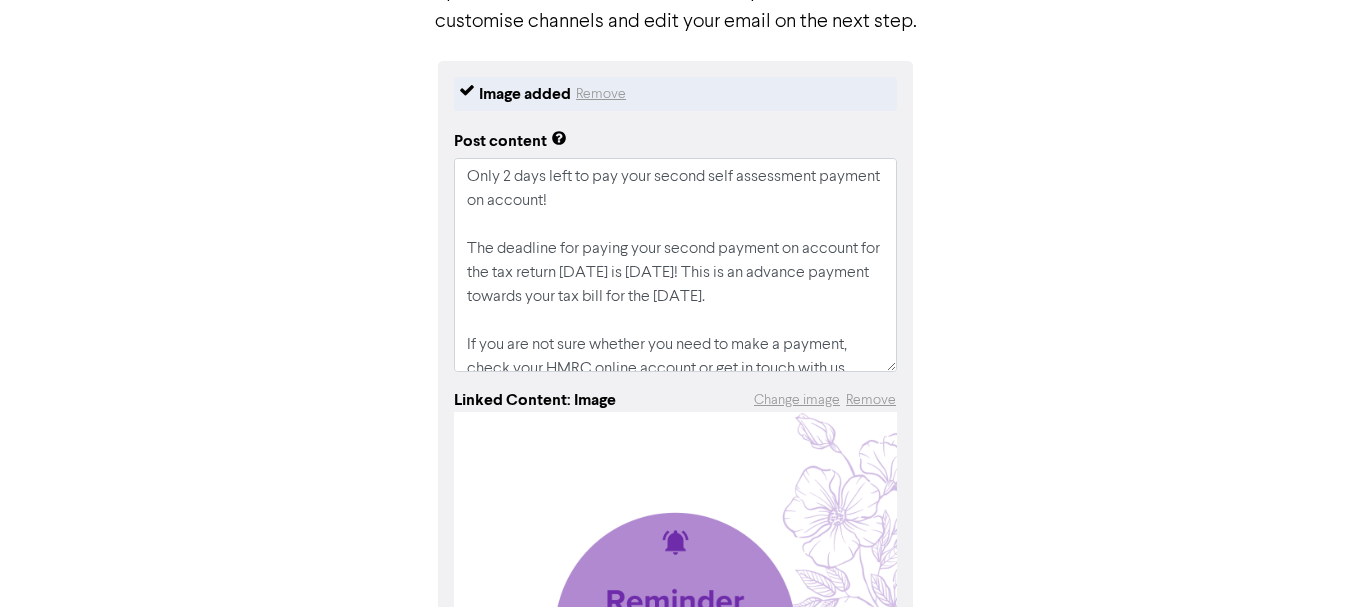 drag, startPoint x: 895, startPoint y: 306, endPoint x: 905, endPoint y: 257, distance: 50.01 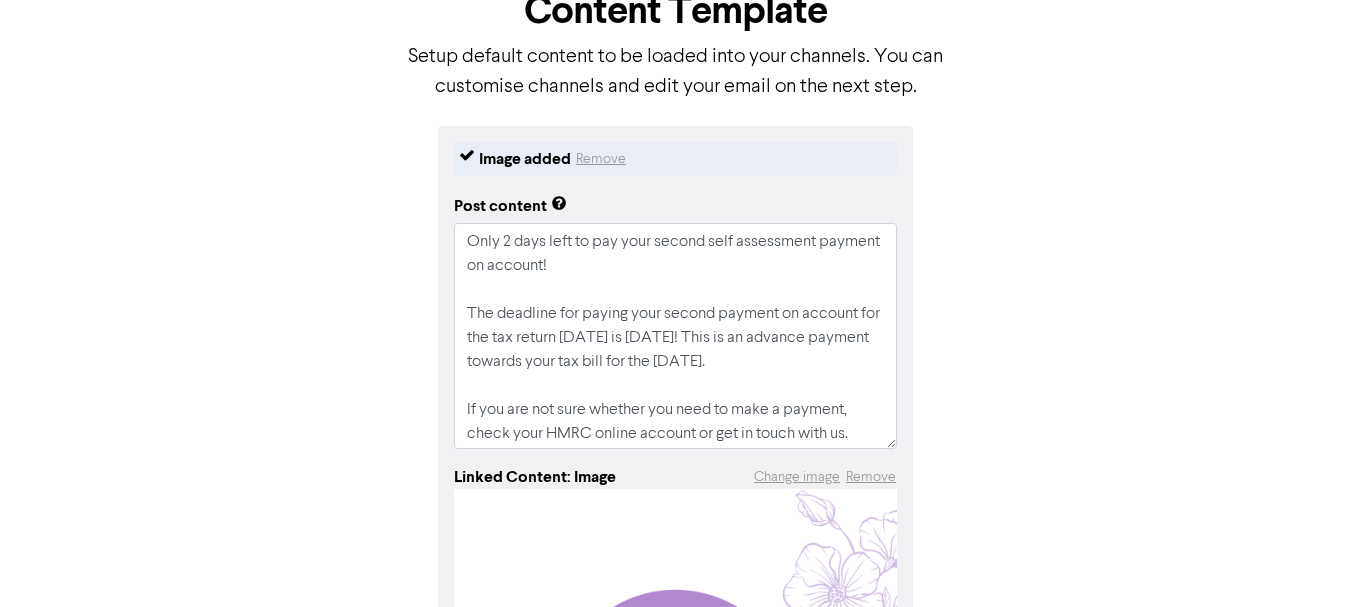scroll, scrollTop: 89, scrollLeft: 0, axis: vertical 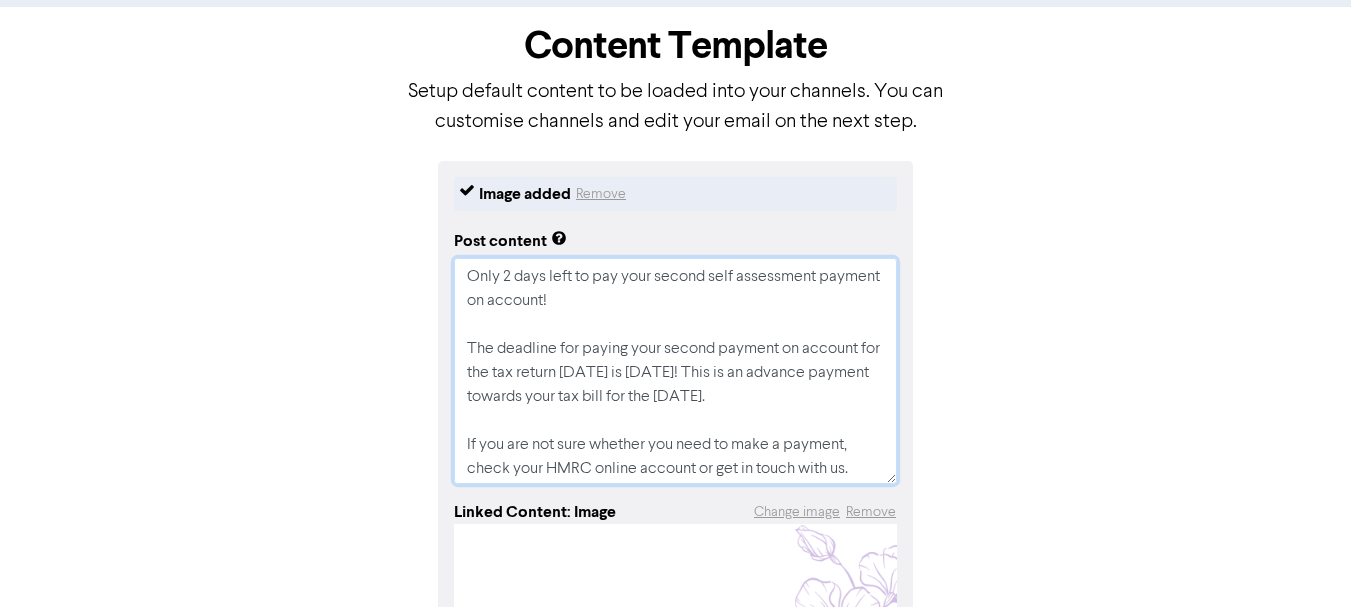 drag, startPoint x: 559, startPoint y: 420, endPoint x: 469, endPoint y: 358, distance: 109.28861 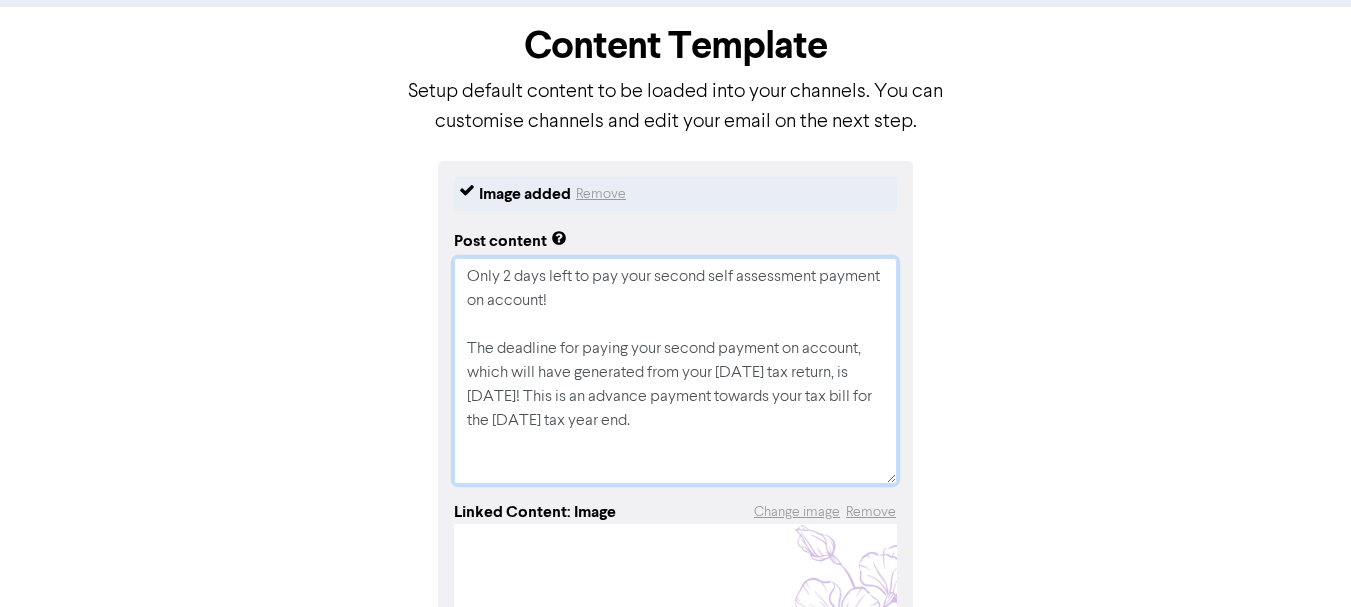 type on "x" 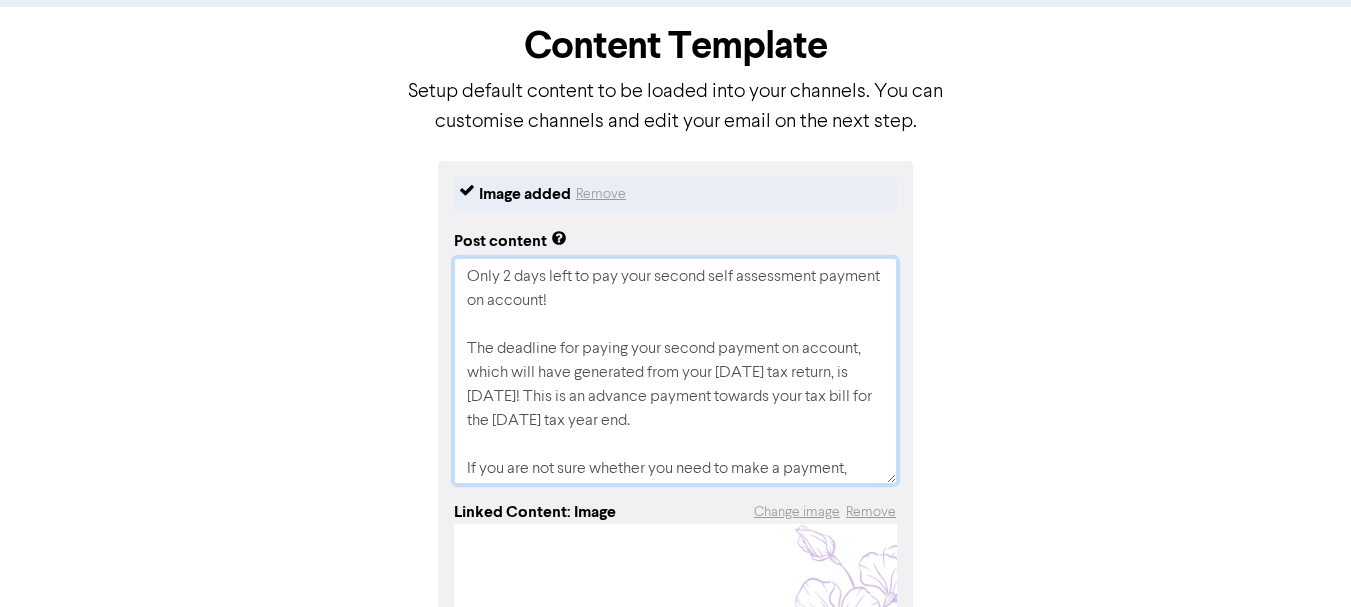 type on "Only 2 days left to pay your second self assessment payment on account!
The deadline for paying your second payment on account, which will have generated from your [DATE] tax return, is [DATE]! This is an advance payment towards your tax bill for the [DATE] tax year end.
If you are not sure whether you need to make a payment, check your HMRC online account or get in touch with us." 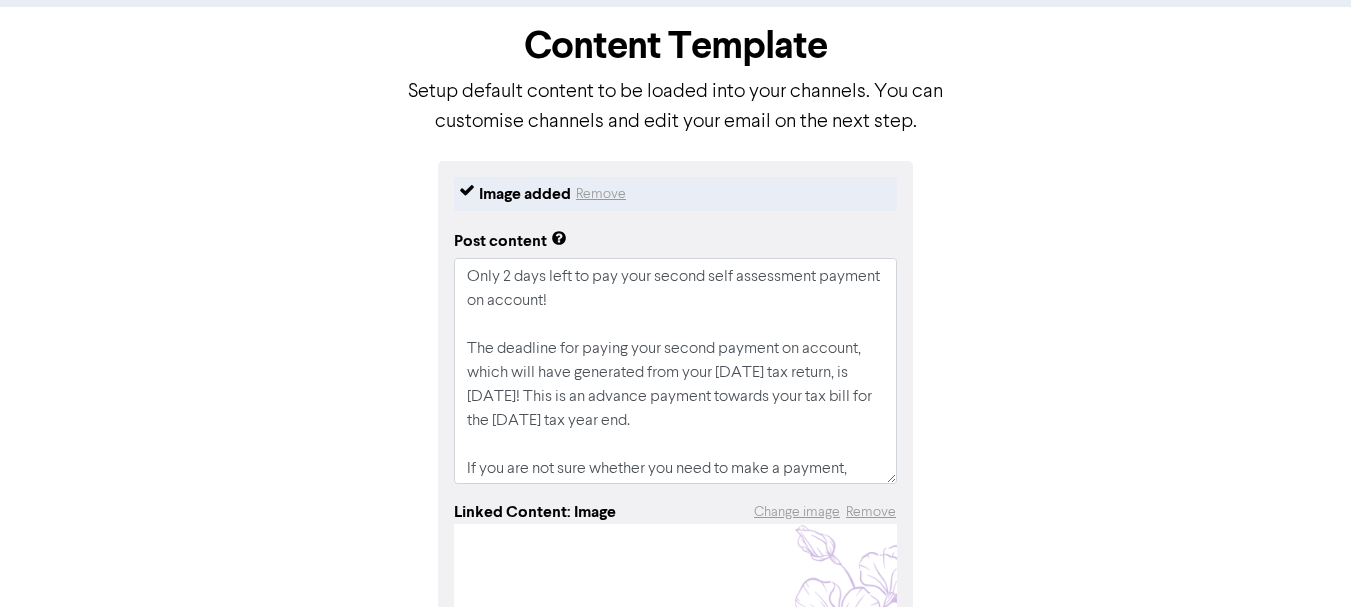 click on "Image added Remove Post content Only 2 days left to pay your second self assessment payment on account!
The deadline for paying your second payment on account, which will have generated from your [DATE] tax return, is [DATE]! This is an advance payment towards your tax bill for the [DATE] tax year end.
If you are not sure whether you need to make a payment, check your HMRC online account or get in touch with us. Linked Content: Image Change image Remove Continue" at bounding box center [676, 617] 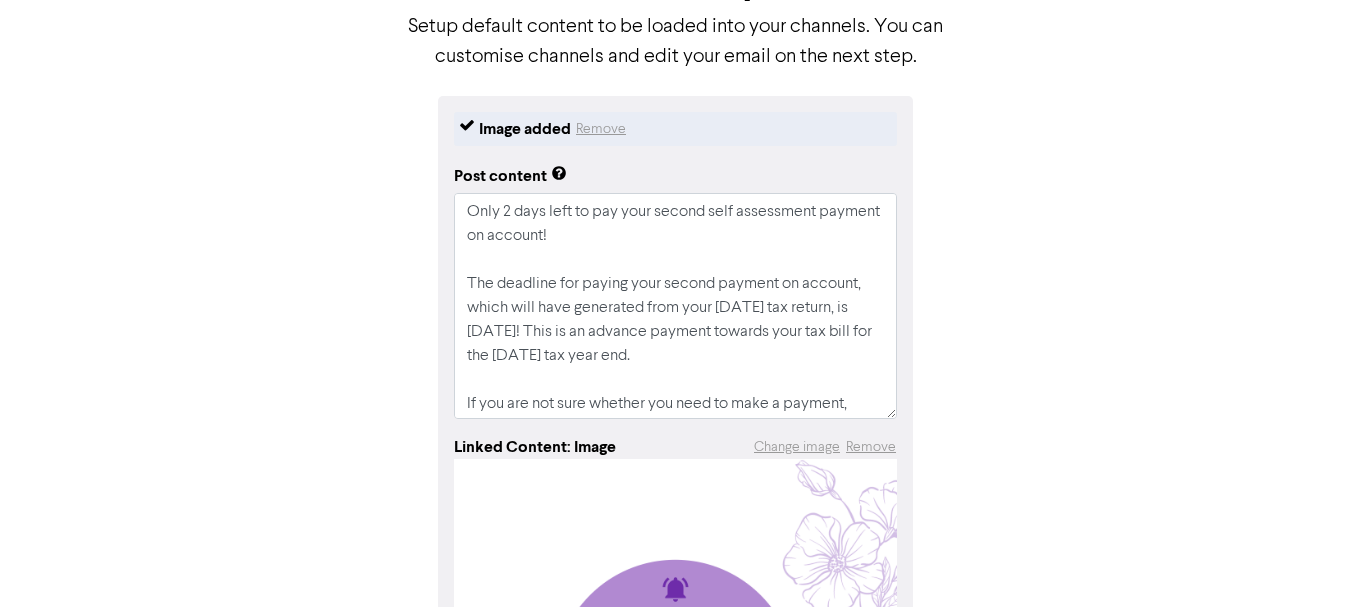 scroll, scrollTop: 189, scrollLeft: 0, axis: vertical 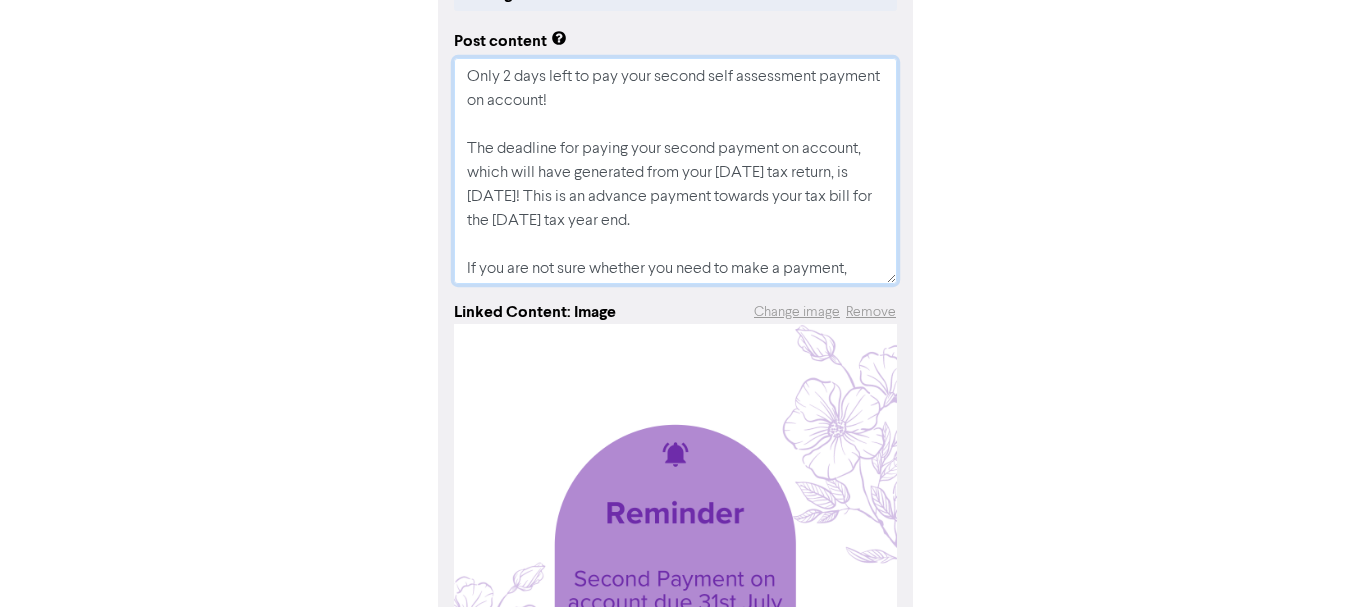 drag, startPoint x: 863, startPoint y: 264, endPoint x: 246, endPoint y: 42, distance: 655.72327 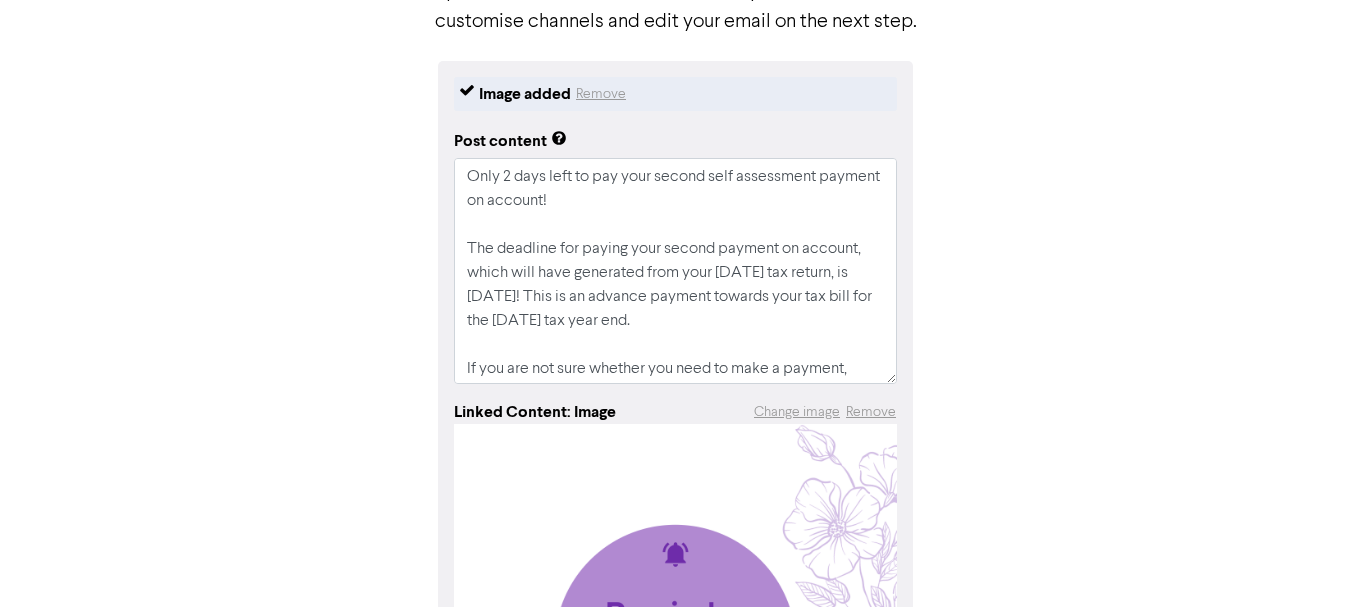 click on "Image added Remove Post content Only 2 days left to pay your second self assessment payment on account!
The deadline for paying your second payment on account, which will have generated from your [DATE] tax return, is [DATE]! This is an advance payment towards your tax bill for the [DATE] tax year end.
If you are not sure whether you need to make a payment, check your HMRC online account or get in touch with us. Linked Content: Image Change image Remove Continue" at bounding box center (676, 517) 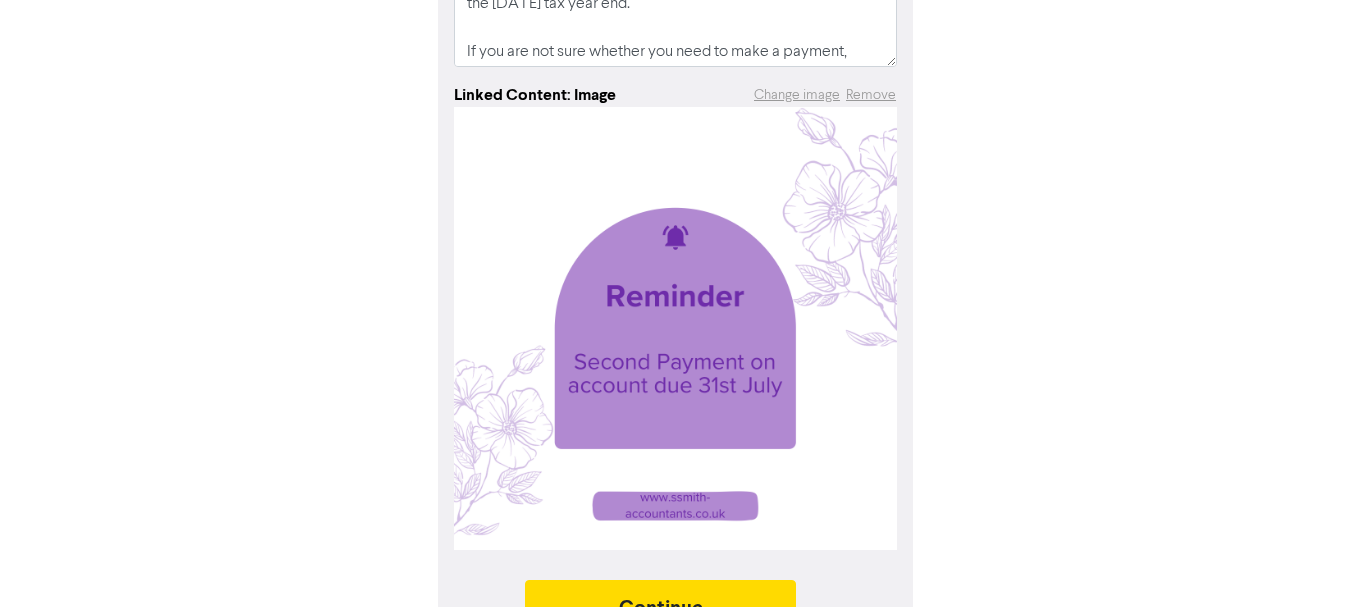 scroll, scrollTop: 557, scrollLeft: 0, axis: vertical 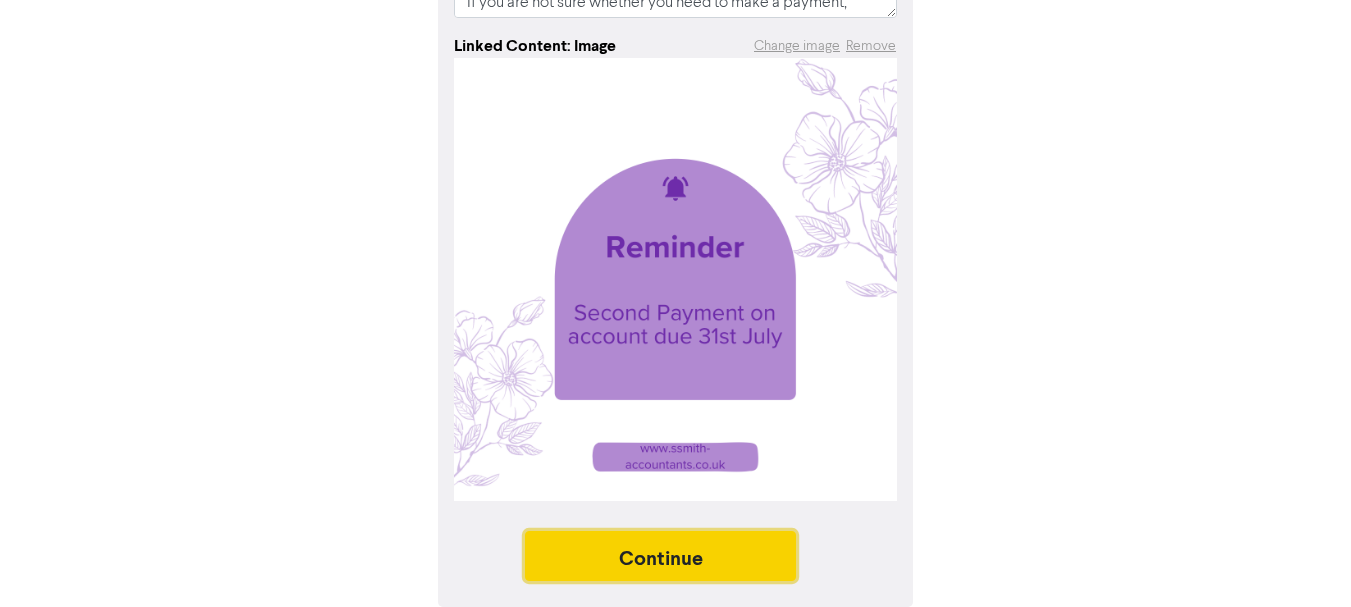 click on "Continue" at bounding box center [661, 556] 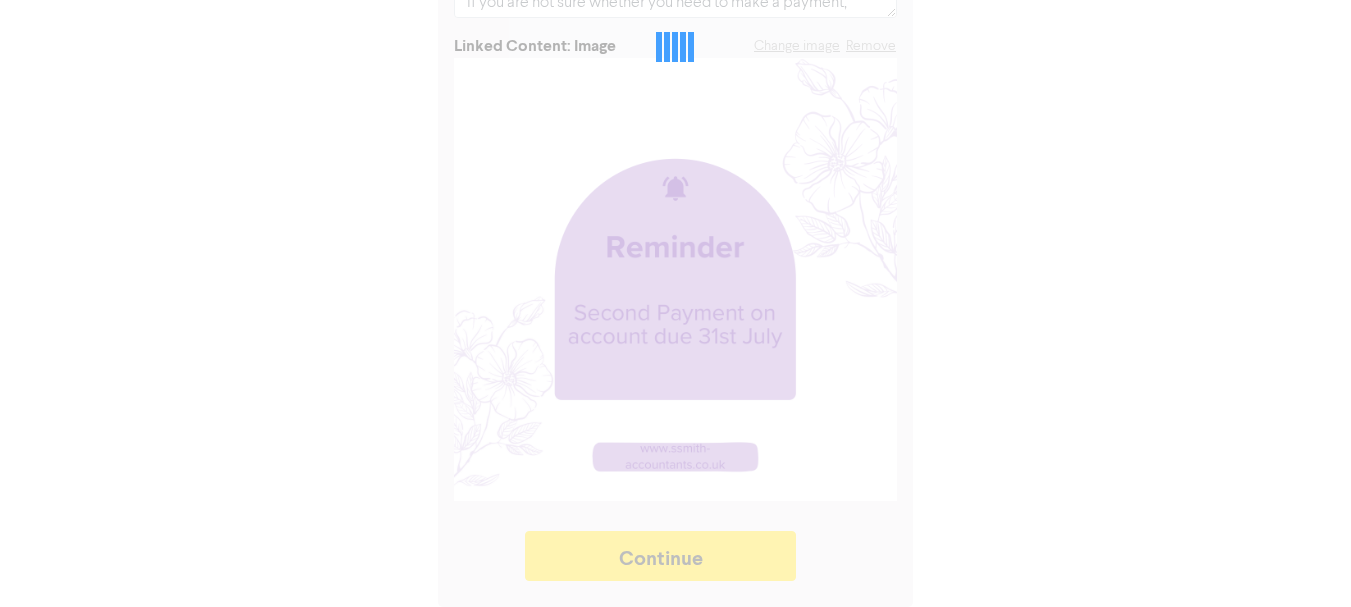 type on "x" 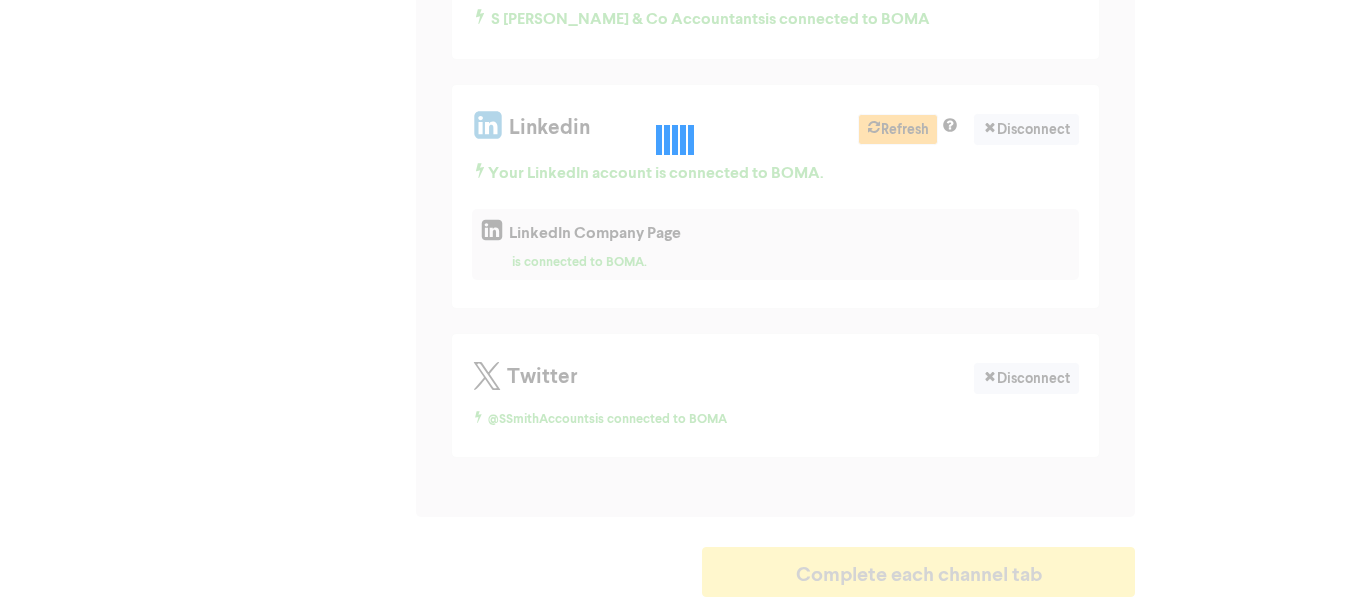 scroll, scrollTop: 0, scrollLeft: 0, axis: both 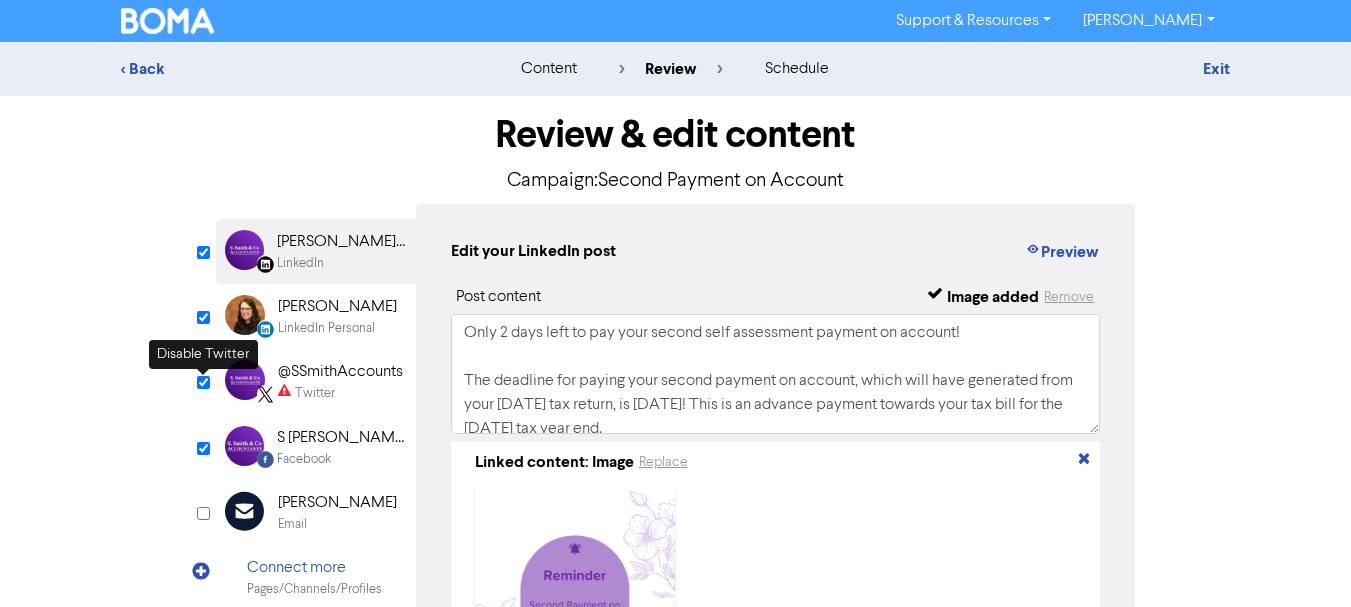 click at bounding box center (203, 382) 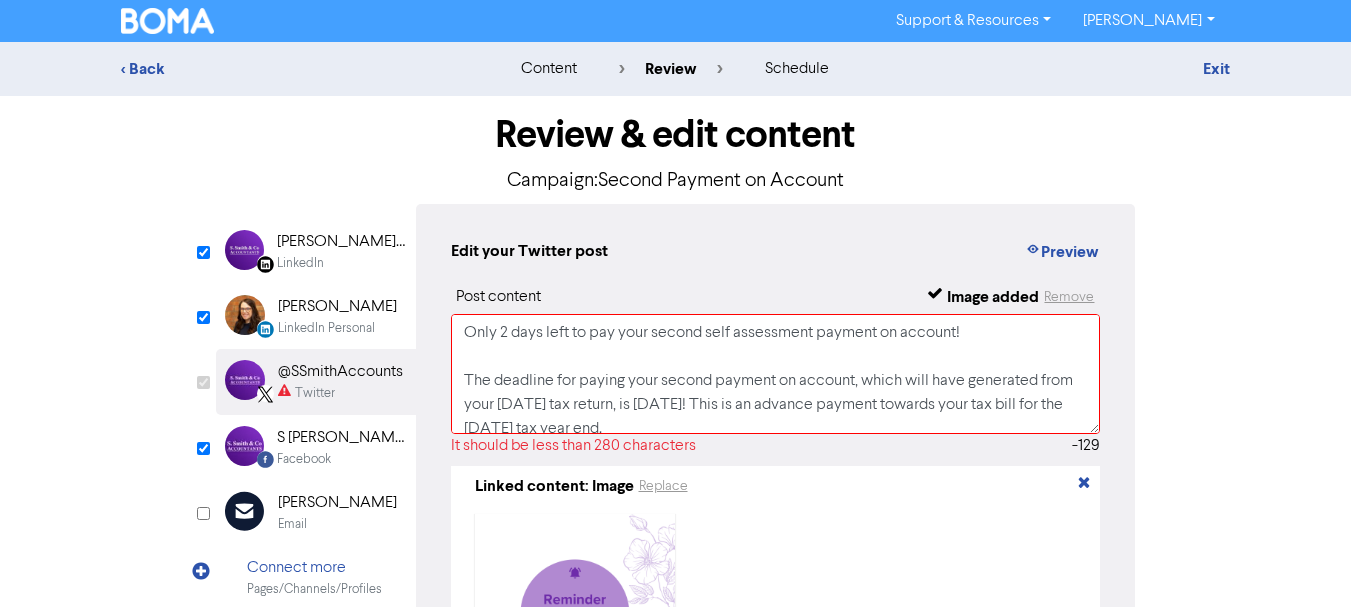 checkbox on "false" 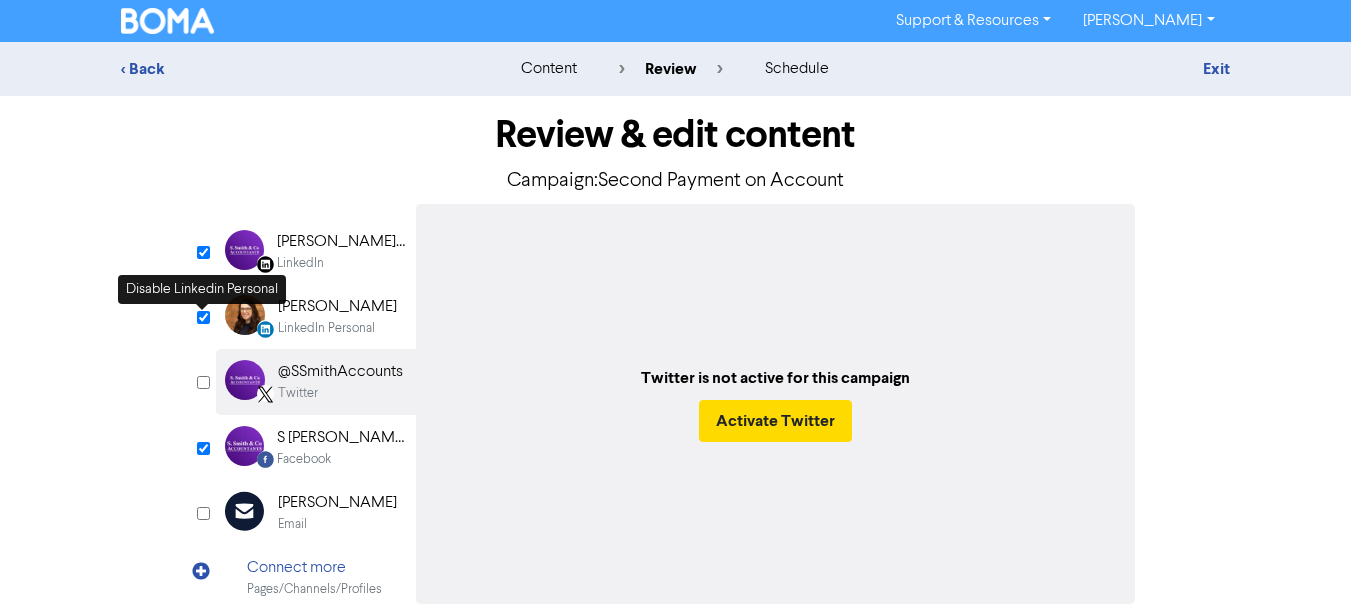click at bounding box center [203, 317] 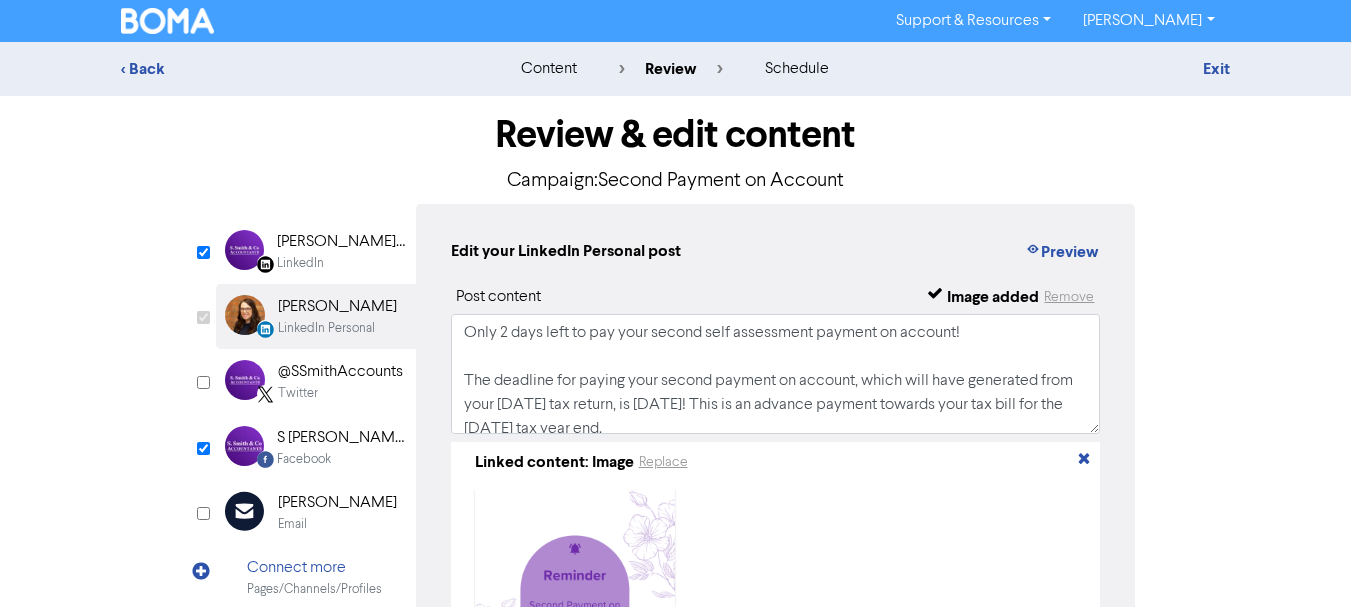 checkbox on "false" 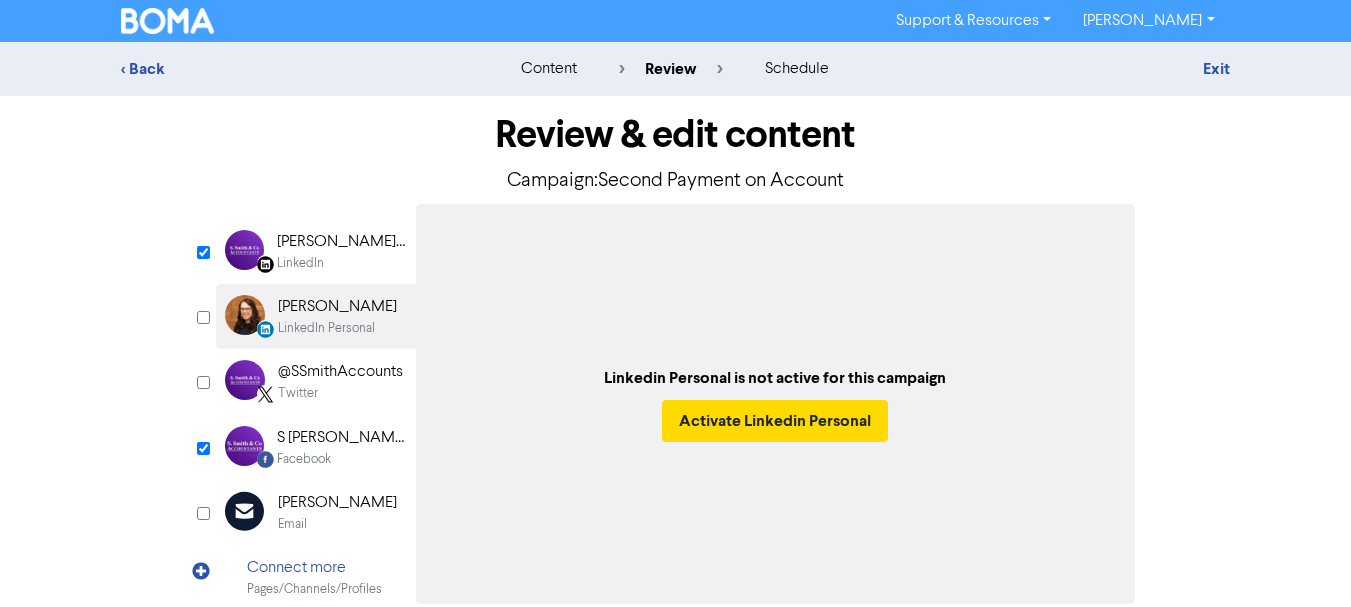 click on "S [PERSON_NAME] & Co Accountants" at bounding box center [341, 438] 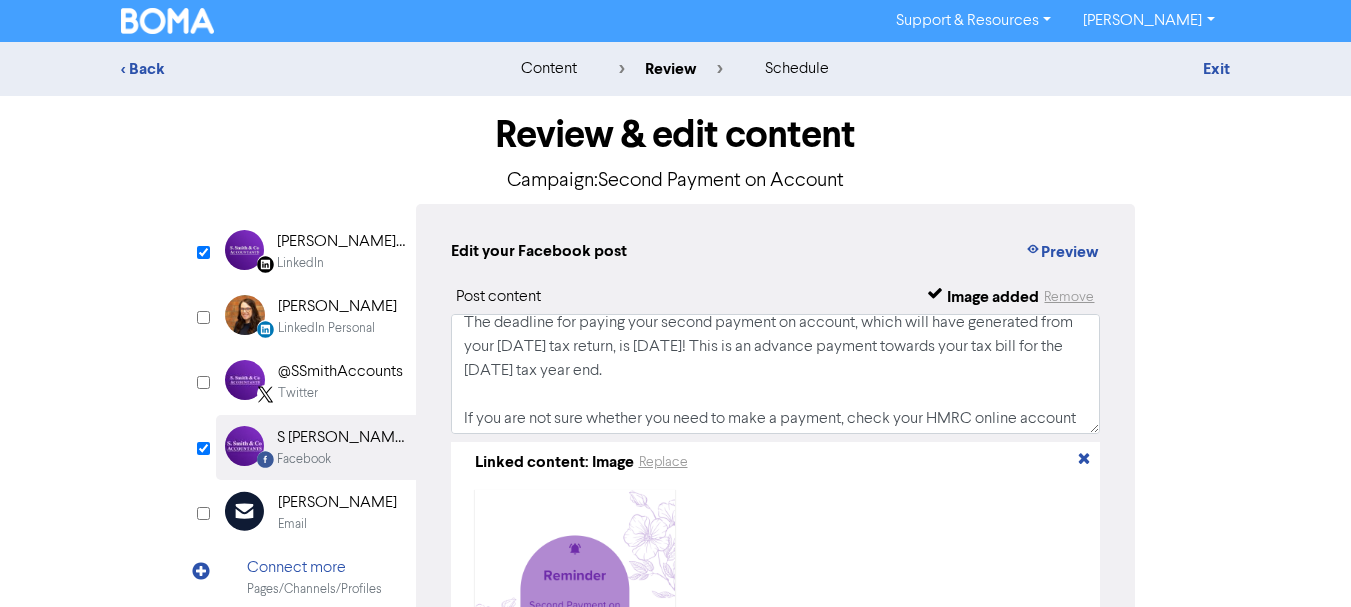 scroll, scrollTop: 86, scrollLeft: 0, axis: vertical 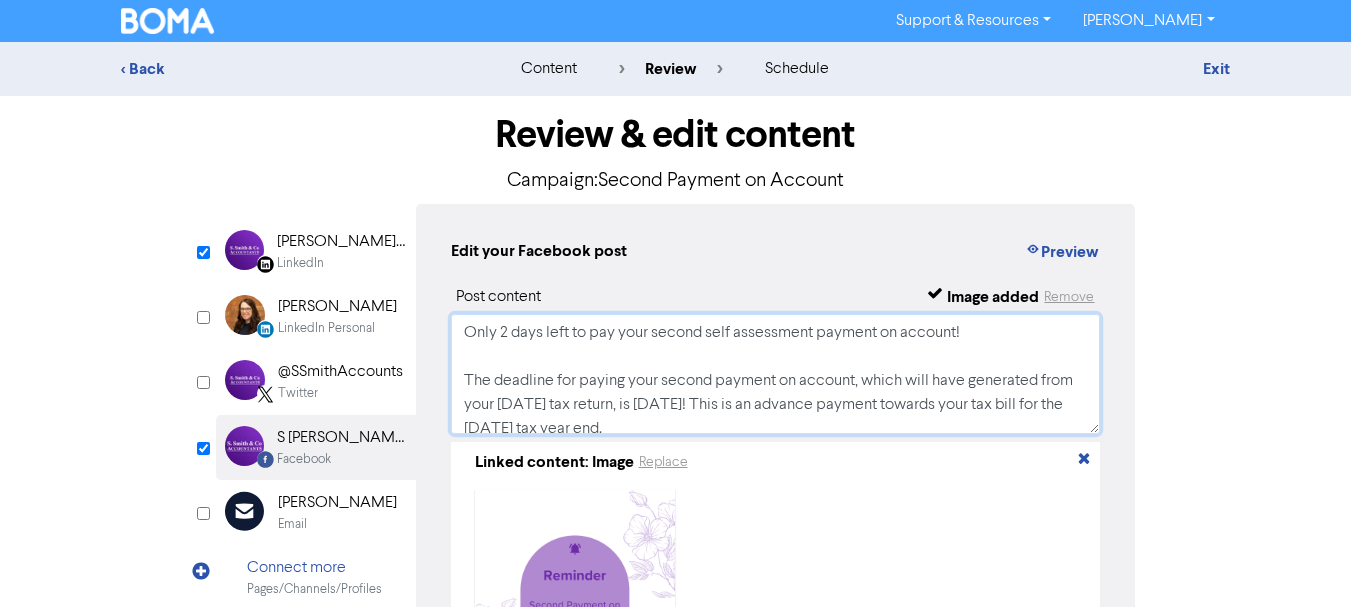 drag, startPoint x: 743, startPoint y: 429, endPoint x: 375, endPoint y: 214, distance: 426.203 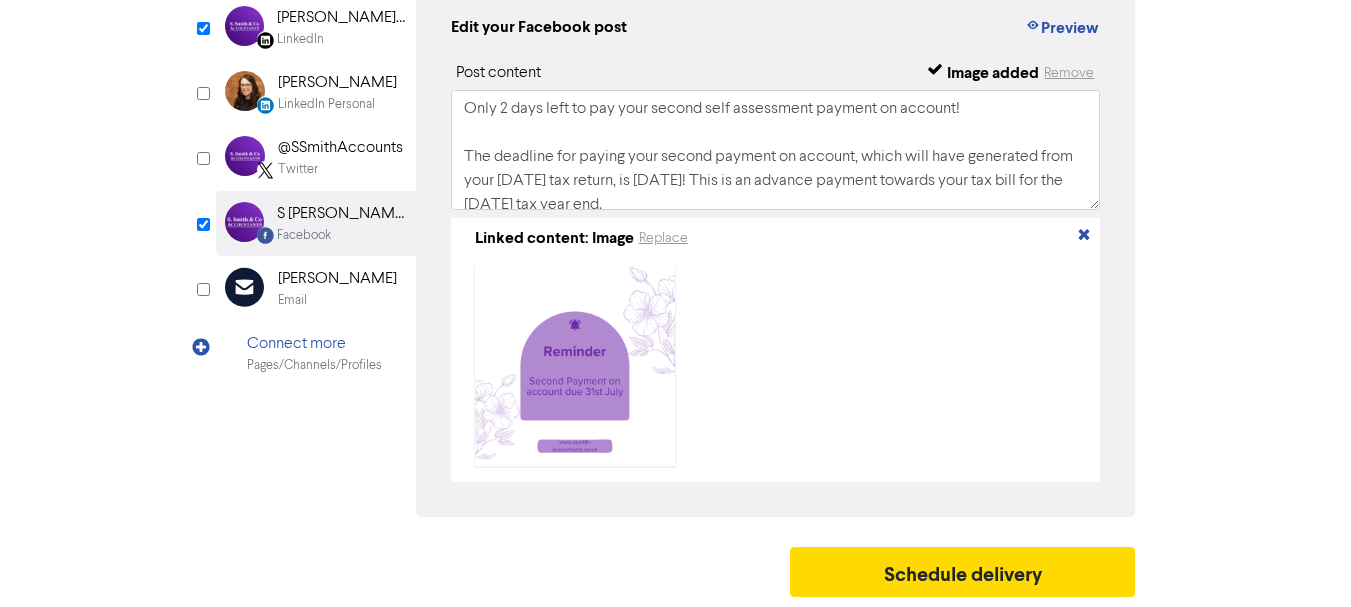 scroll, scrollTop: 233, scrollLeft: 0, axis: vertical 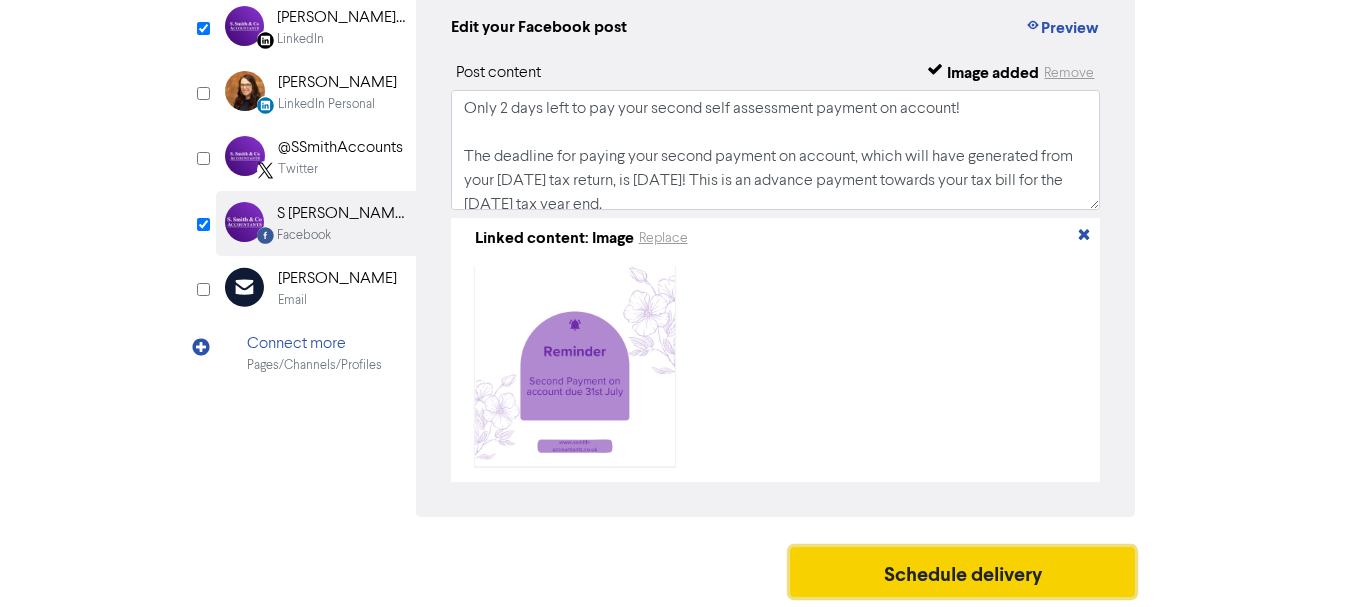 click on "Schedule delivery" at bounding box center [963, 572] 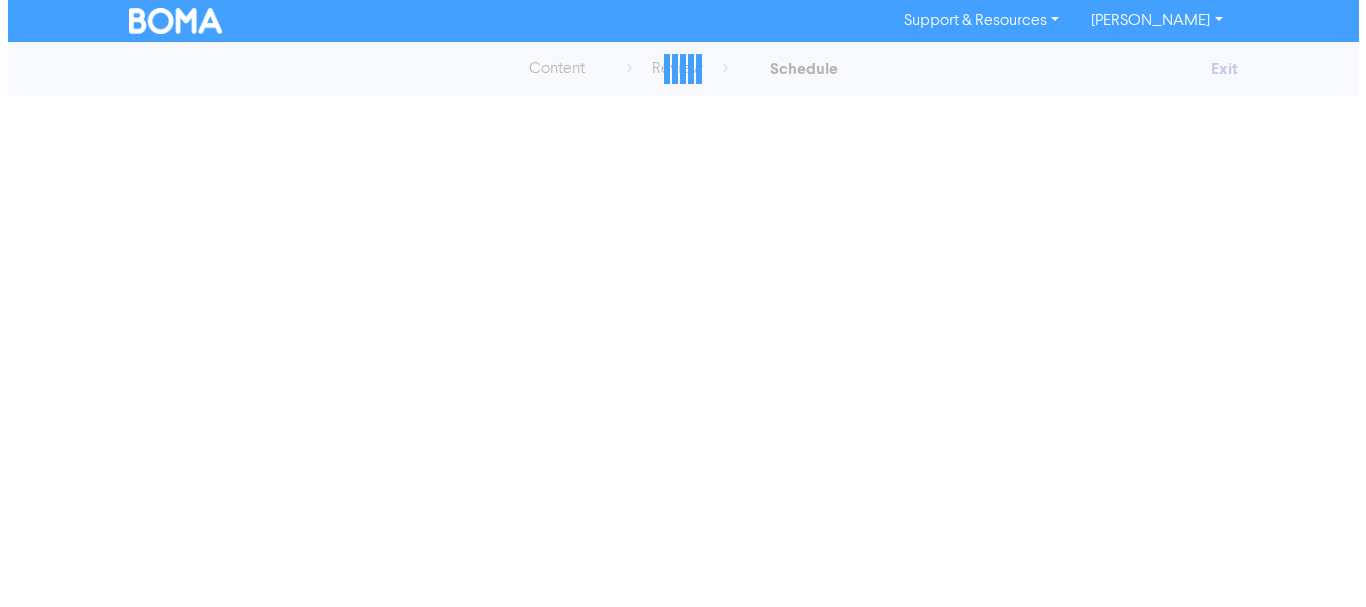 scroll, scrollTop: 0, scrollLeft: 0, axis: both 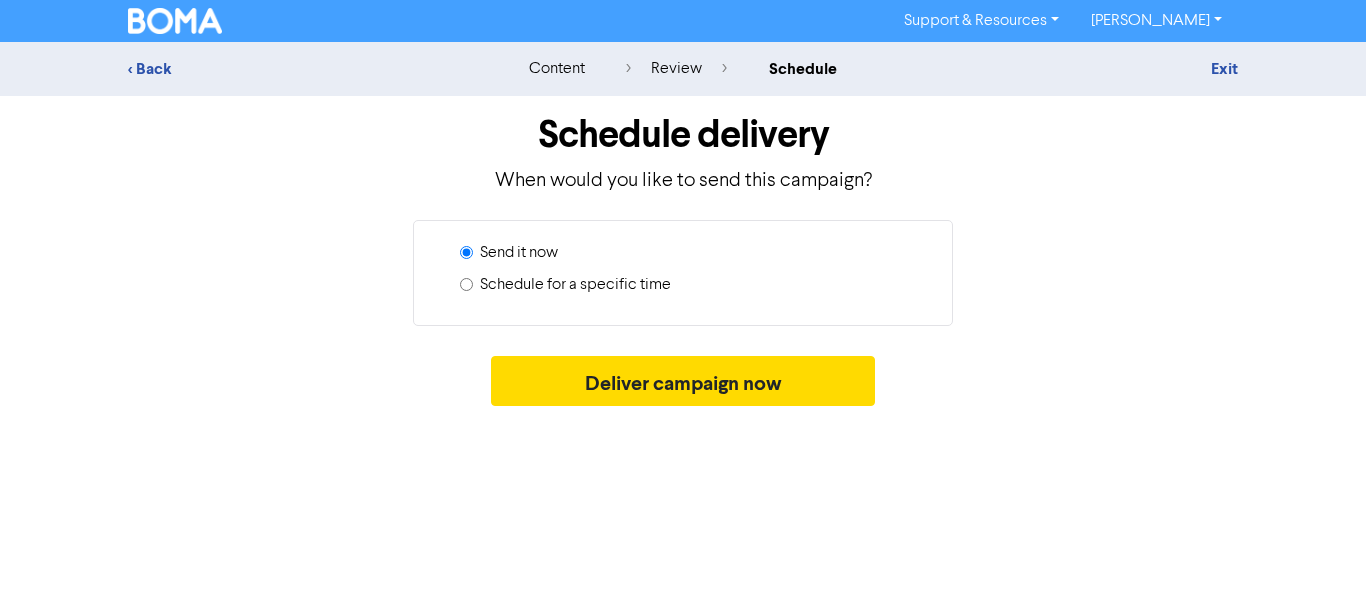 click on "Schedule for a specific time" at bounding box center [575, 285] 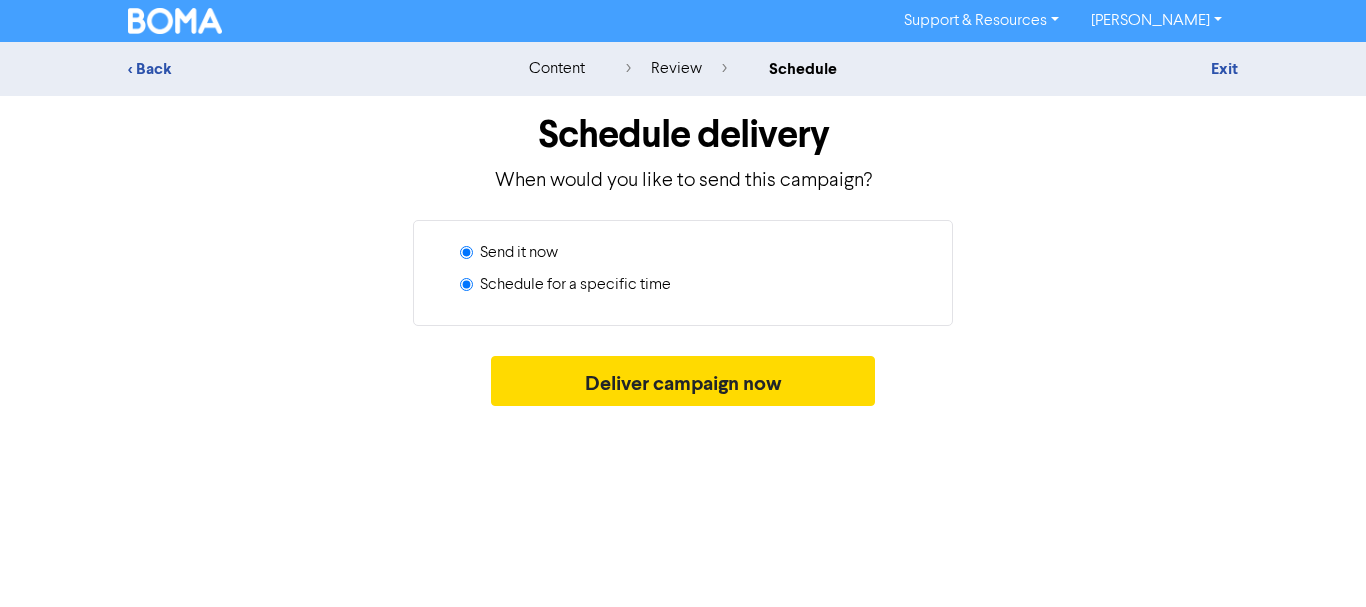 radio on "true" 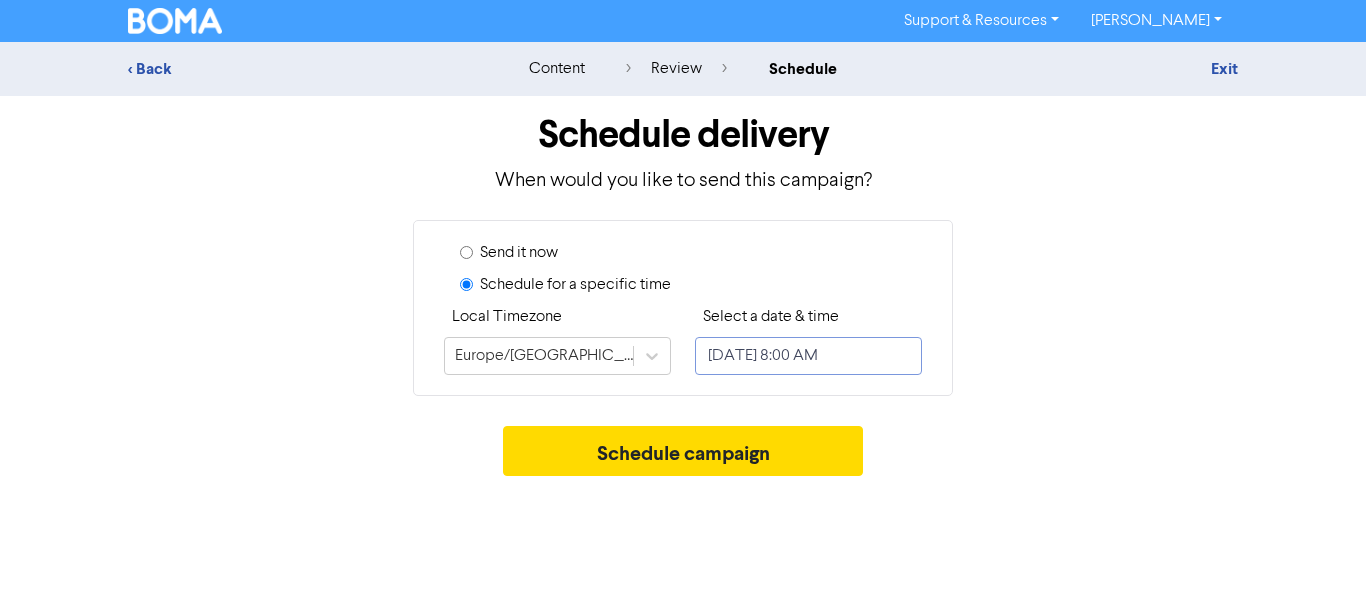 select on "6" 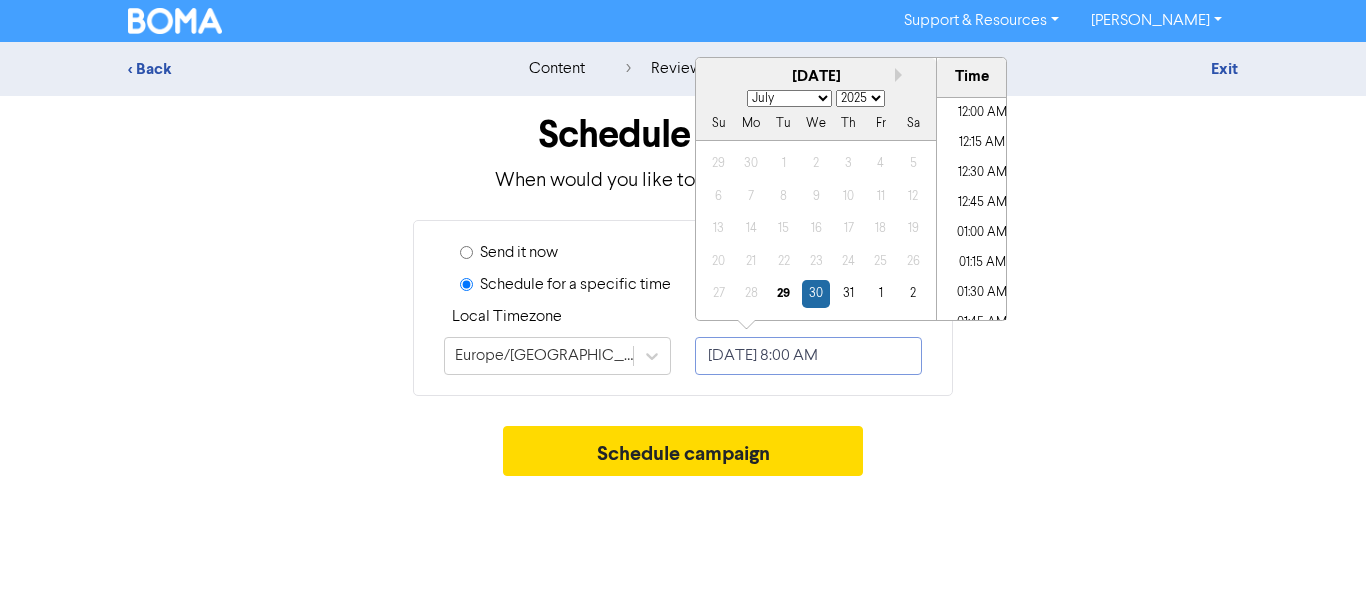 click on "[DATE] 8:00 AM" at bounding box center [808, 356] 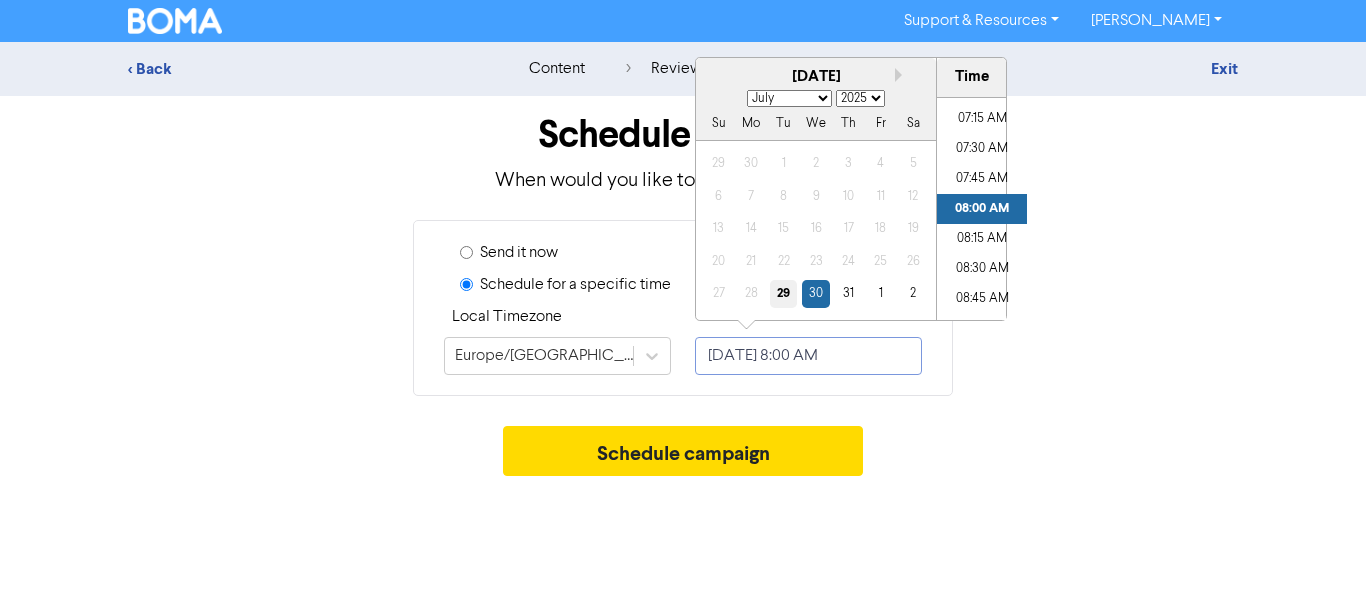 click on "29" at bounding box center (783, 293) 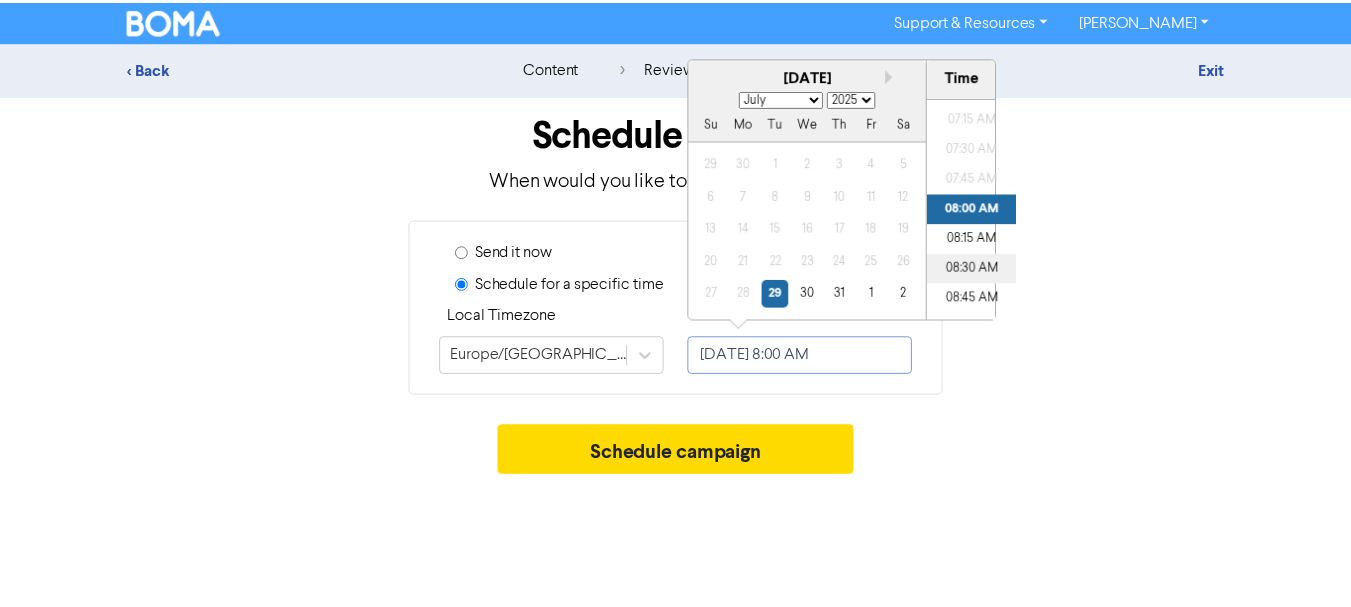 scroll, scrollTop: 964, scrollLeft: 0, axis: vertical 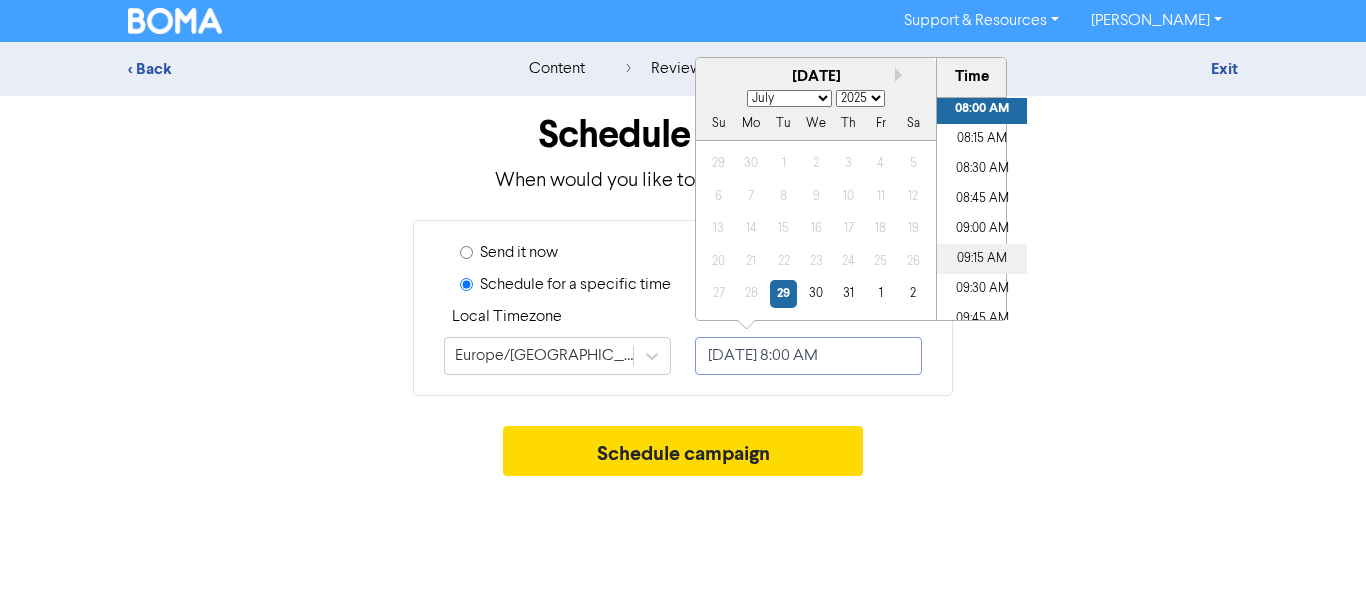 click on "09:00 AM" at bounding box center [982, 229] 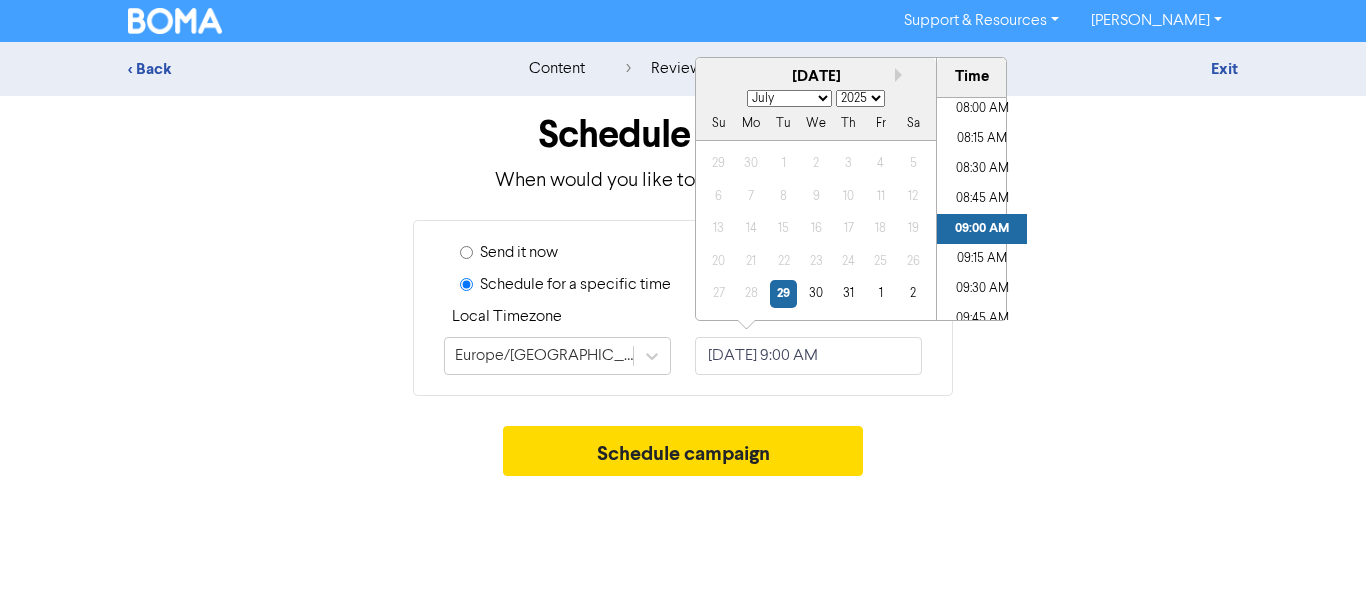 click on "Schedule delivery When would you like to send this campaign?   Send it now   Schedule for a specific time Local Timezone [GEOGRAPHIC_DATA]/[GEOGRAPHIC_DATA] Select a date & time [DATE] 9:00 AM Next month July [DATE] February March April May June July August September October November [DATE] 2026 2027 2028 2029 2030 2031 2032 2033 2034 2035 2036 2037 2038 2039 2040 2041 2042 2043 2044 2045 2046 2047 2048 2049 2050 2051 2052 2053 2054 2055 2056 2057 2058 2059 2060 2061 2062 2063 2064 2065 2066 2067 2068 2069 2070 2071 2072 2073 2074 2075 2076 2077 2078 2079 2080 2081 2082 2083 2084 2085 2086 2087 2088 2089 2090 2091 2092 2093 2094 2095 2096 2097 2098 2099 2100 [GEOGRAPHIC_DATA] We Th Fr Sa 29 30 1 2 3 4 5 6 7 8 9 10 11 12 13 14 15 16 17 18 19 20 21 22 23 24 25 26 27 28 29 30 31 1 2 Time 12:00 AM 12:15 AM 12:30 AM 12:45 AM 01:00 AM 01:15 AM 01:30 AM 01:45 AM 02:00 AM 02:15 AM 02:30 AM 02:45 AM 03:00 AM 03:15 AM 03:30 AM 03:45 AM 04:00 AM 04:15 AM 04:30 AM 04:45 AM 05:00 AM 05:15 AM 05:30 AM 05:45 AM 06:00 AM 06:15 AM" at bounding box center (683, 291) 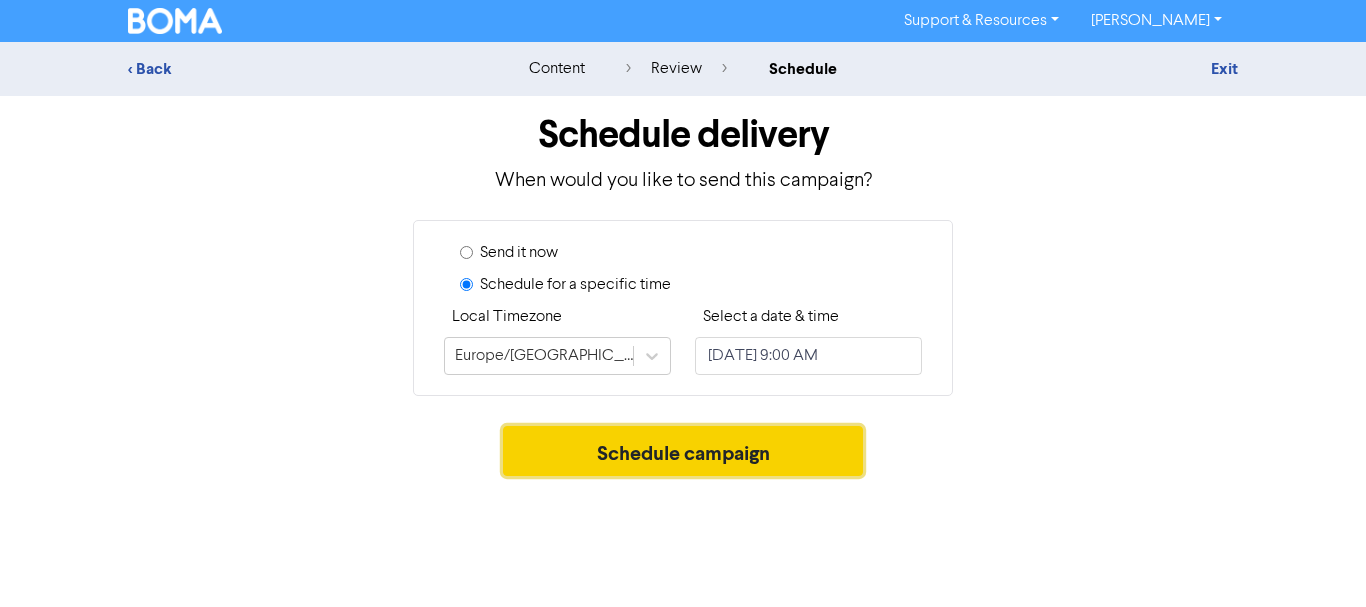drag, startPoint x: 794, startPoint y: 438, endPoint x: 910, endPoint y: 421, distance: 117.239075 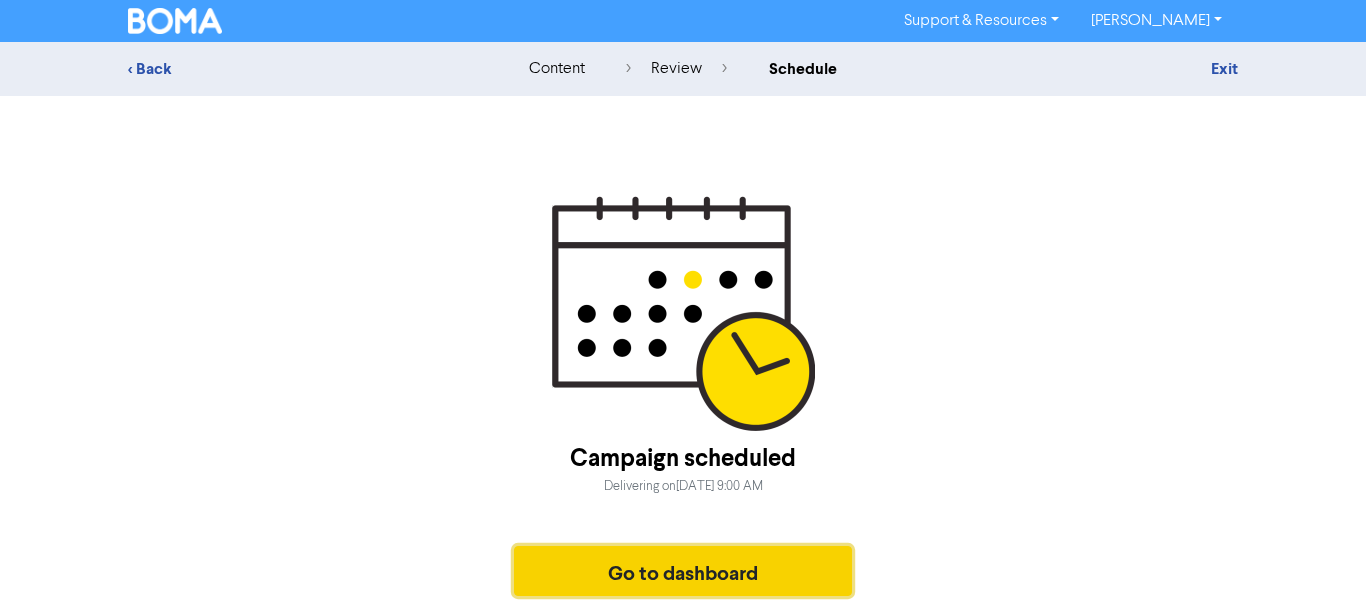 click on "Go to dashboard" at bounding box center (683, 571) 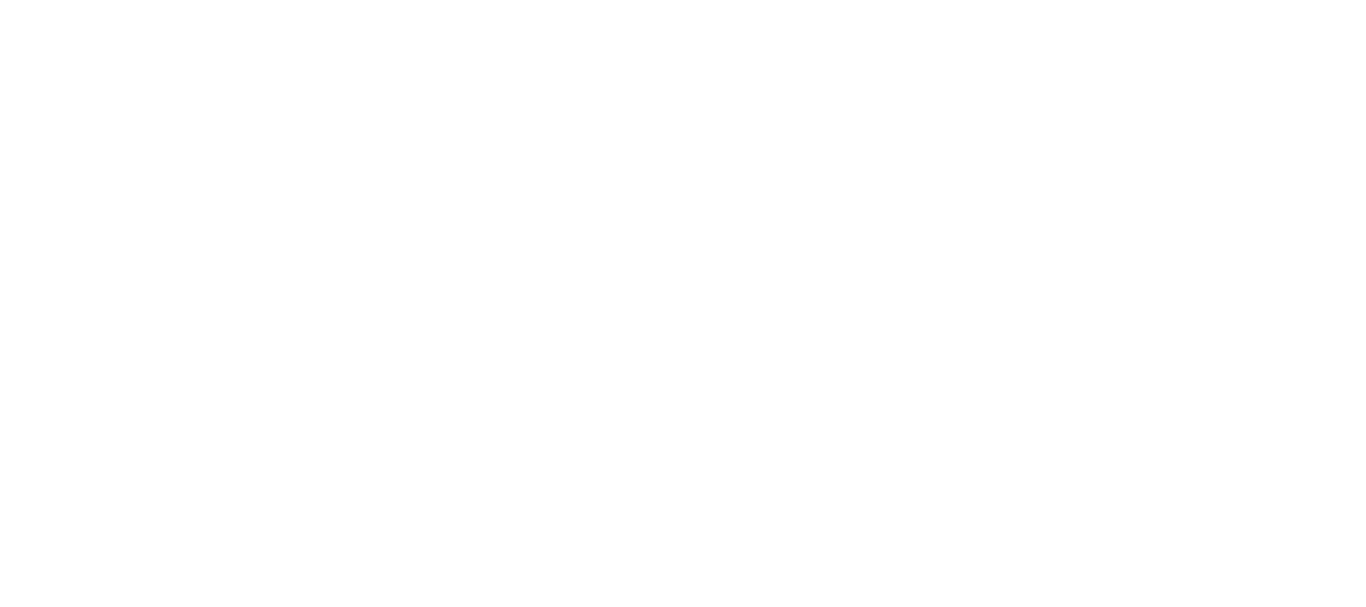 scroll, scrollTop: 0, scrollLeft: 0, axis: both 